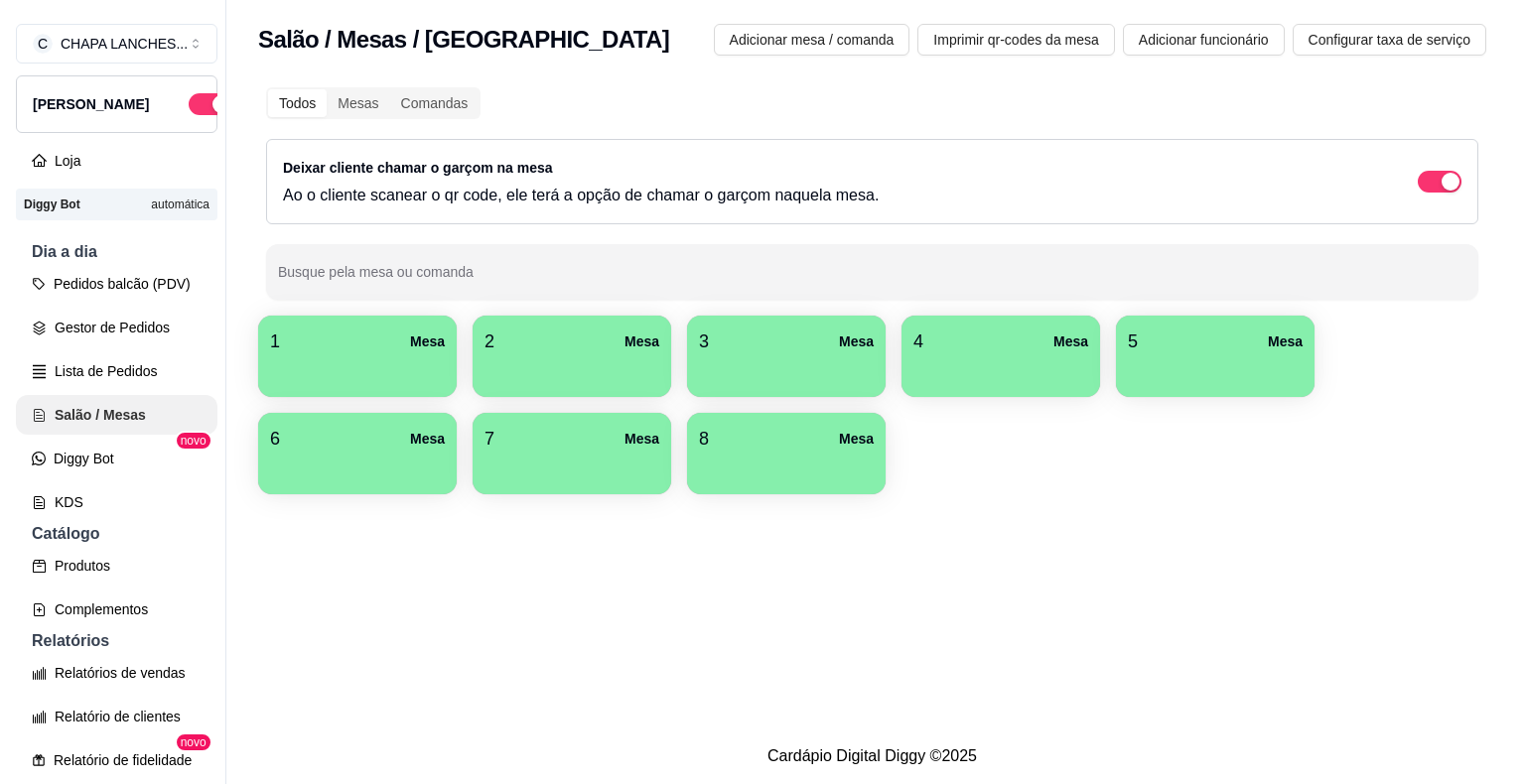 scroll, scrollTop: 0, scrollLeft: 0, axis: both 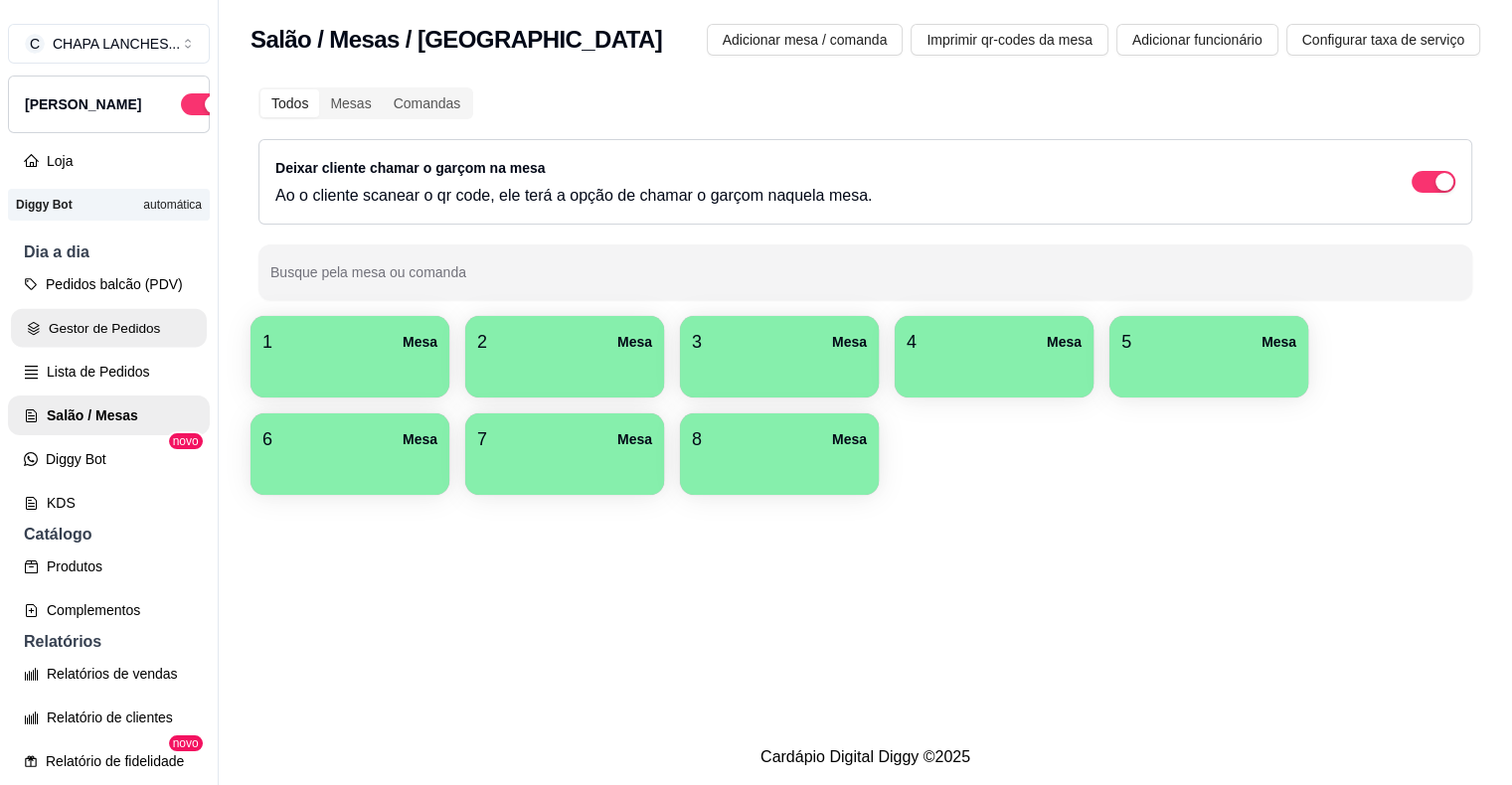 click on "Gestor de Pedidos" at bounding box center [108, 328] 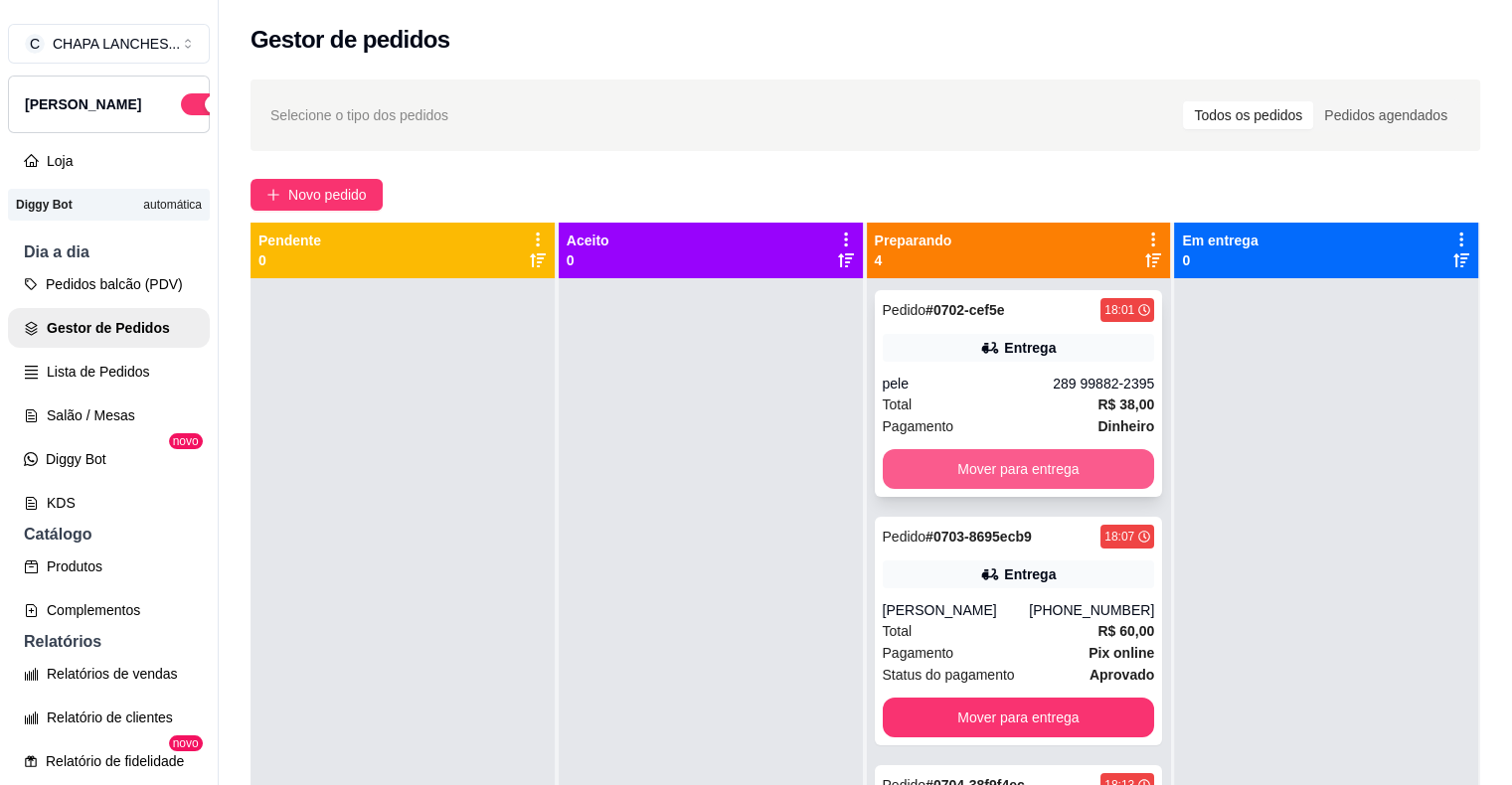 click on "Mover para entrega" at bounding box center (1019, 469) 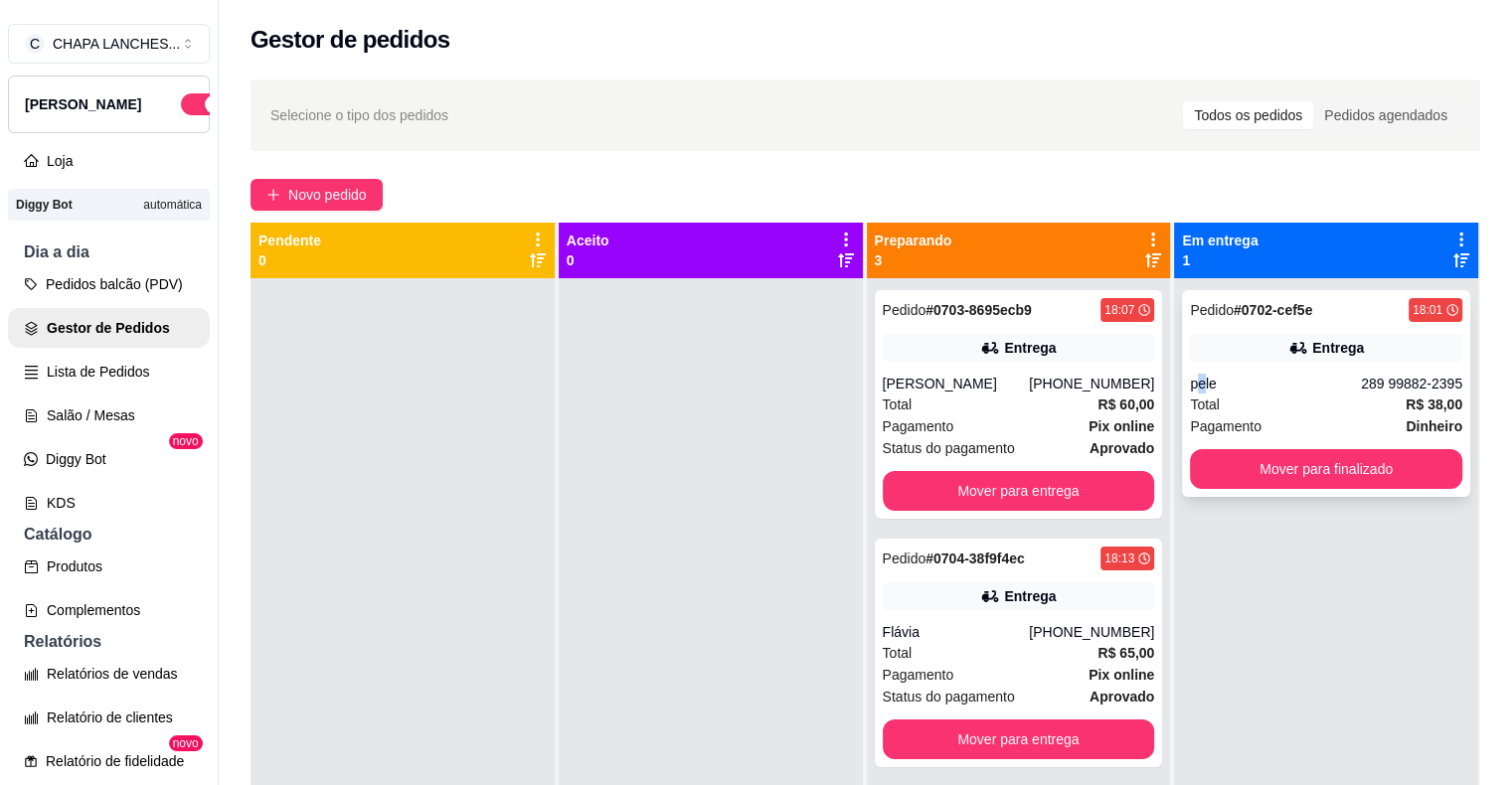 click on "Pedido  # 0702-cef5e 18:01 Entrega pele 289 99882-2395 Total R$ 38,00 Pagamento Dinheiro Mover para finalizado" at bounding box center [1326, 393] 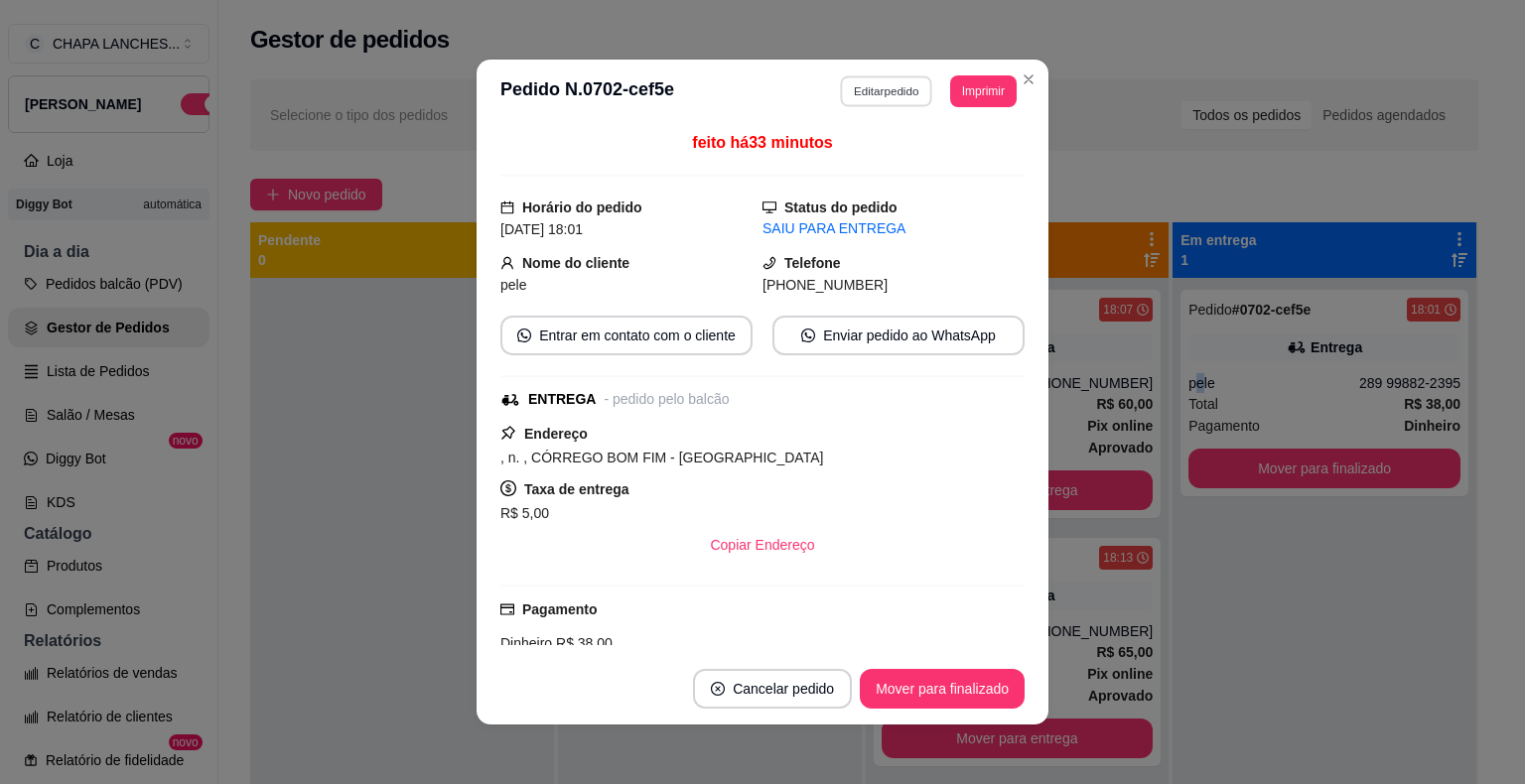 click on "Editar  pedido" at bounding box center [887, 90] 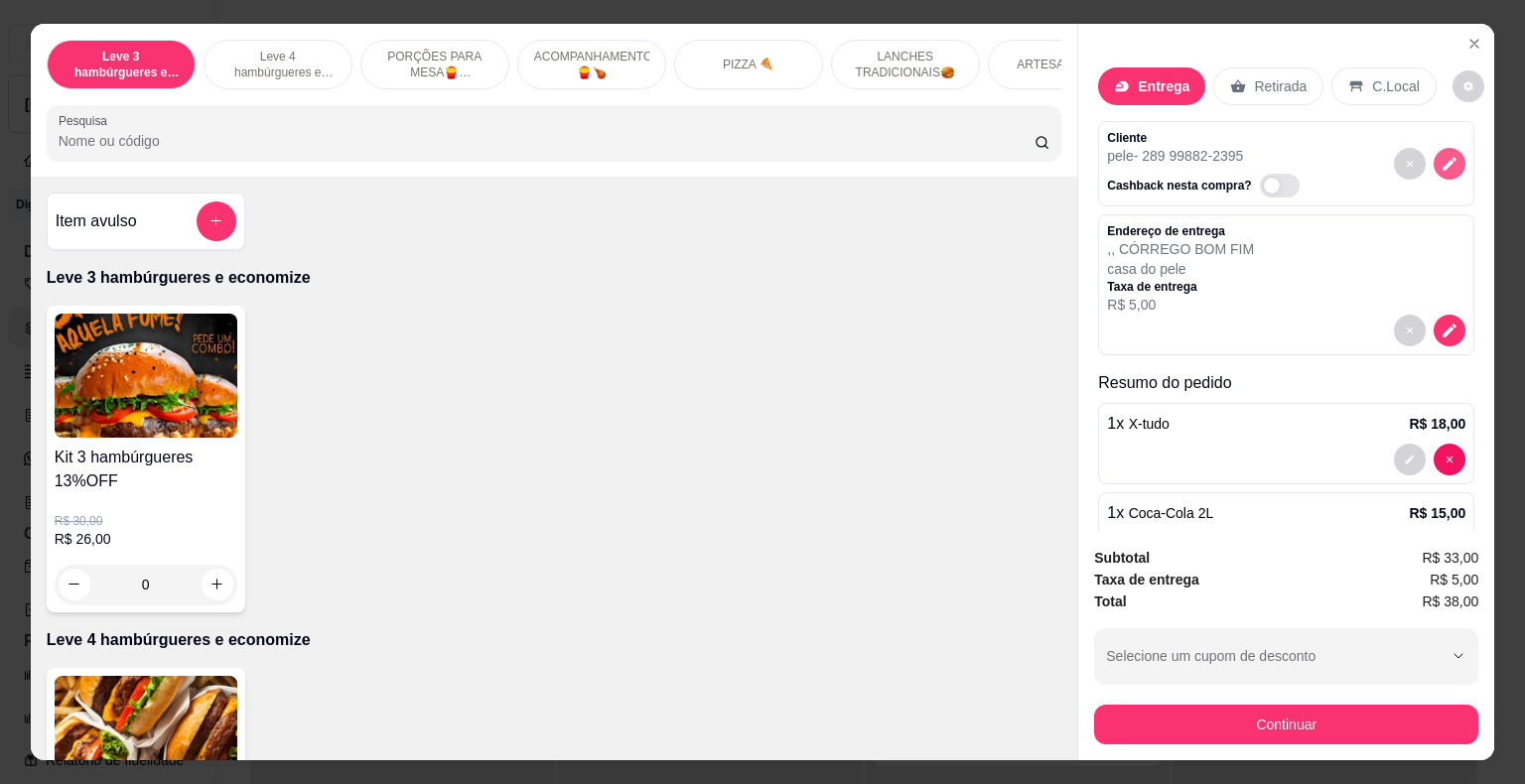 click 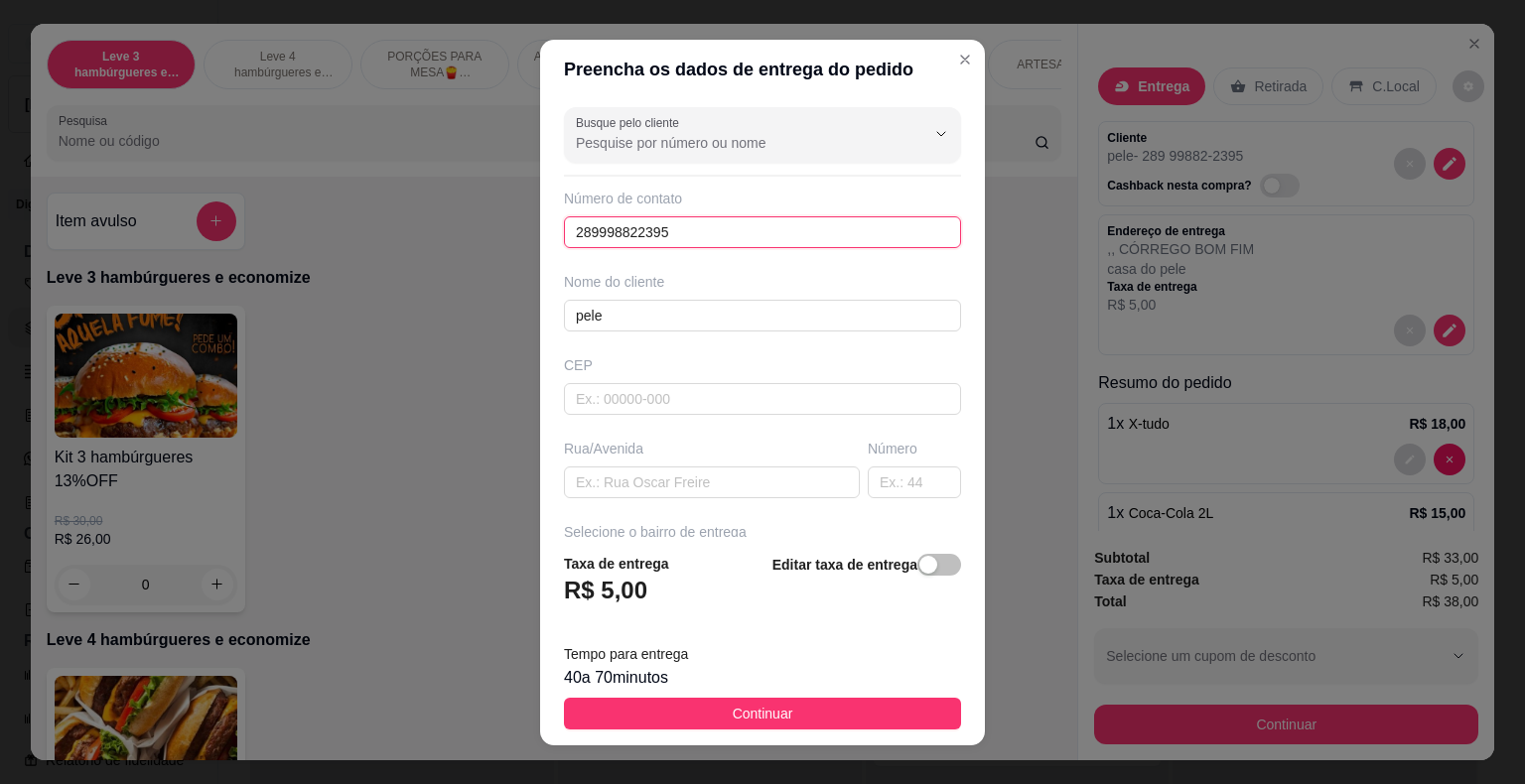click on "289998822395" at bounding box center (762, 232) 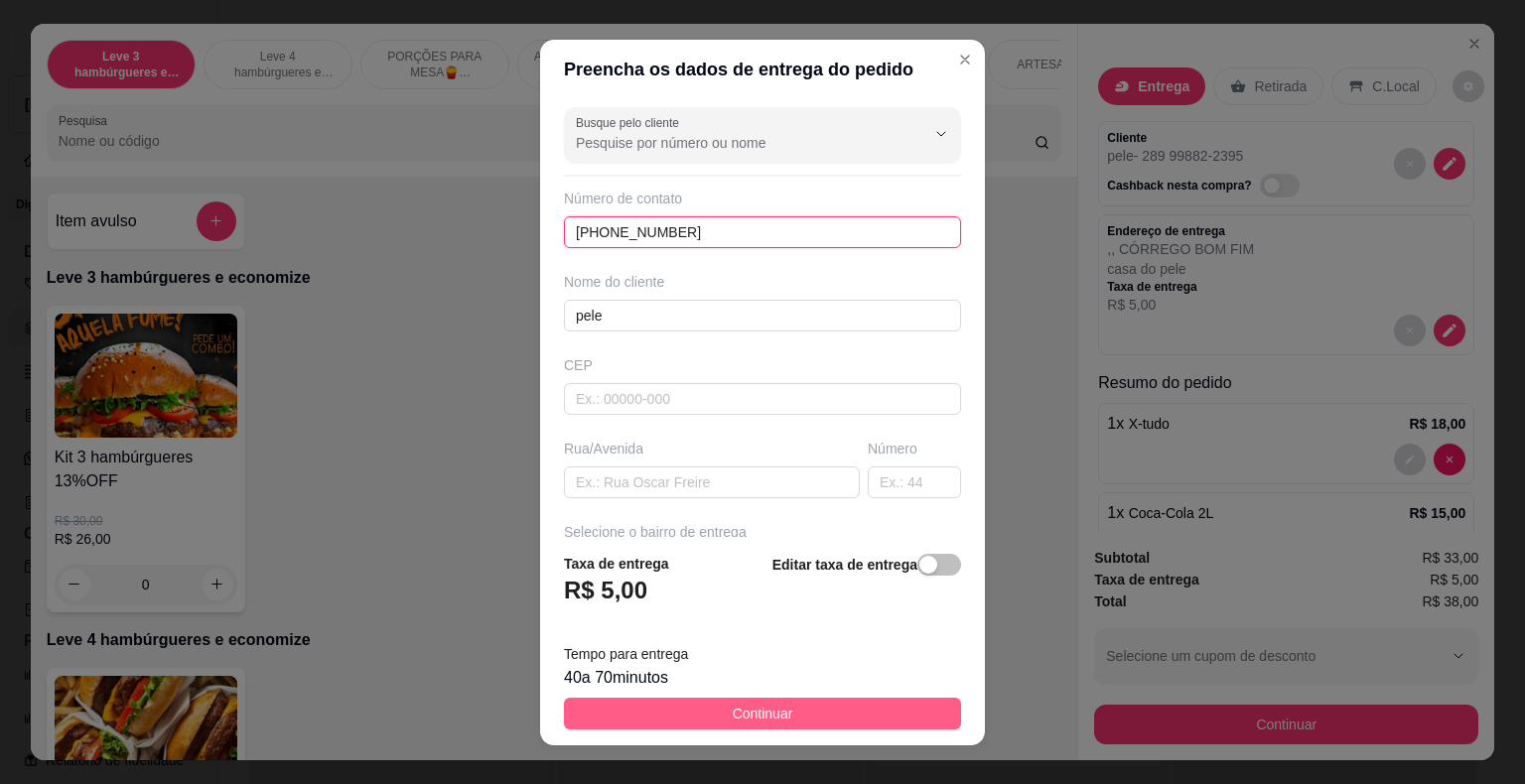 type on "[PHONE_NUMBER]" 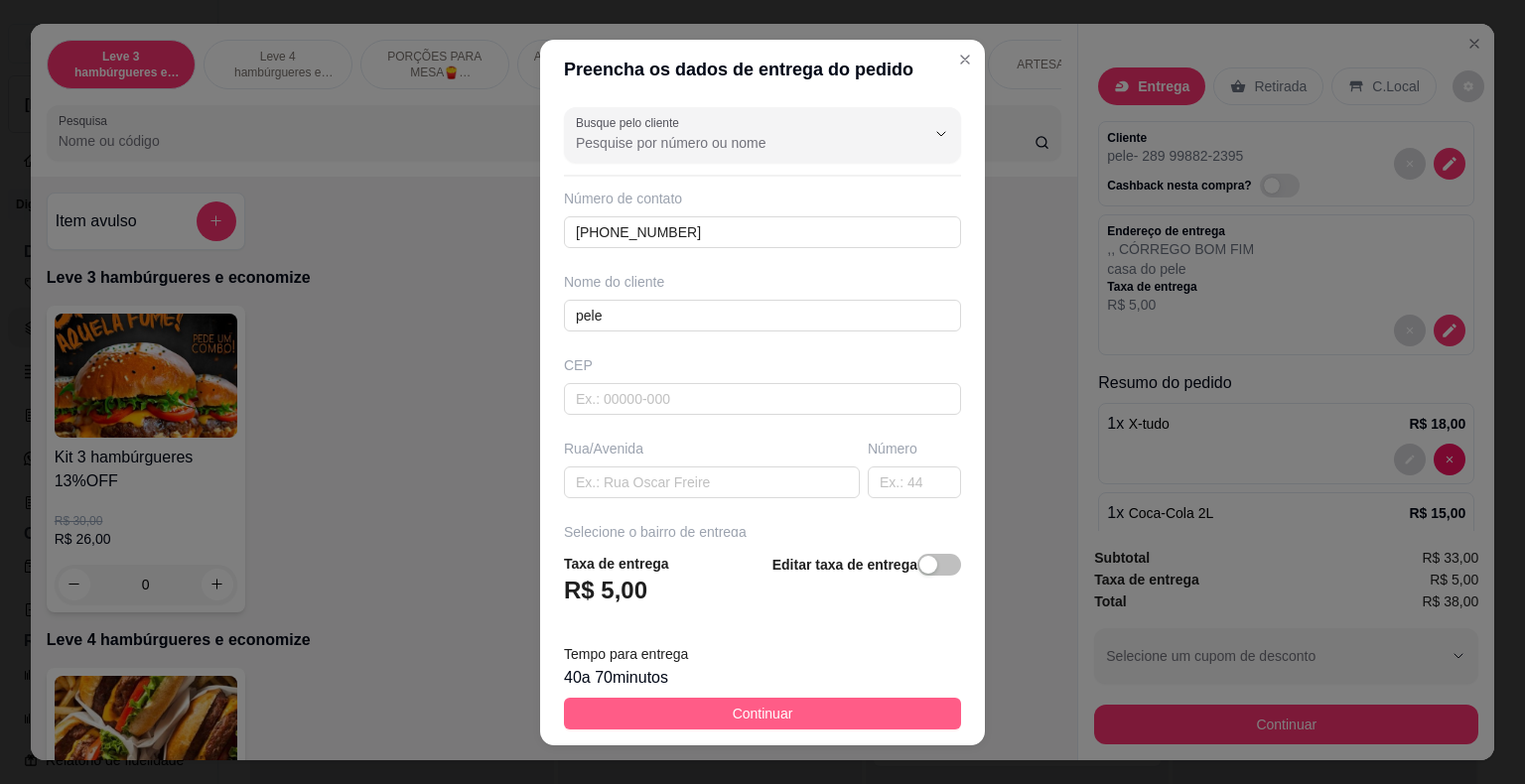 click on "Continuar" at bounding box center [762, 714] 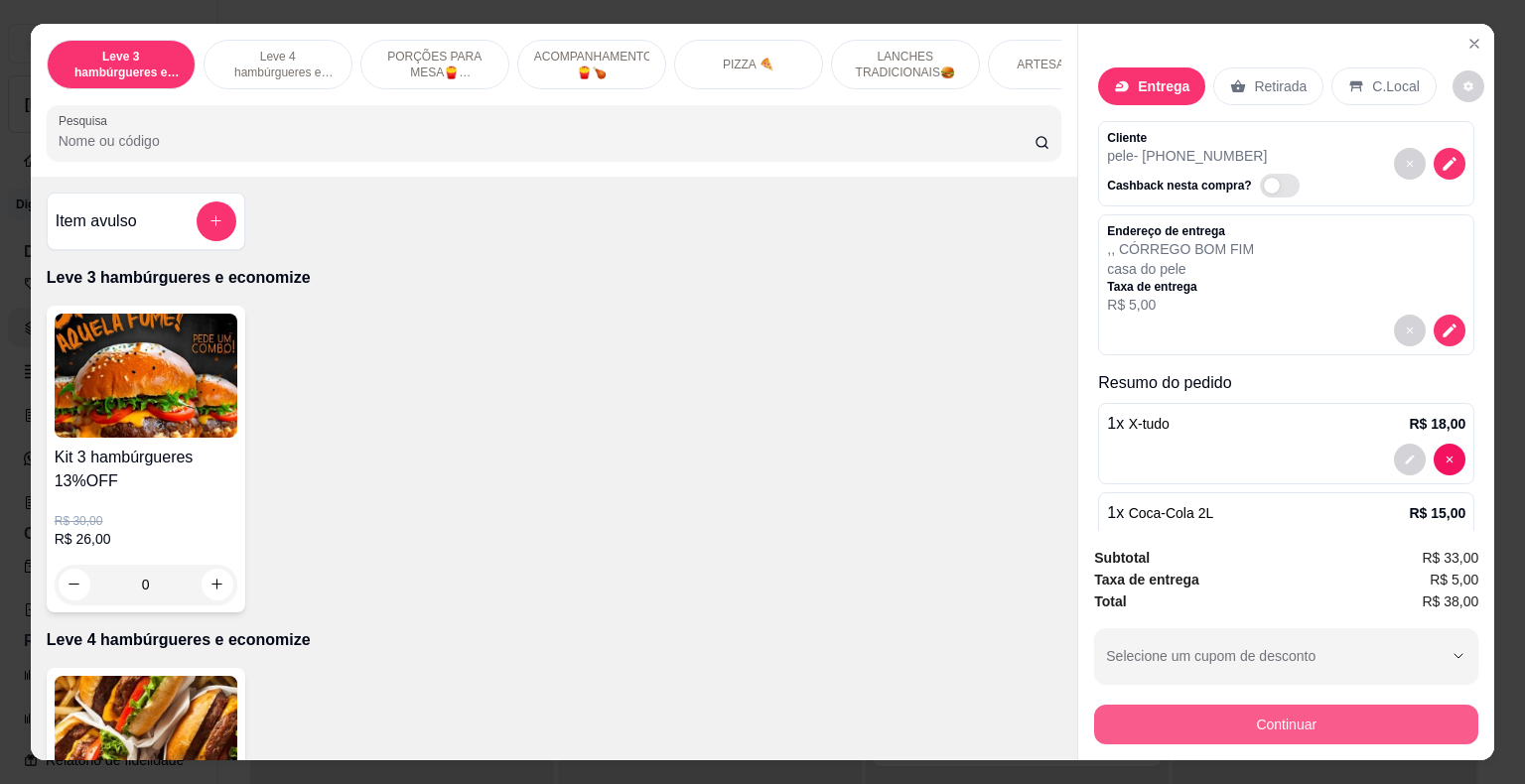 click on "Continuar" at bounding box center (1286, 724) 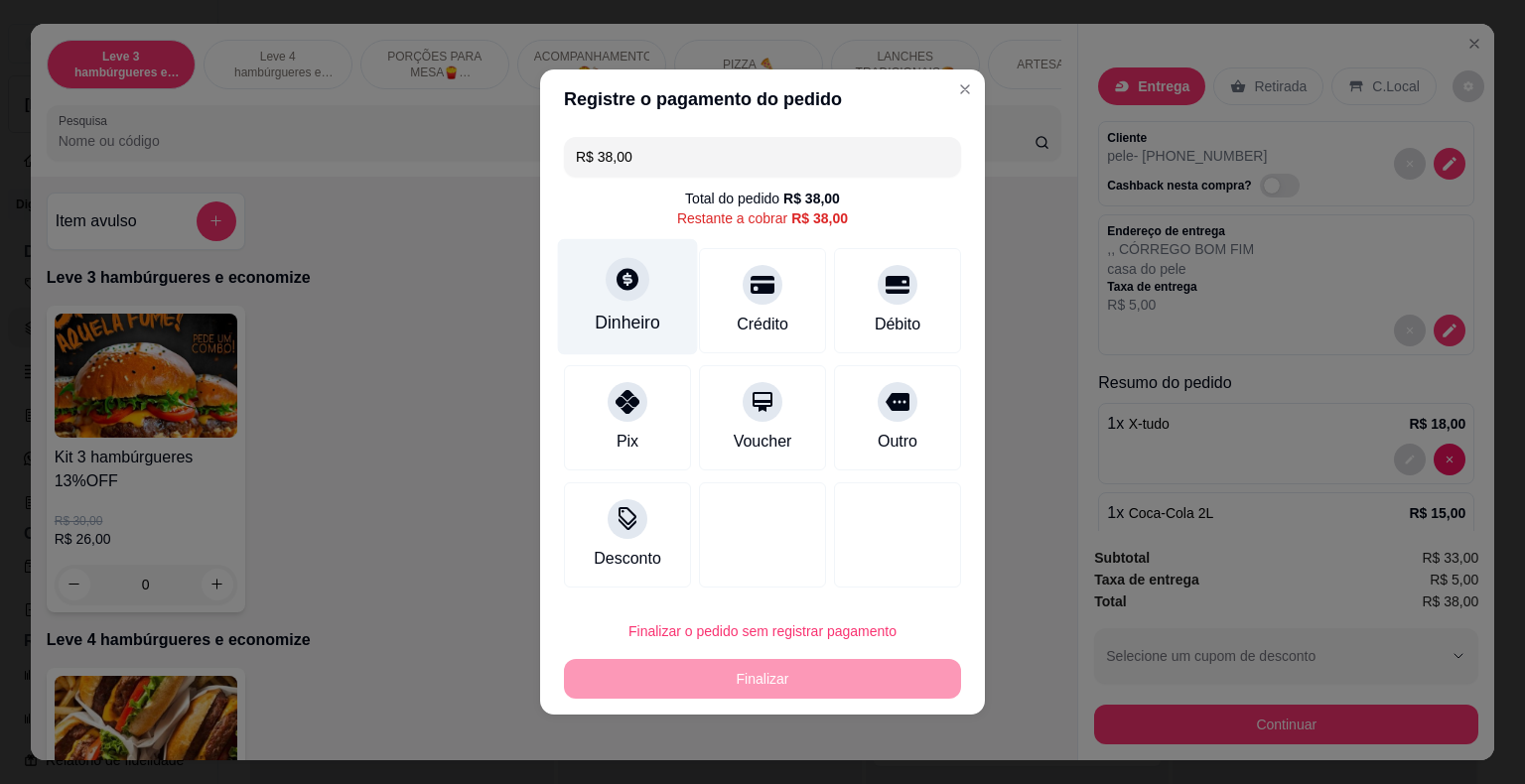 click at bounding box center [627, 279] 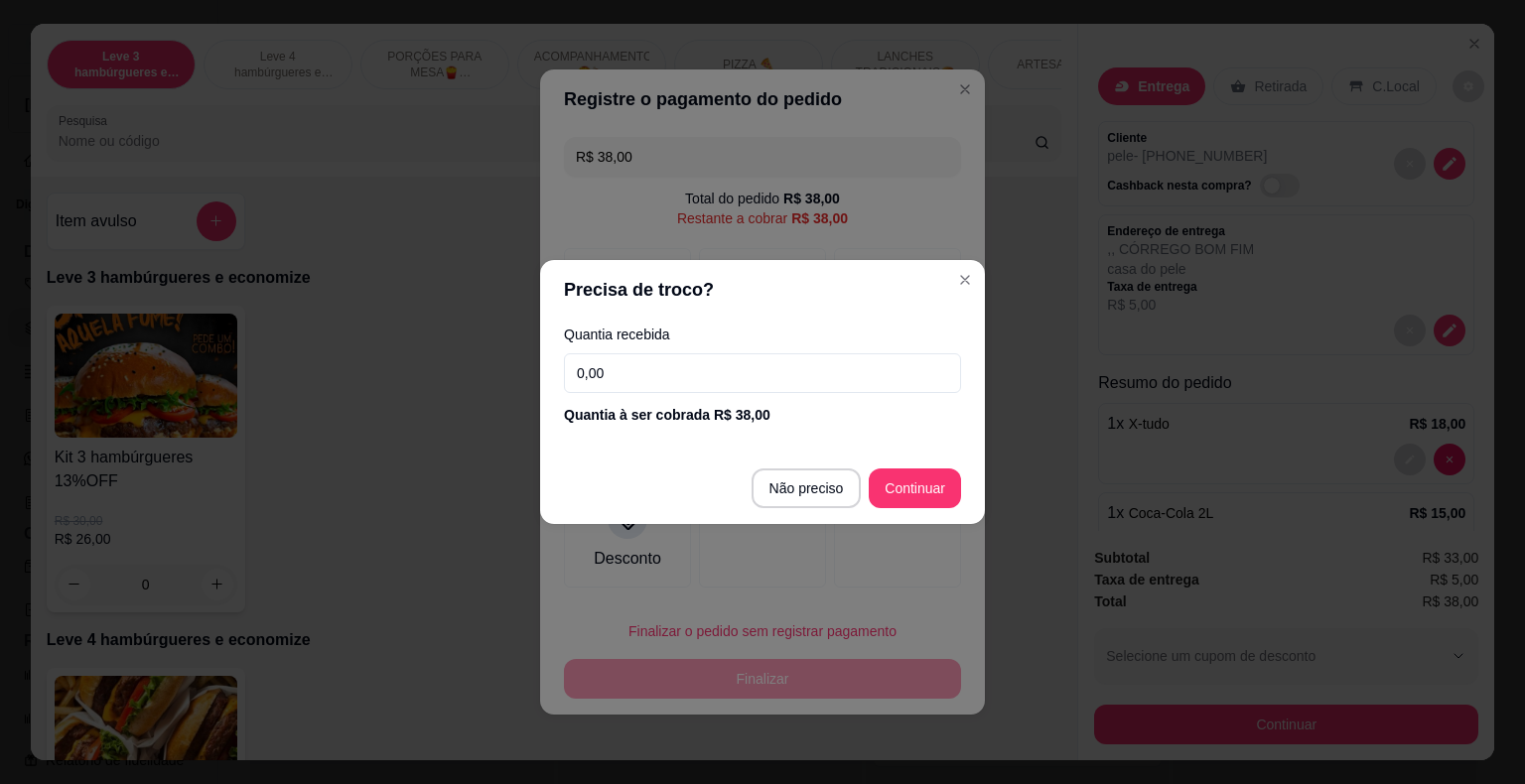 click on "0,00" at bounding box center [762, 373] 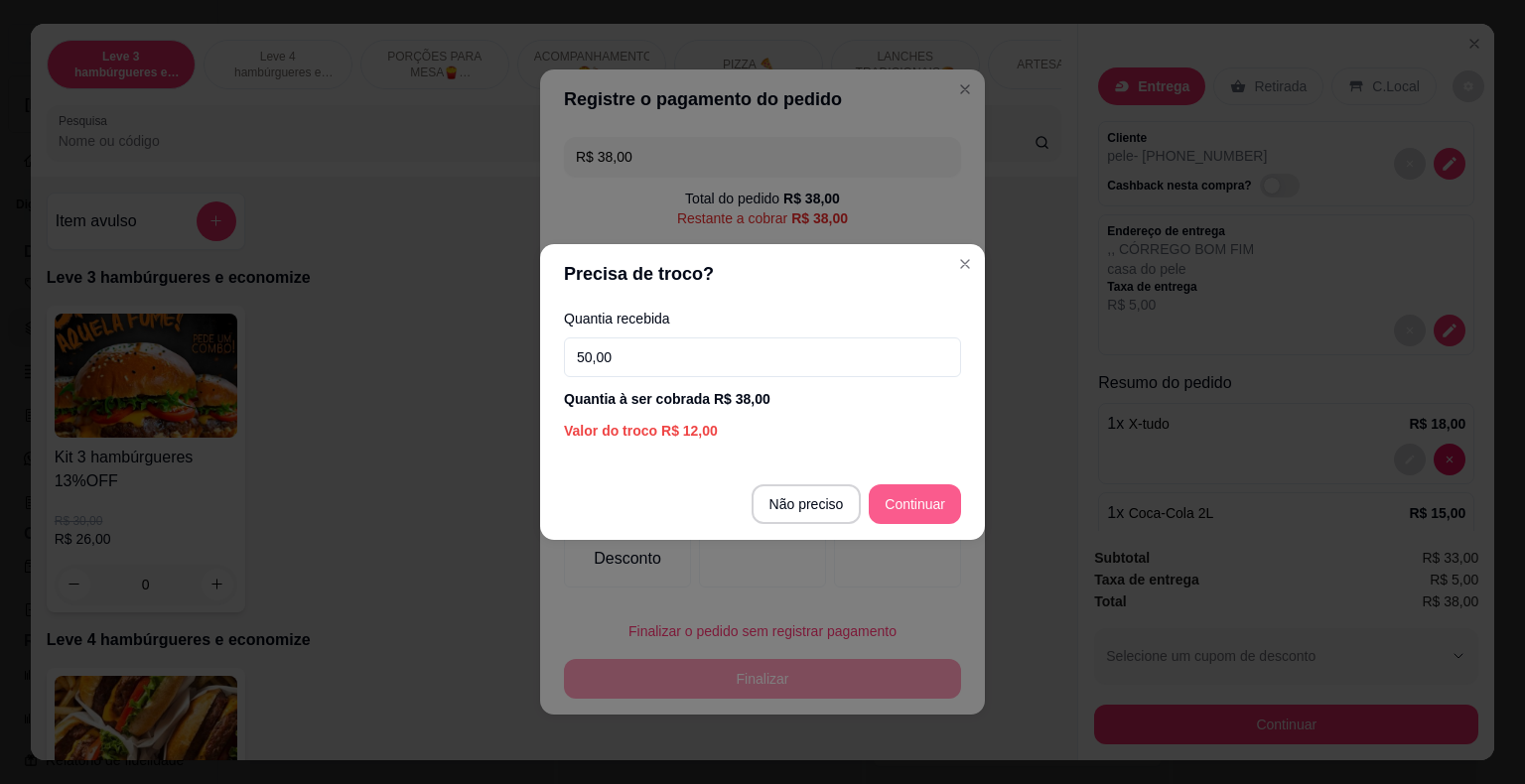 type on "50,00" 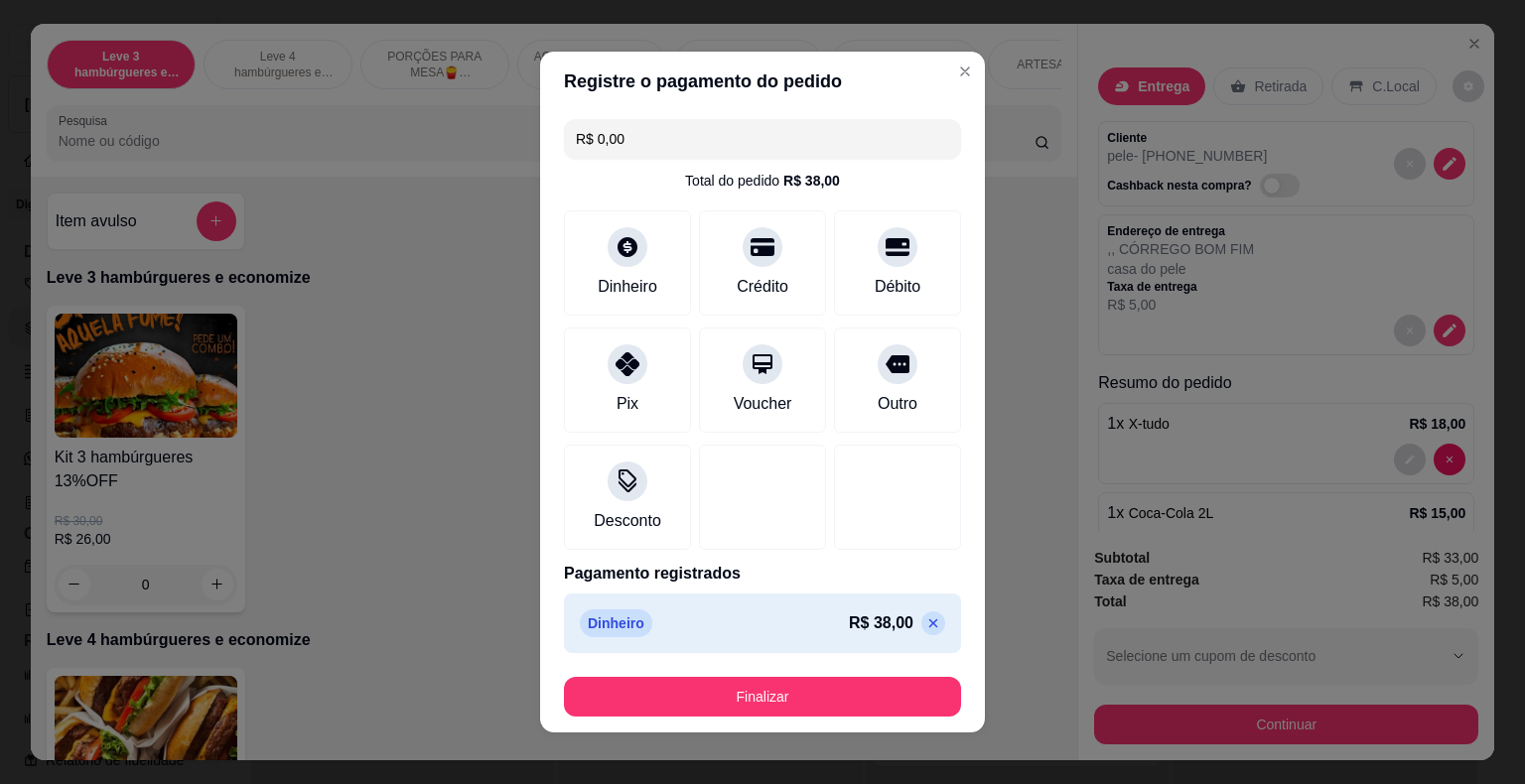 type on "R$ 0,00" 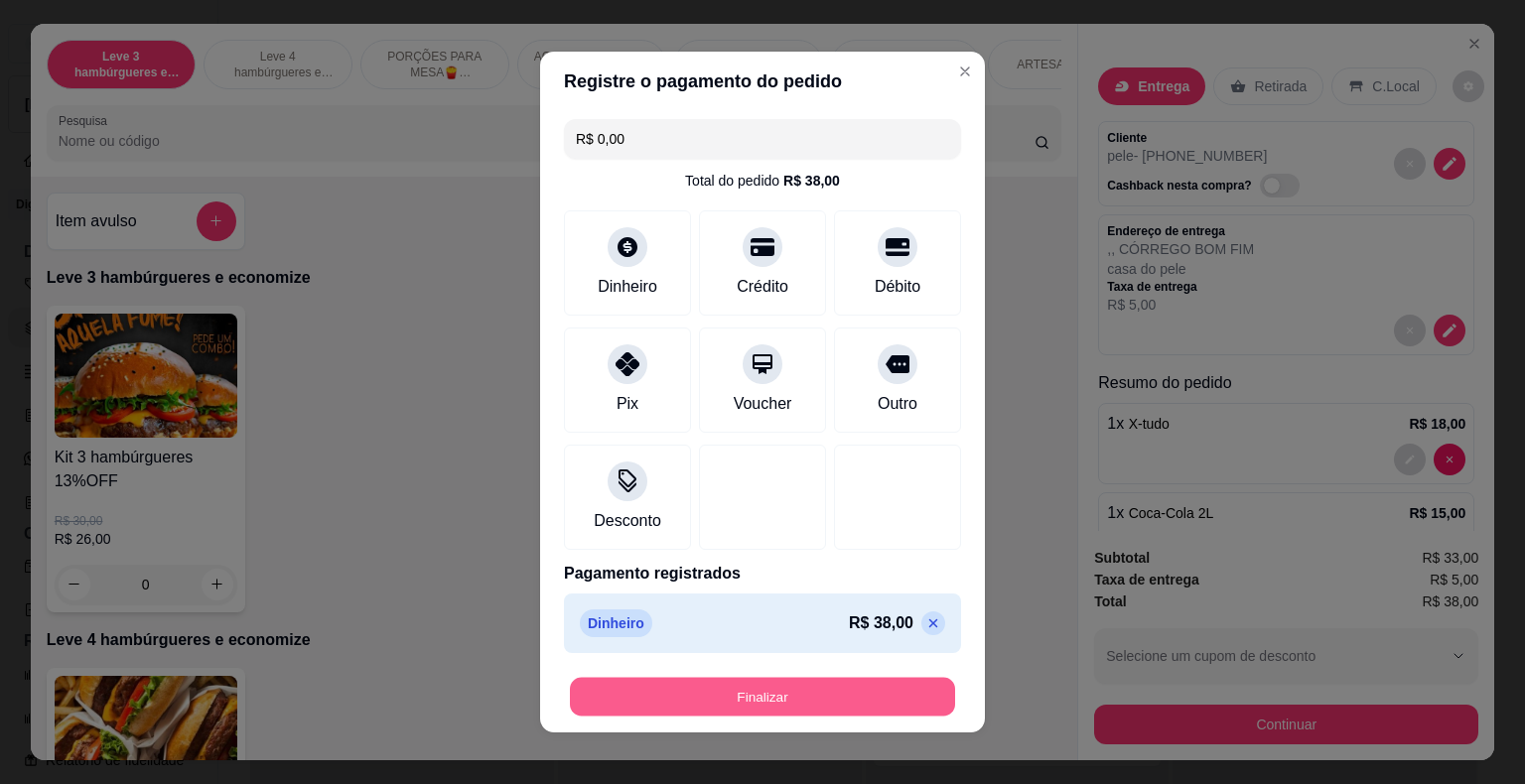 click on "Finalizar" at bounding box center [762, 697] 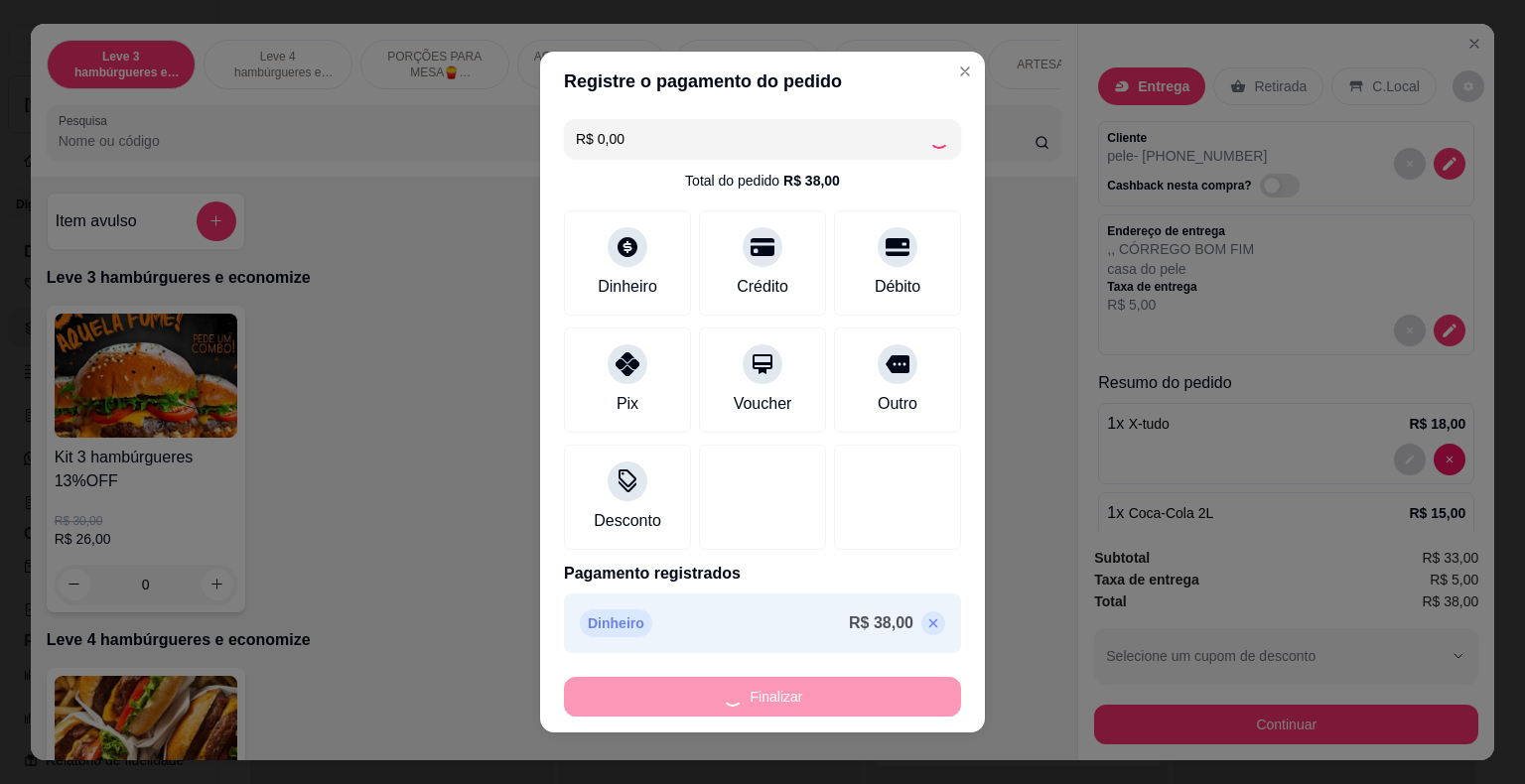 type on "0" 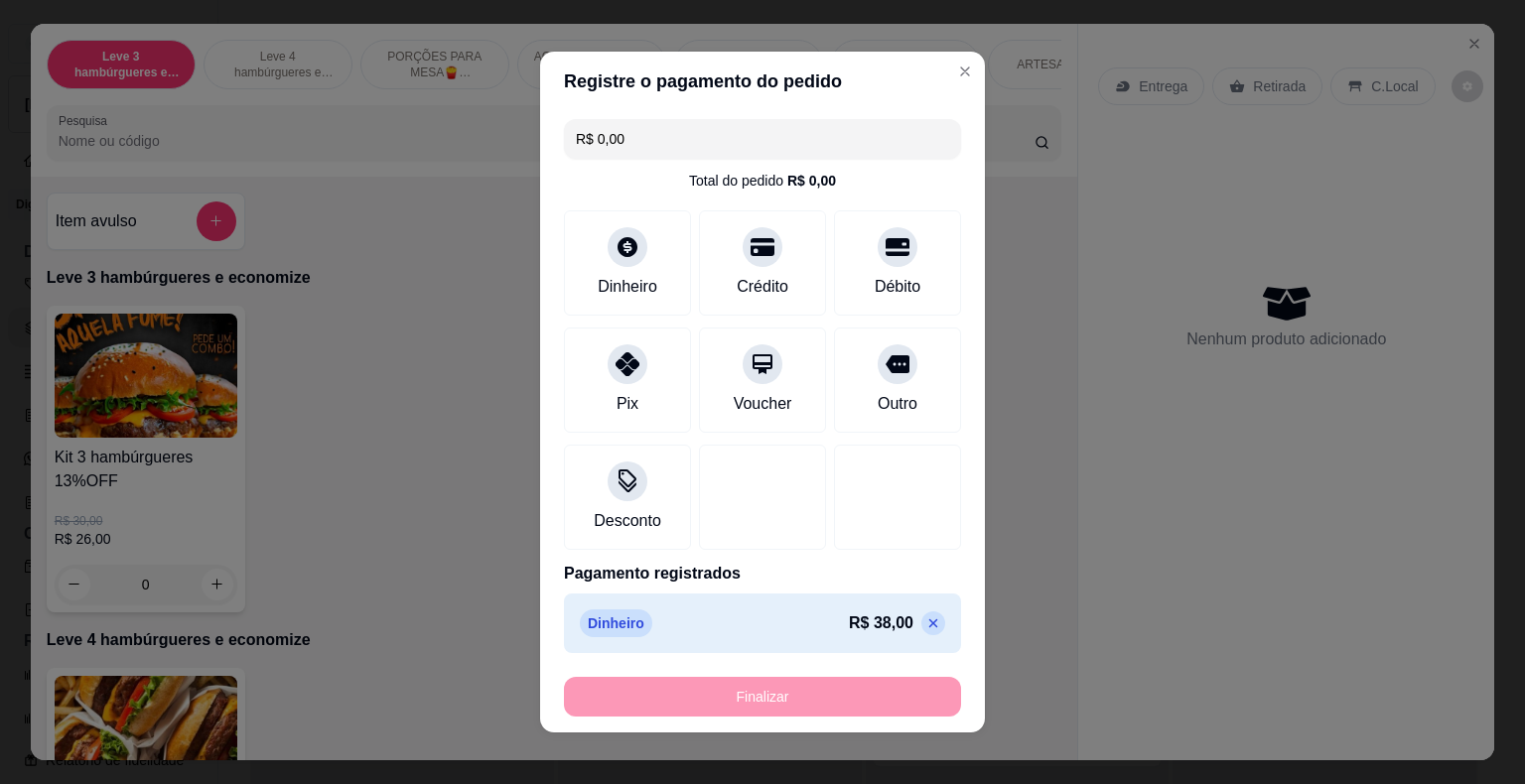 type on "-R$ 38,00" 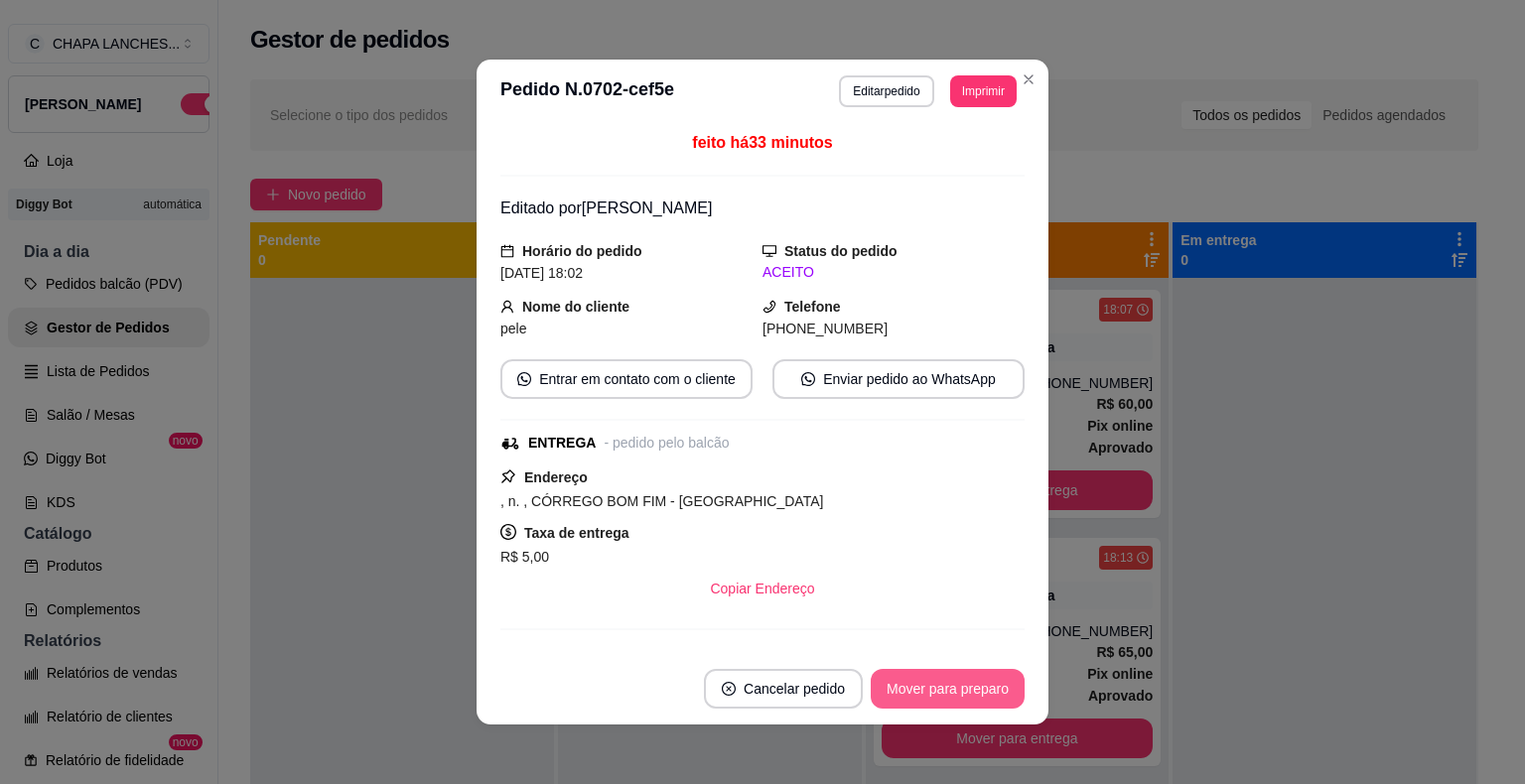 click on "Mover para preparo" at bounding box center [947, 689] 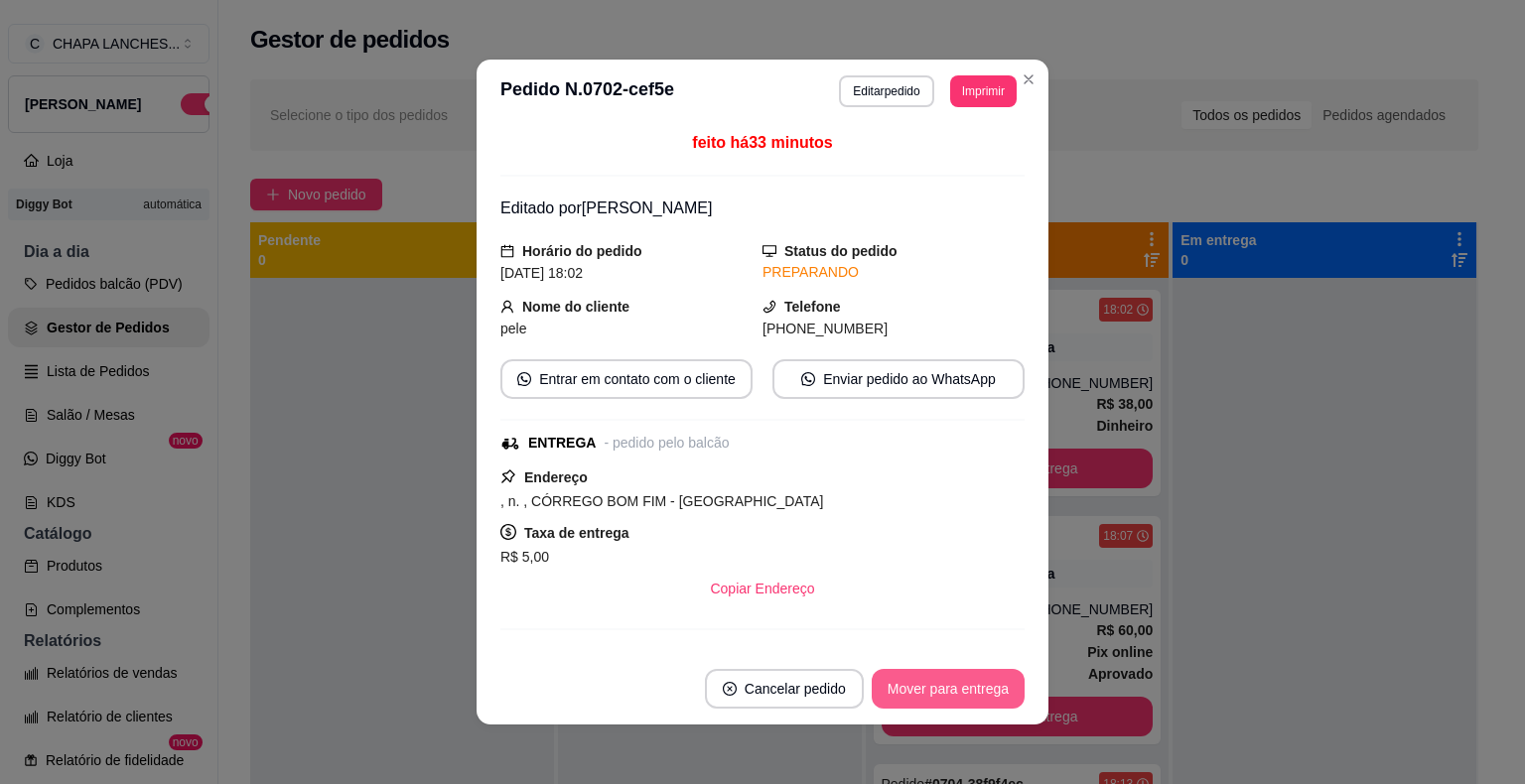 click on "Mover para entrega" at bounding box center (948, 689) 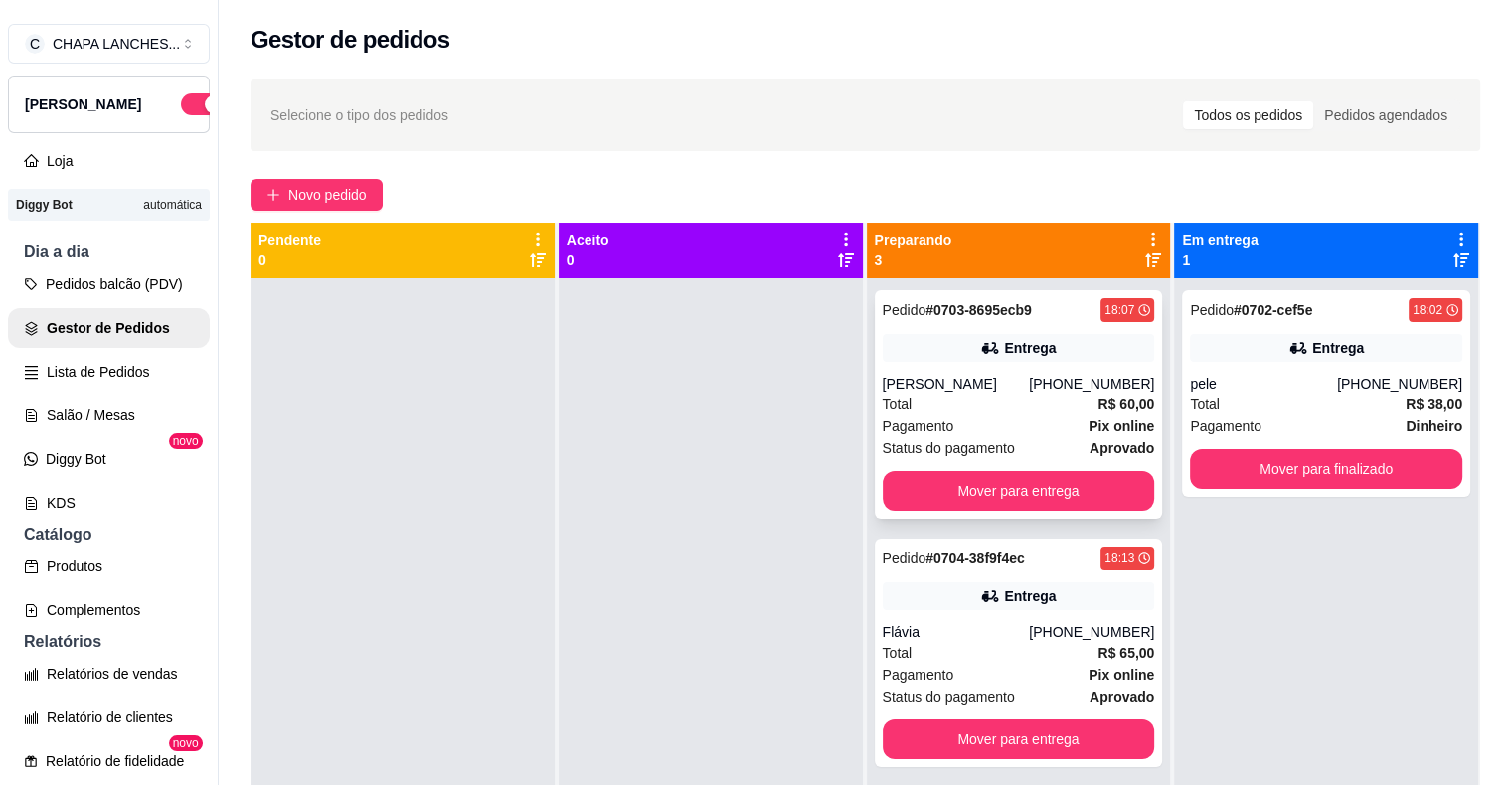 click on "[PHONE_NUMBER]" at bounding box center [1092, 384] 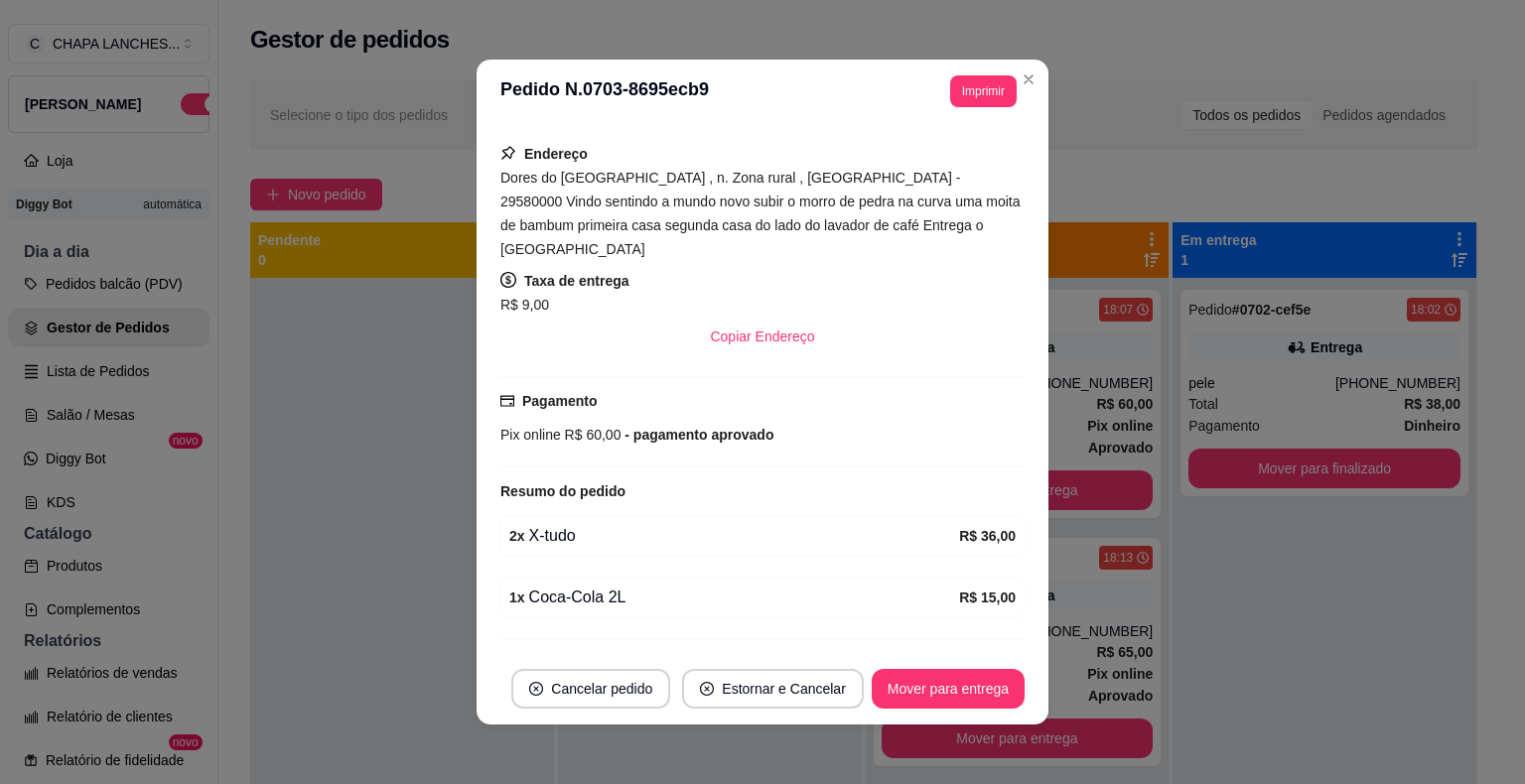 scroll, scrollTop: 362, scrollLeft: 0, axis: vertical 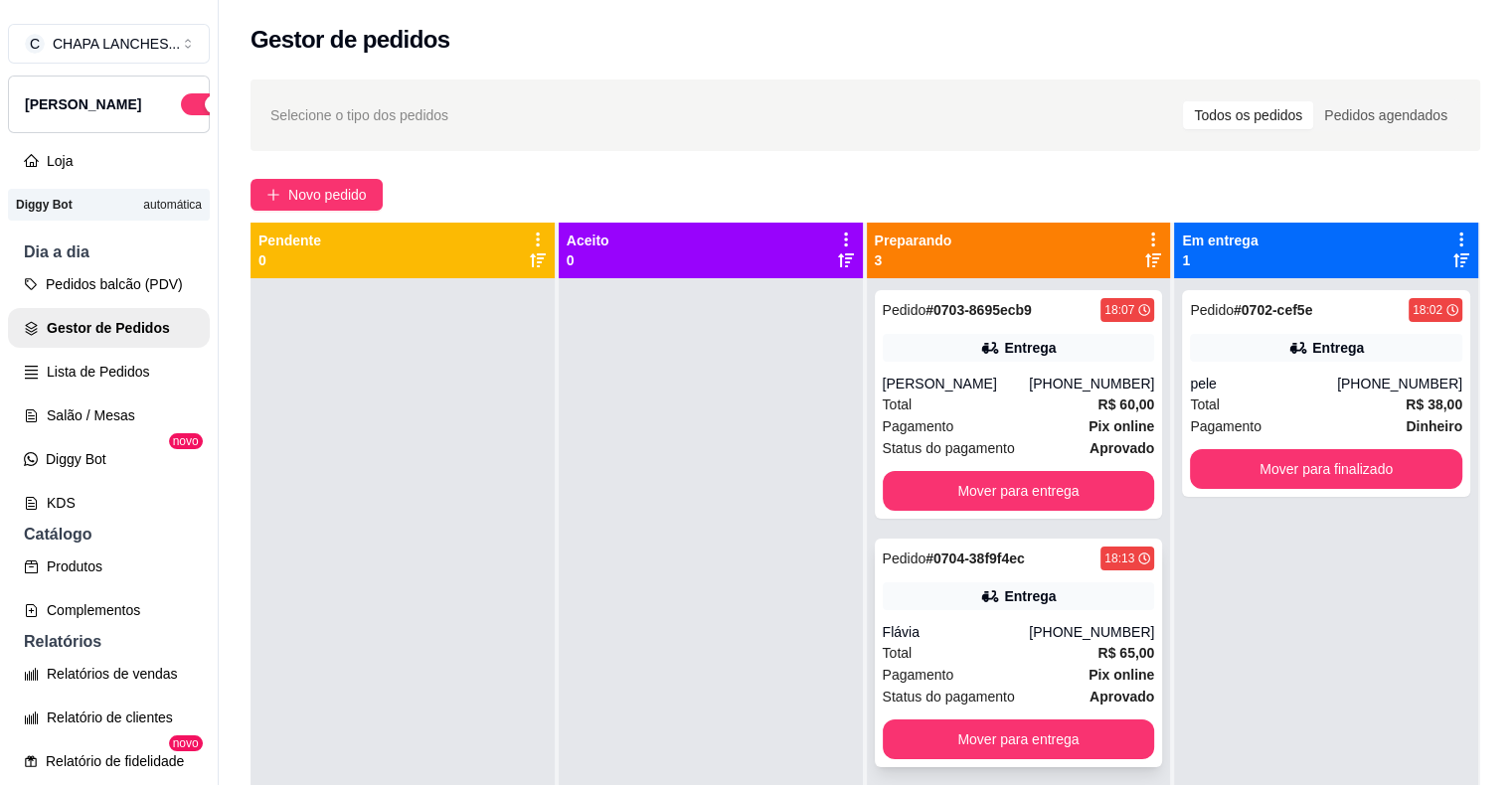 click on "Total R$ 65,00" at bounding box center [1019, 653] 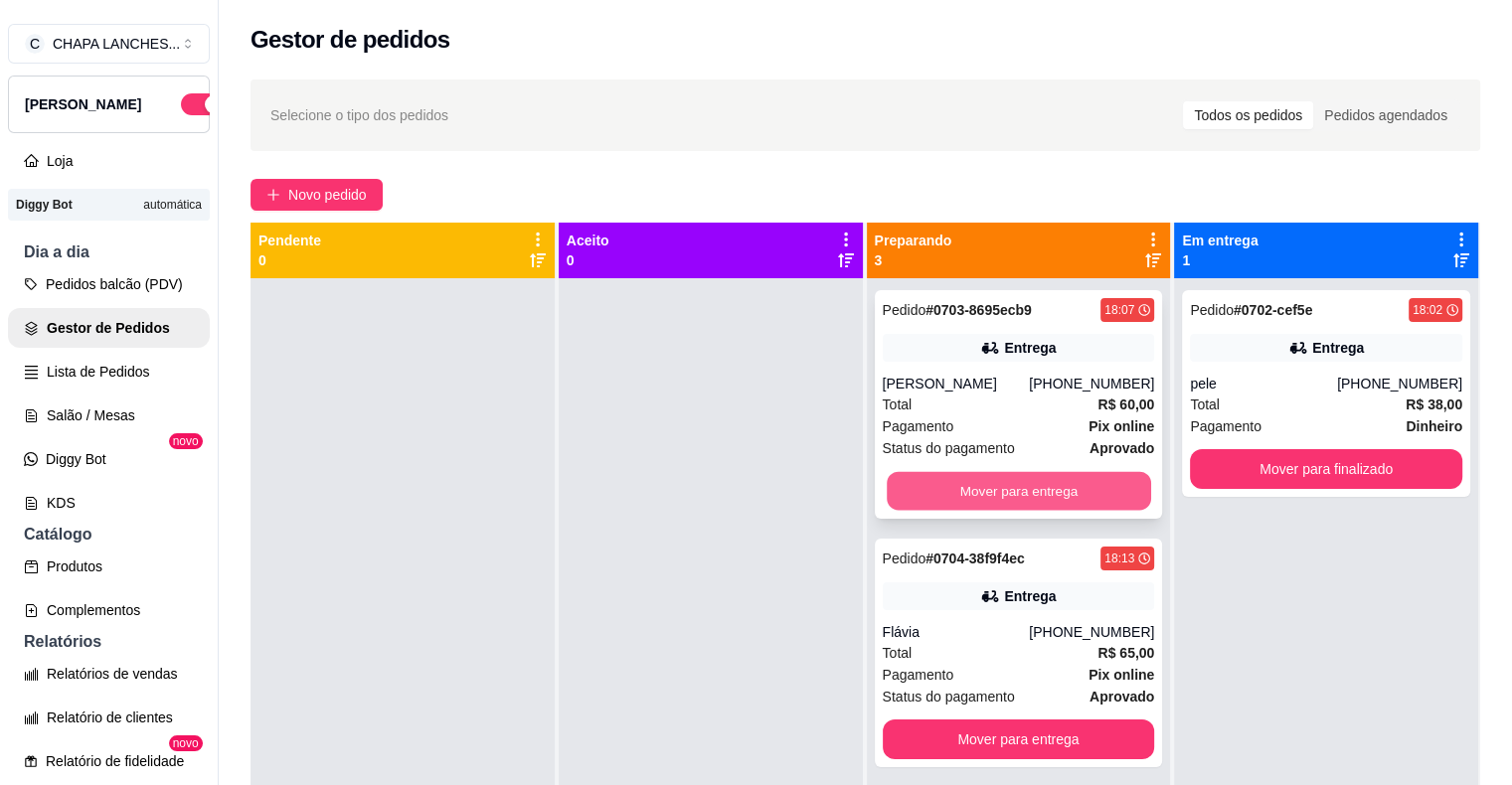 click on "Mover para entrega" at bounding box center [1019, 491] 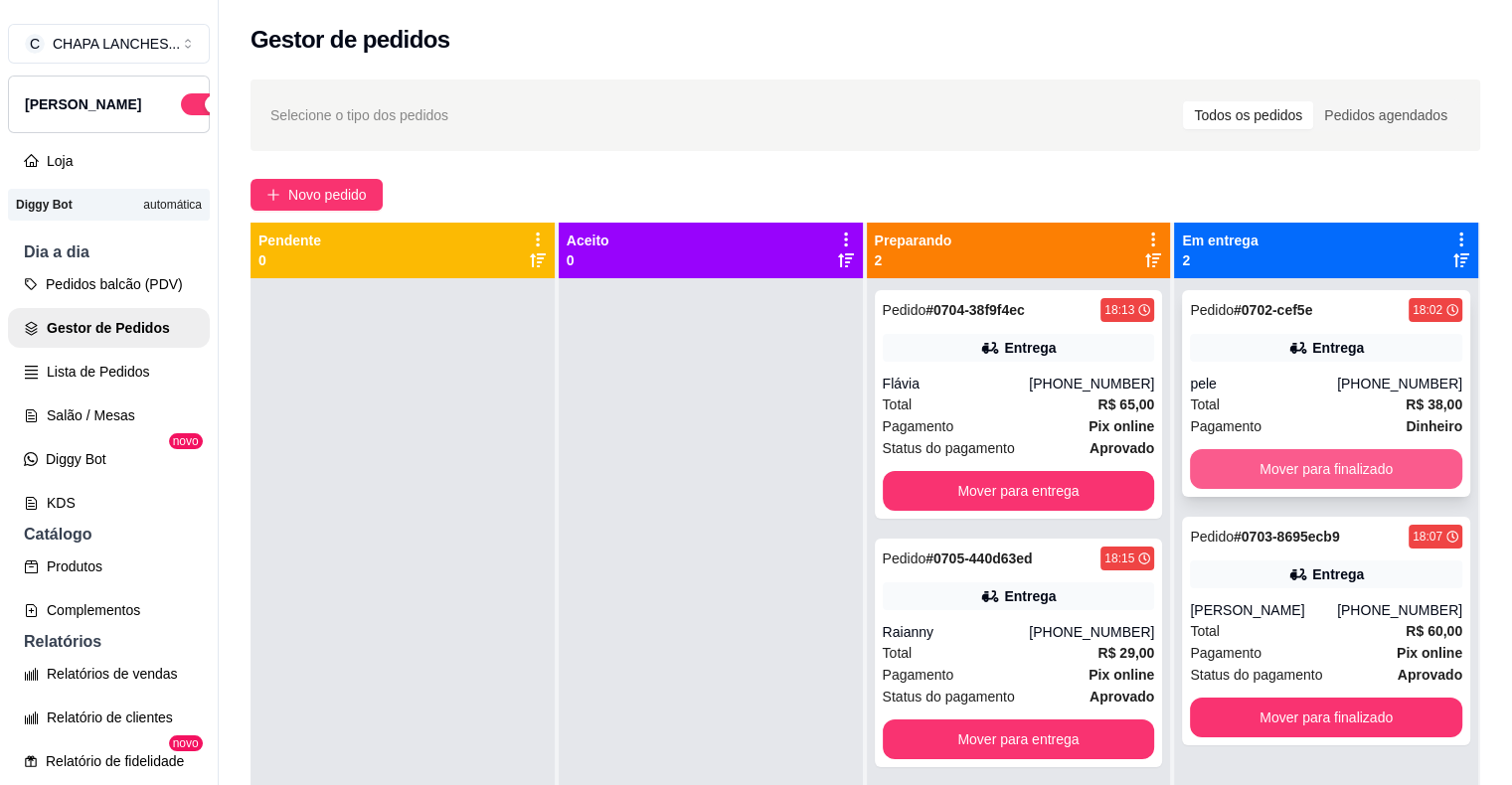 click on "Mover para finalizado" at bounding box center [1326, 469] 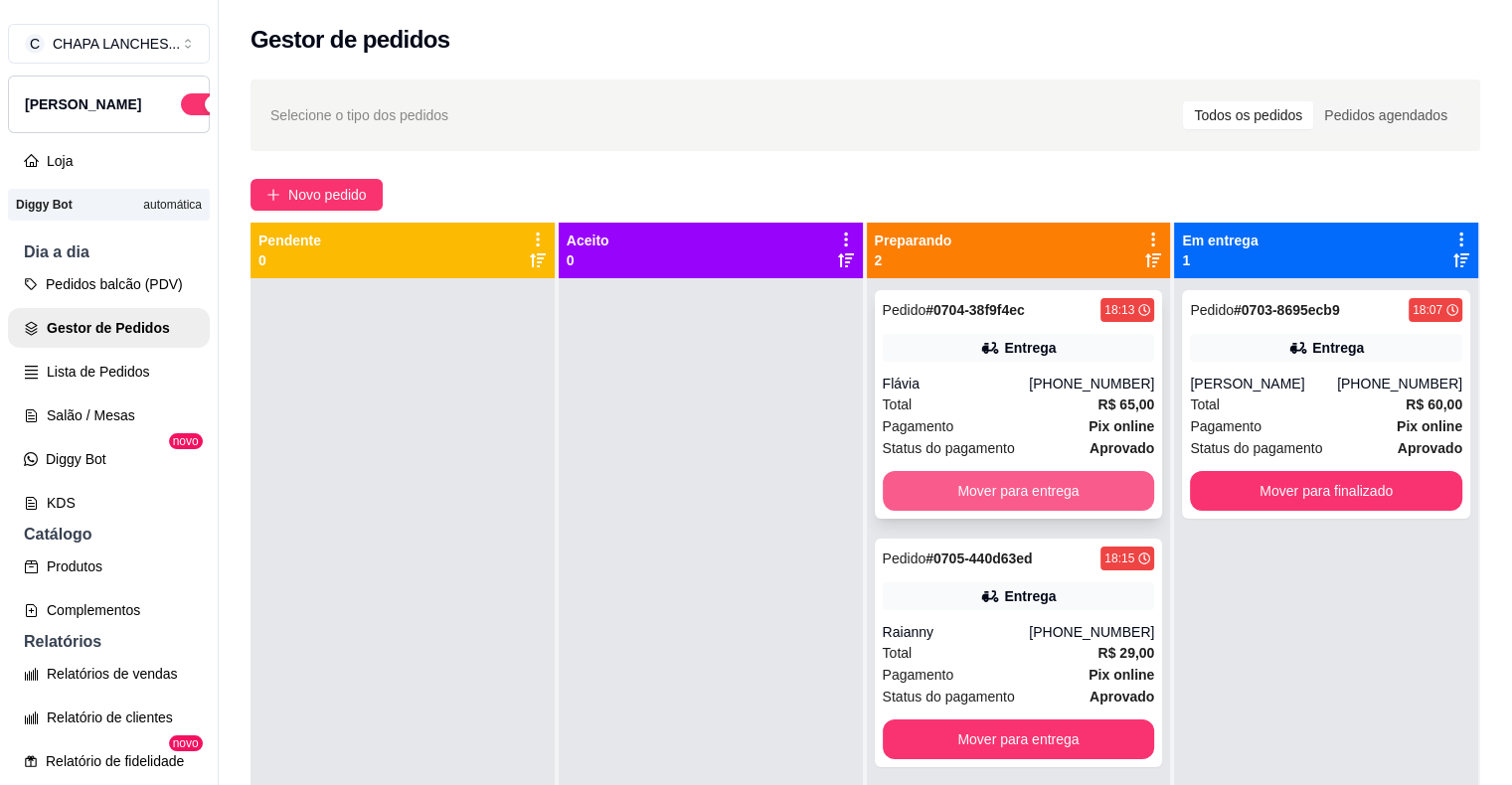 click on "Mover para entrega" at bounding box center [1019, 491] 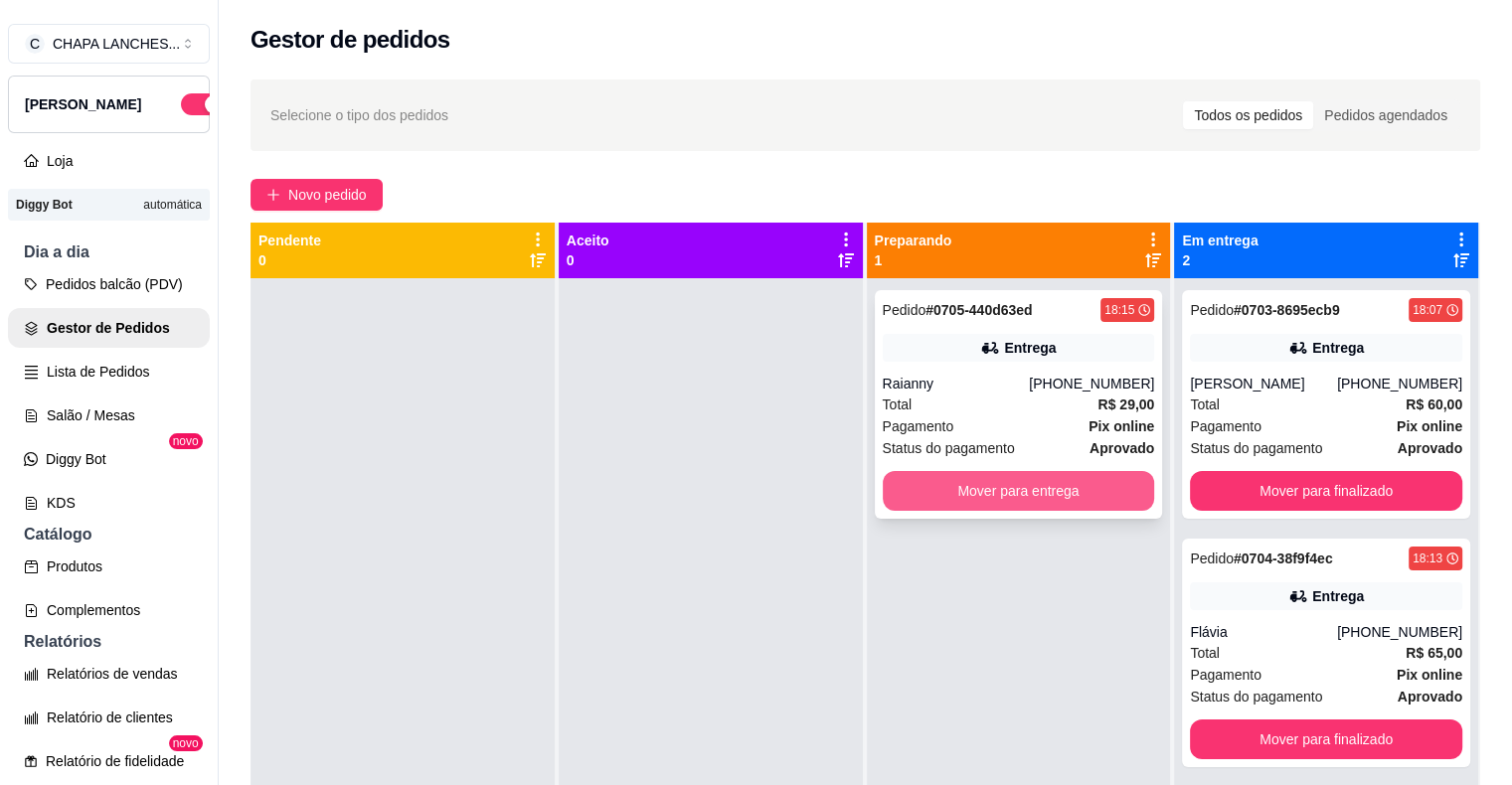 click on "Mover para entrega" at bounding box center (1019, 491) 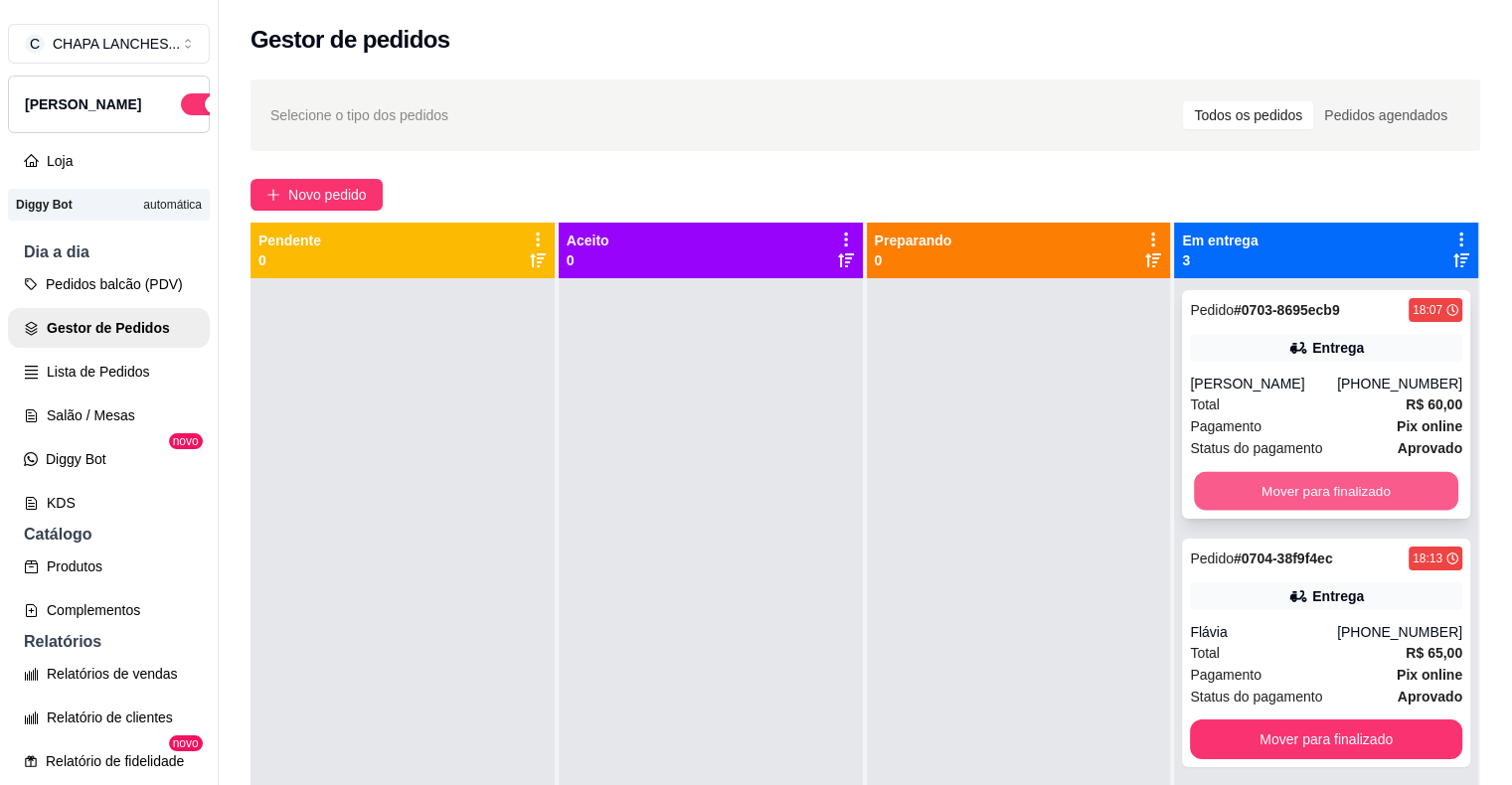click on "Mover para finalizado" at bounding box center [1326, 491] 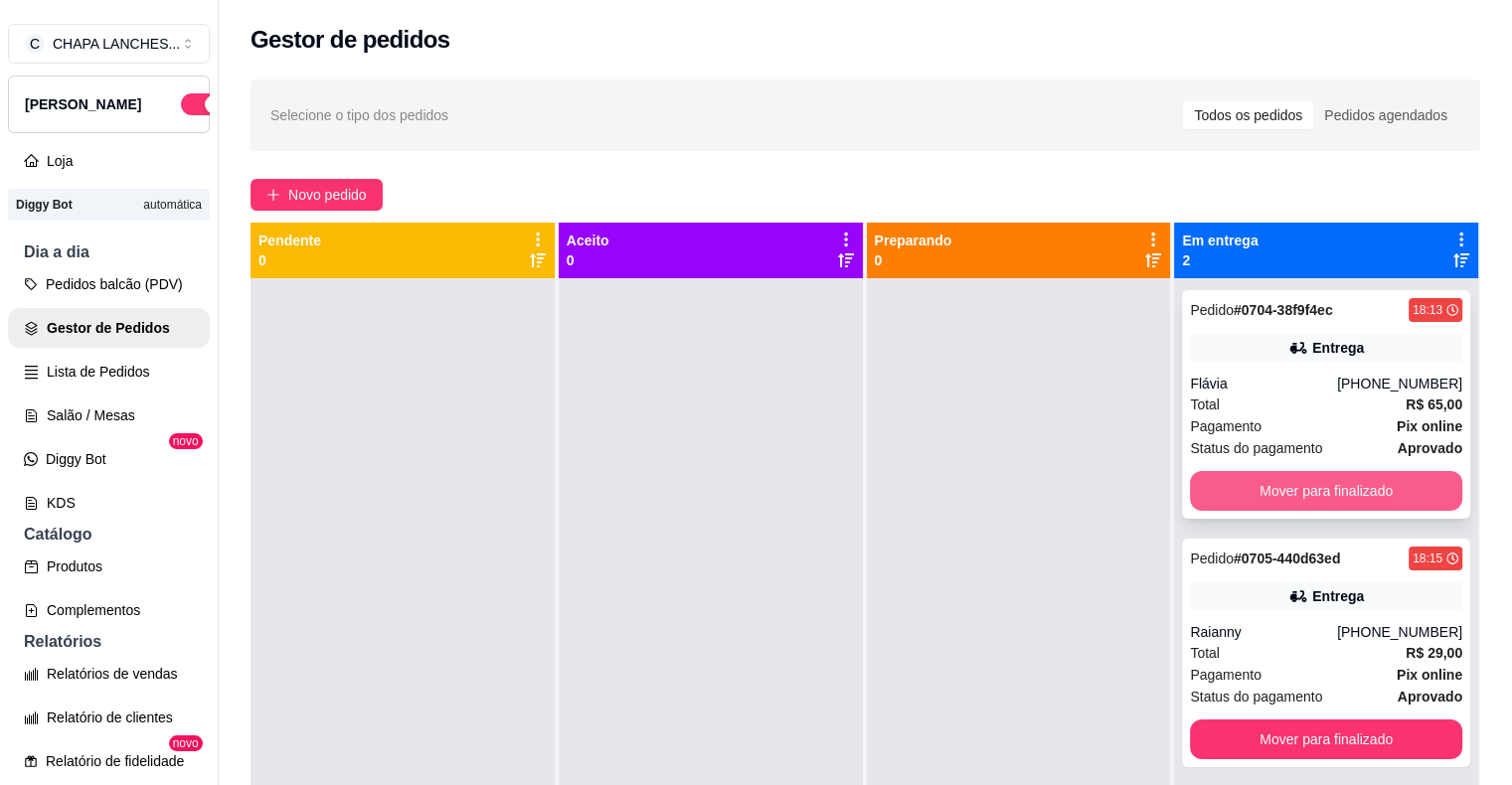 click on "Mover para finalizado" at bounding box center (1326, 491) 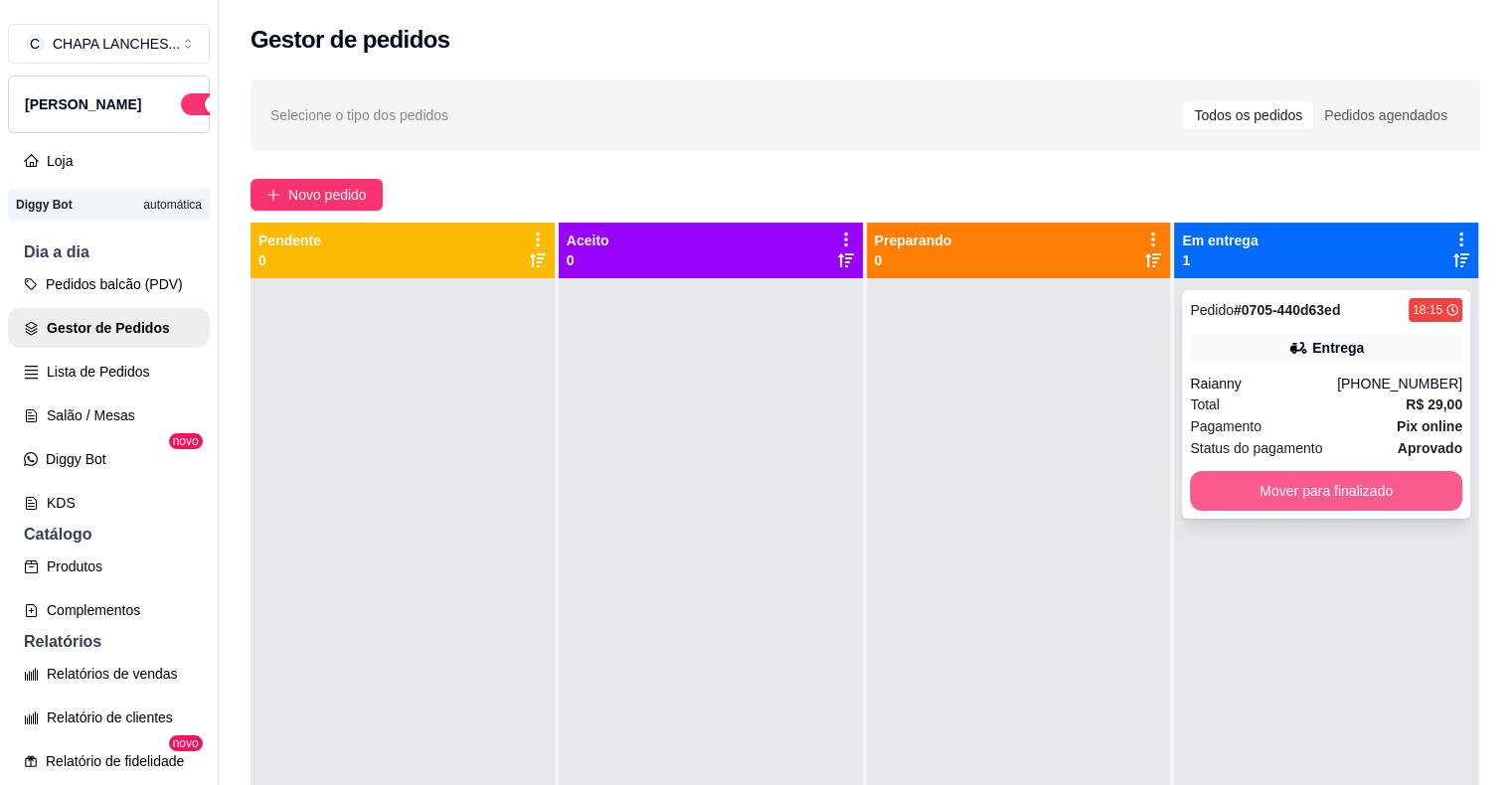 click on "Mover para finalizado" at bounding box center (1326, 491) 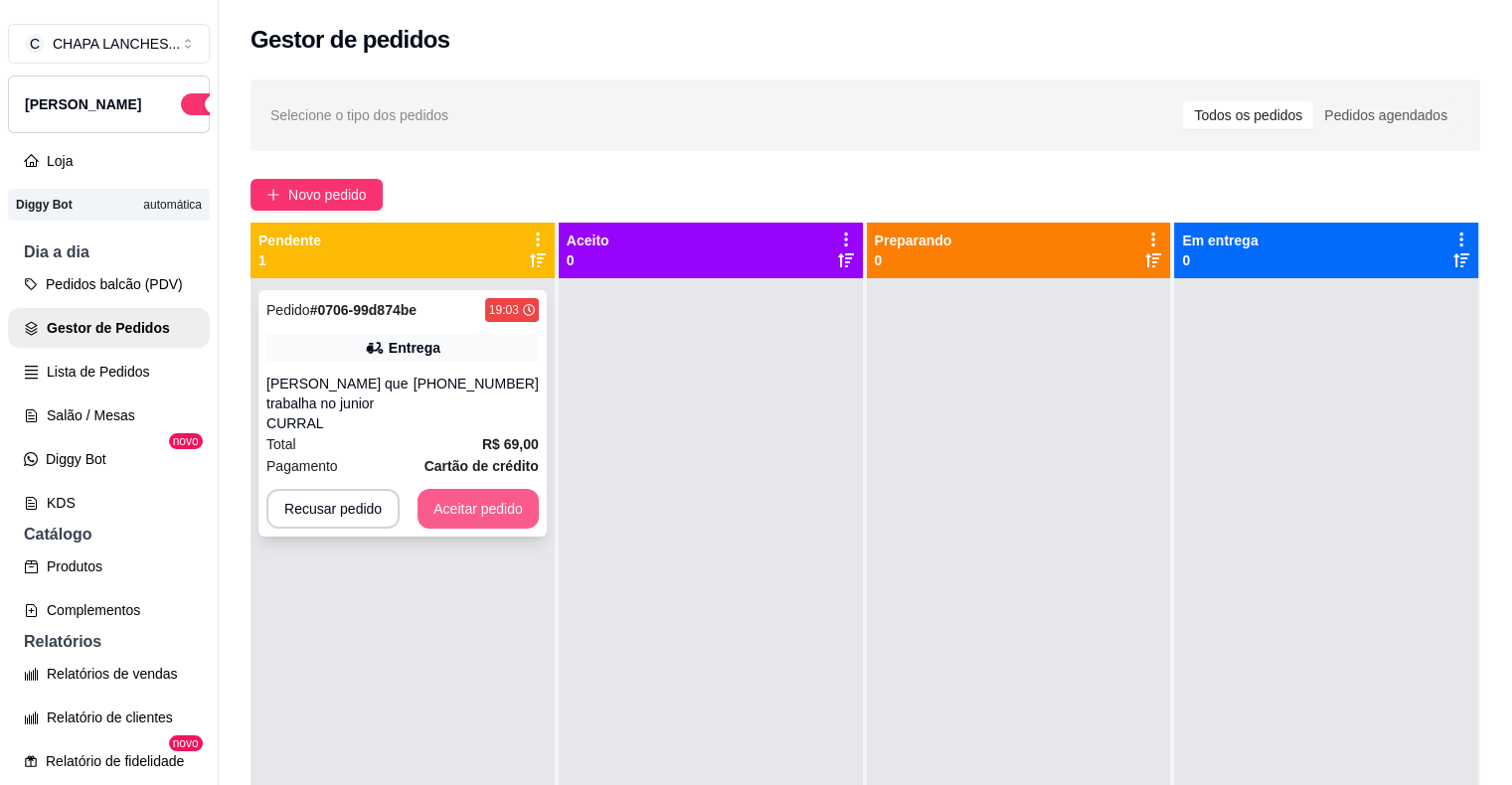 click on "Aceitar pedido" at bounding box center [478, 509] 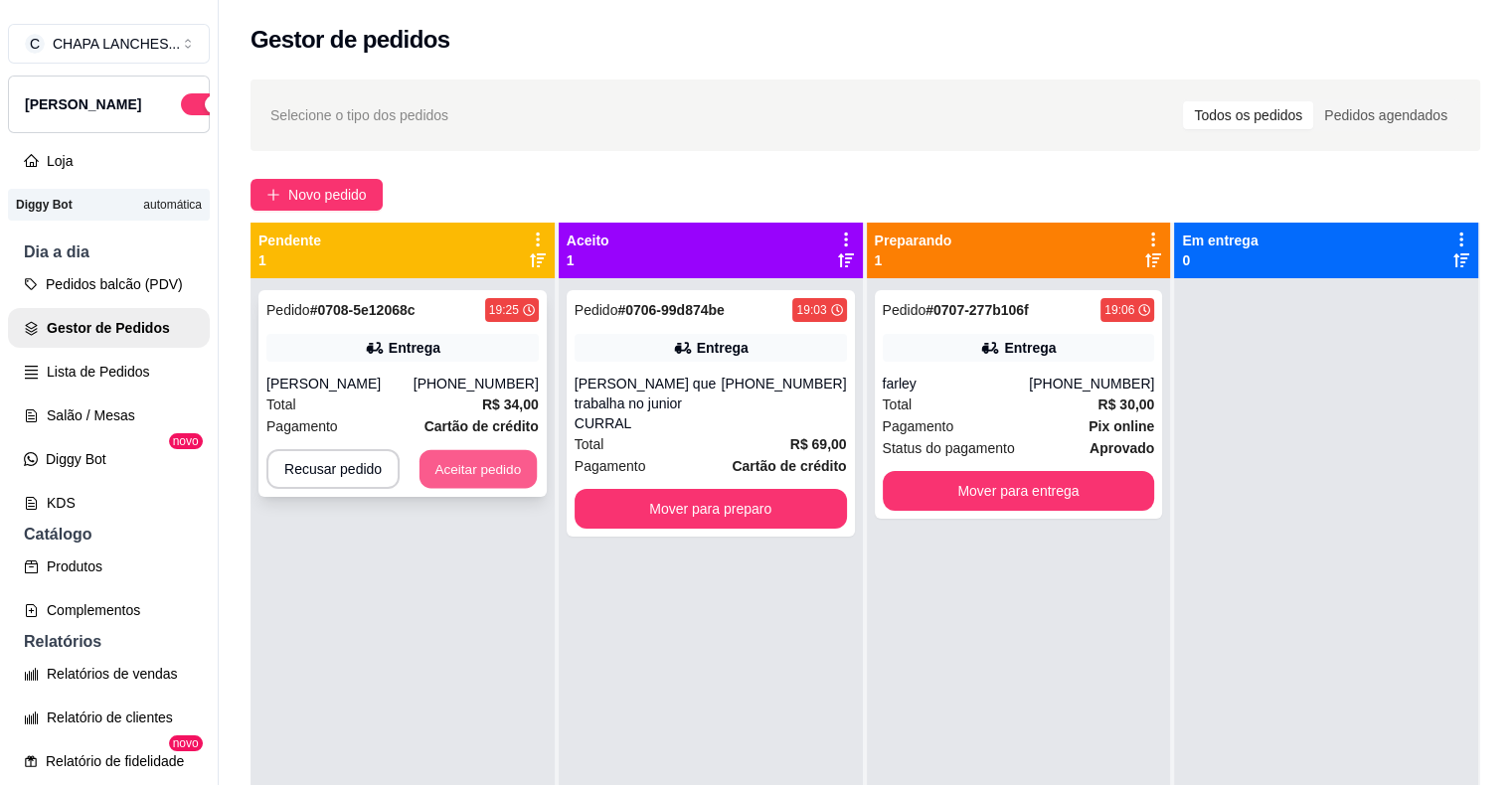 click on "Aceitar pedido" at bounding box center [478, 469] 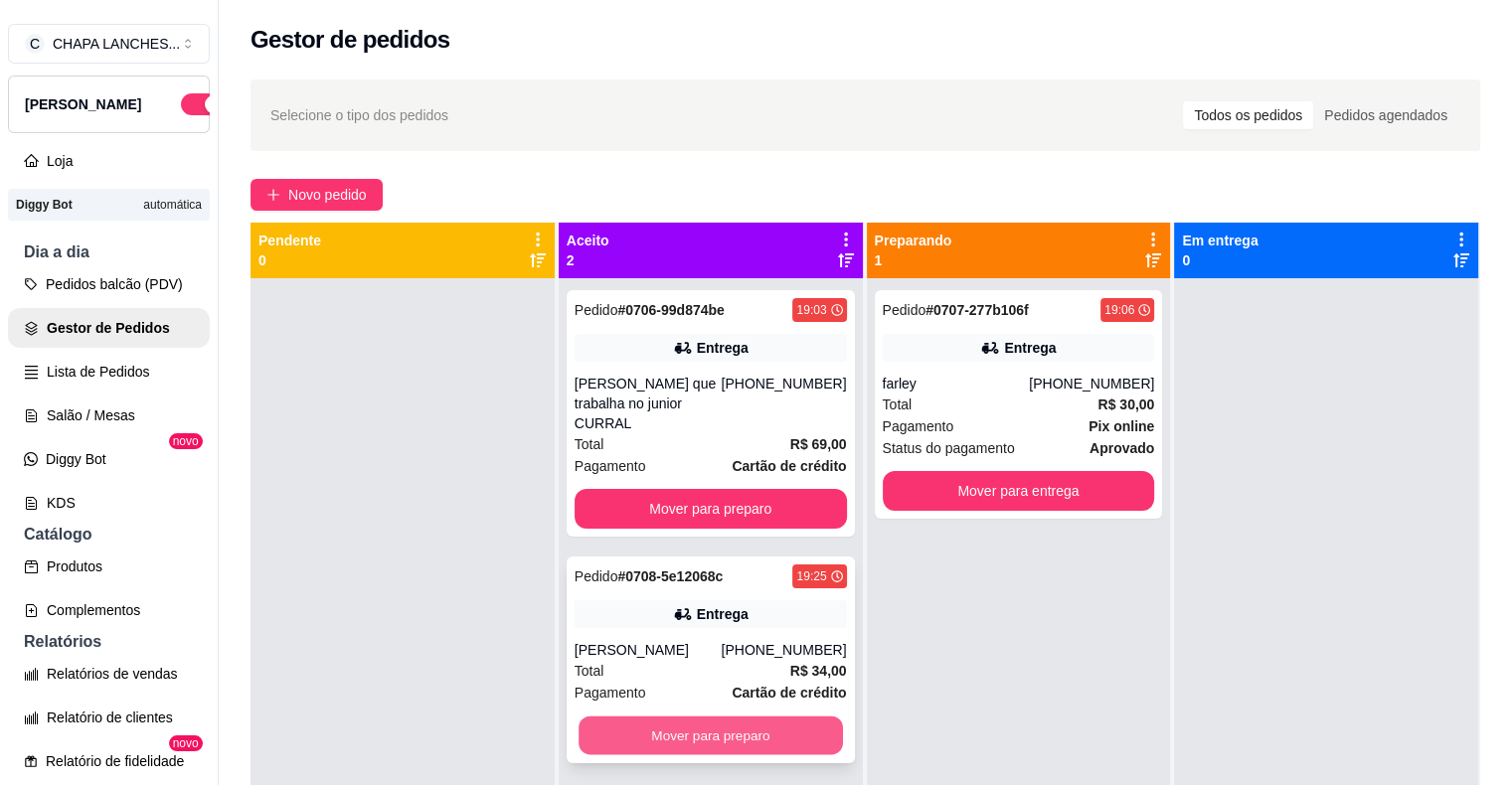 click on "Mover para preparo" at bounding box center [711, 735] 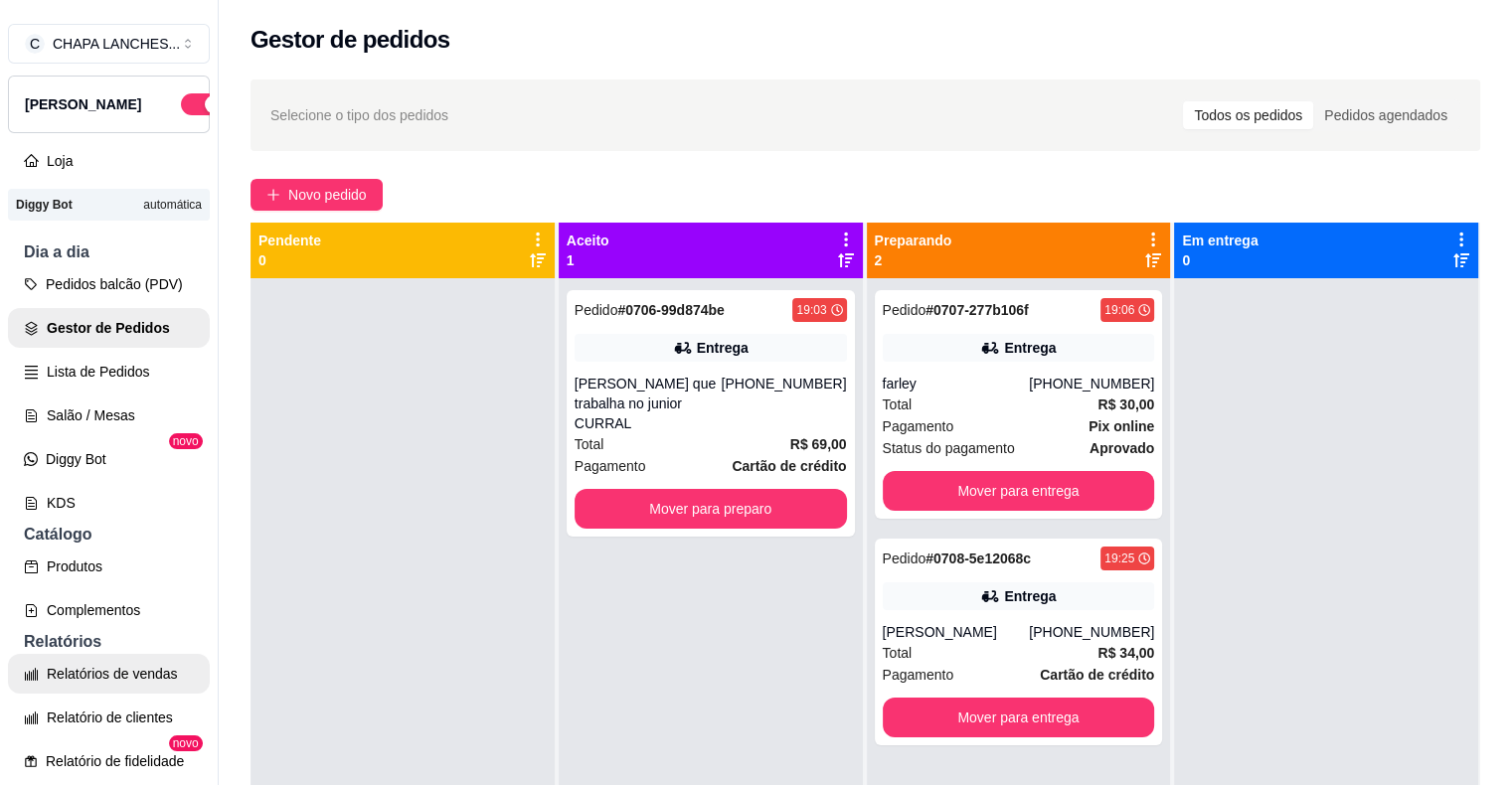 click on "Relatórios de vendas" at bounding box center (108, 674) 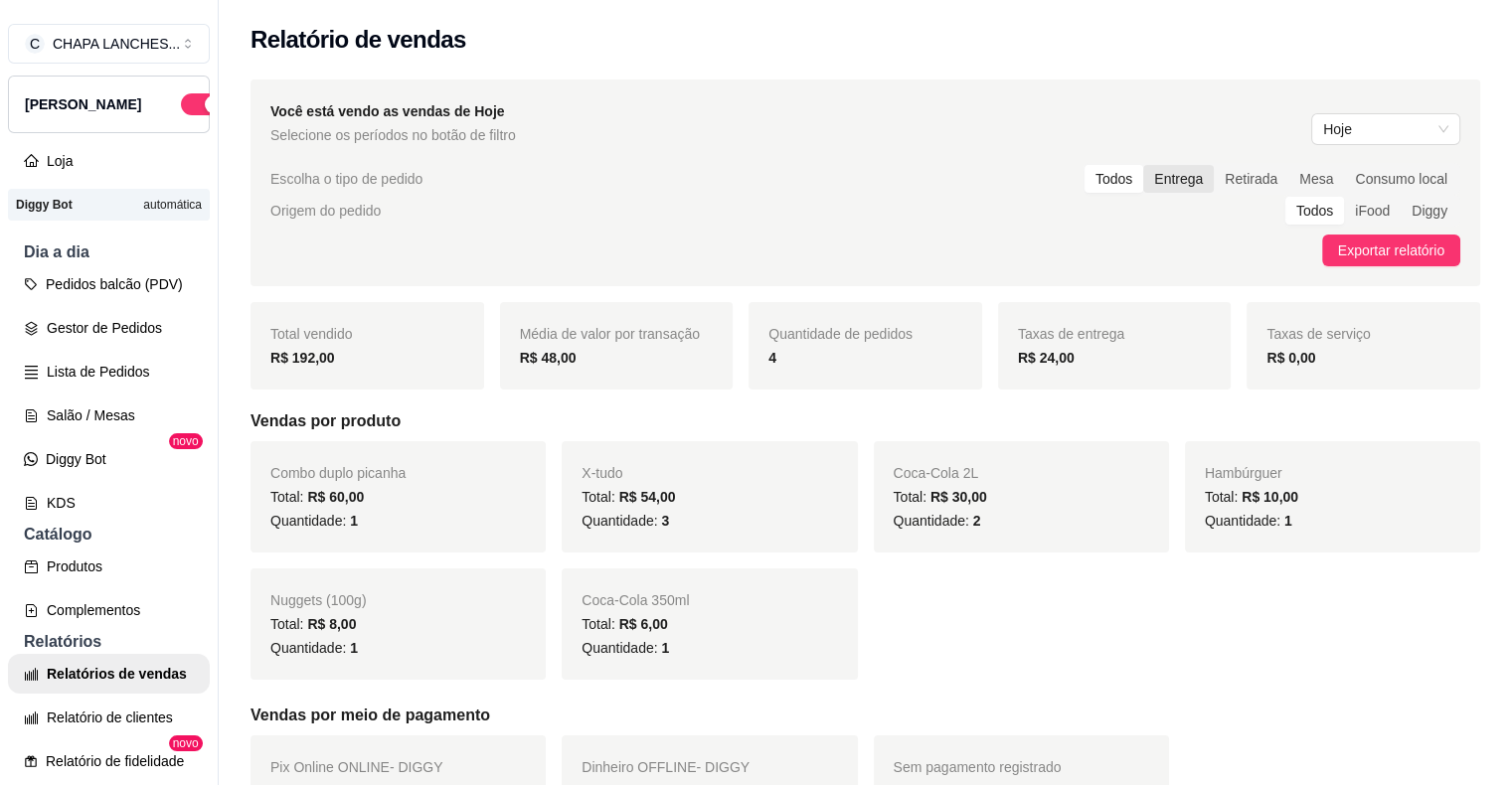 click on "Entrega" at bounding box center [1178, 179] 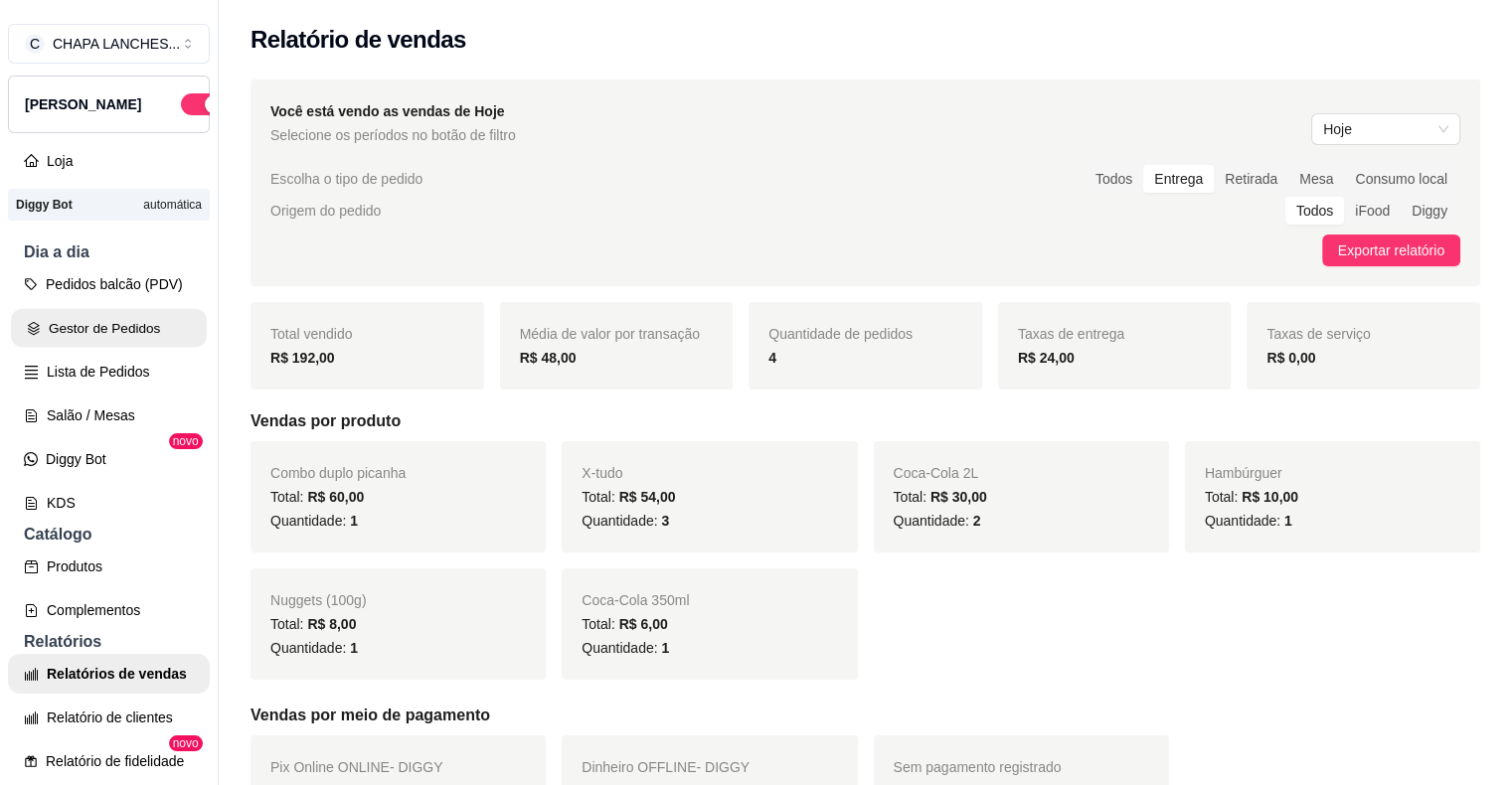 click on "Gestor de Pedidos" at bounding box center [108, 328] 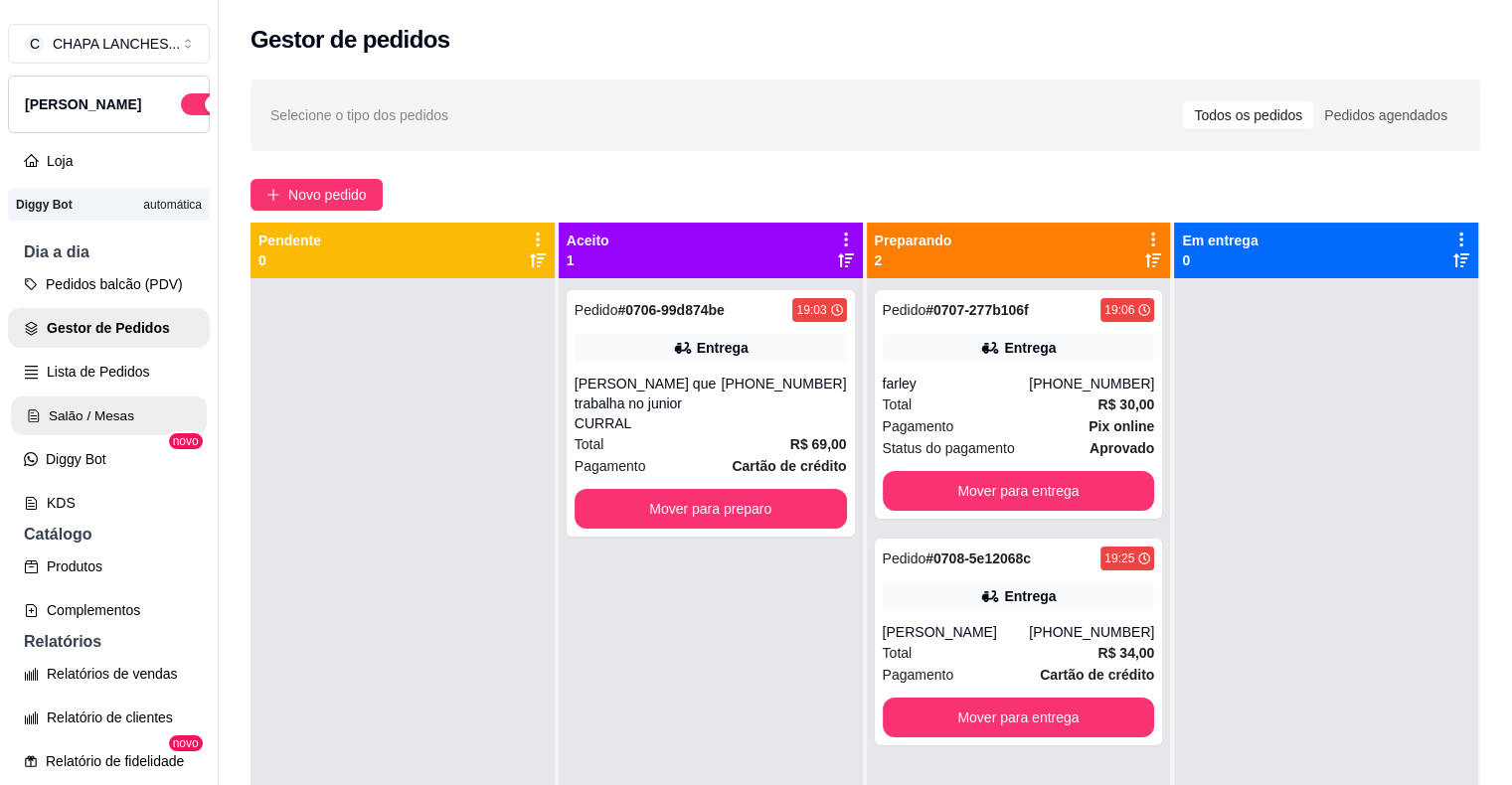 click on "Salão / Mesas" at bounding box center [108, 415] 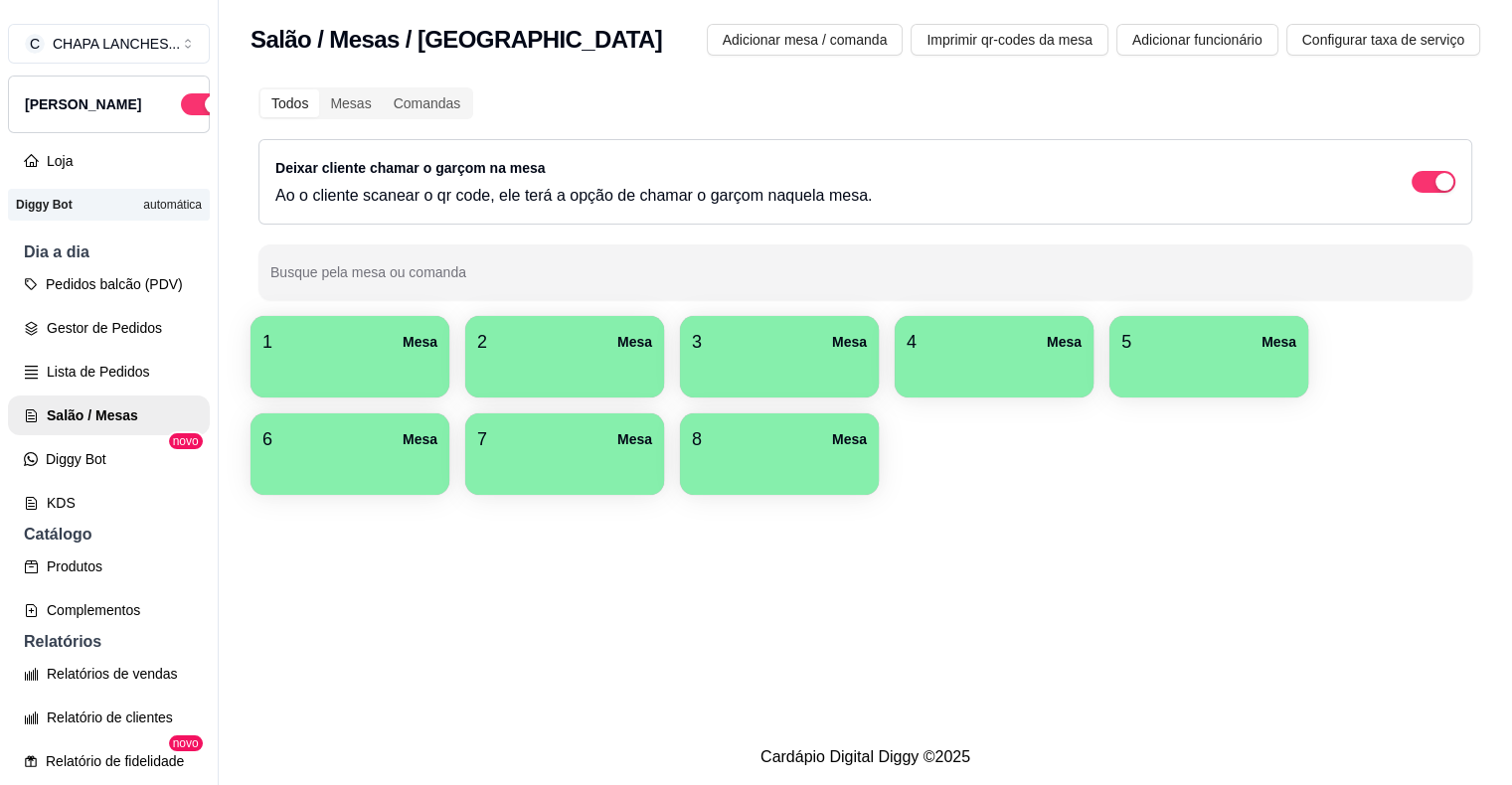 click at bounding box center [779, 468] 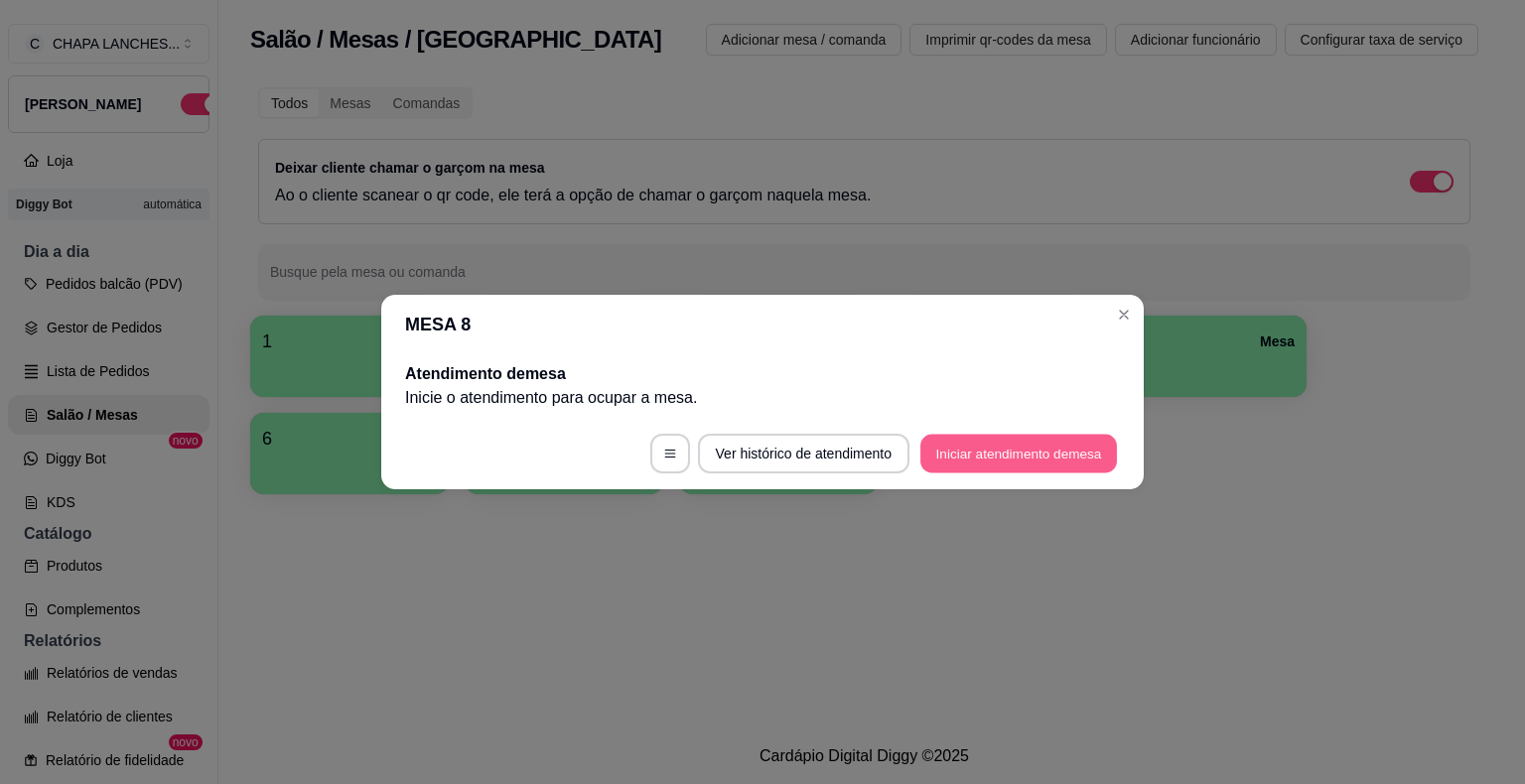 click on "Iniciar atendimento de  mesa" at bounding box center [1019, 454] 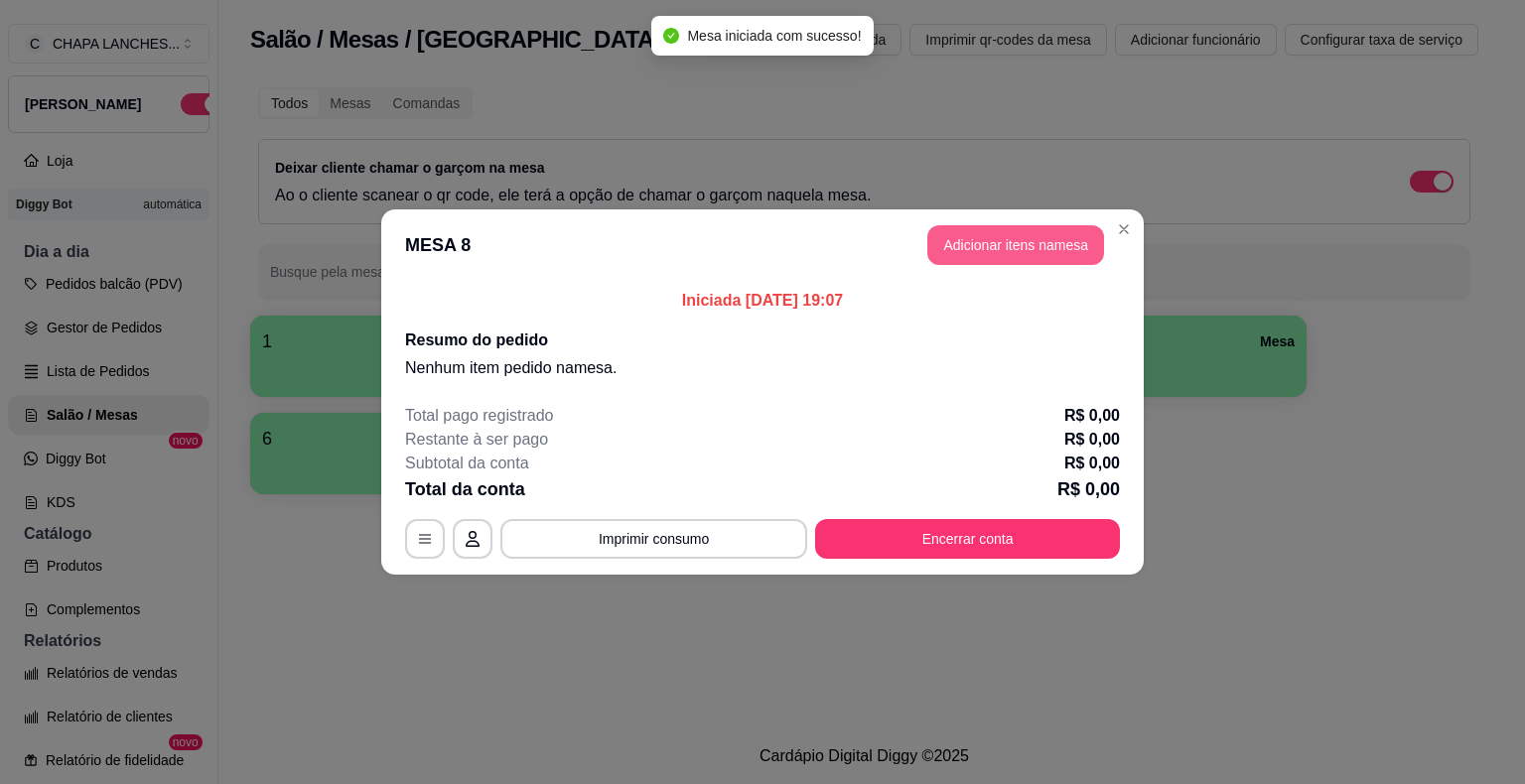click on "Adicionar itens na  mesa" at bounding box center (1016, 245) 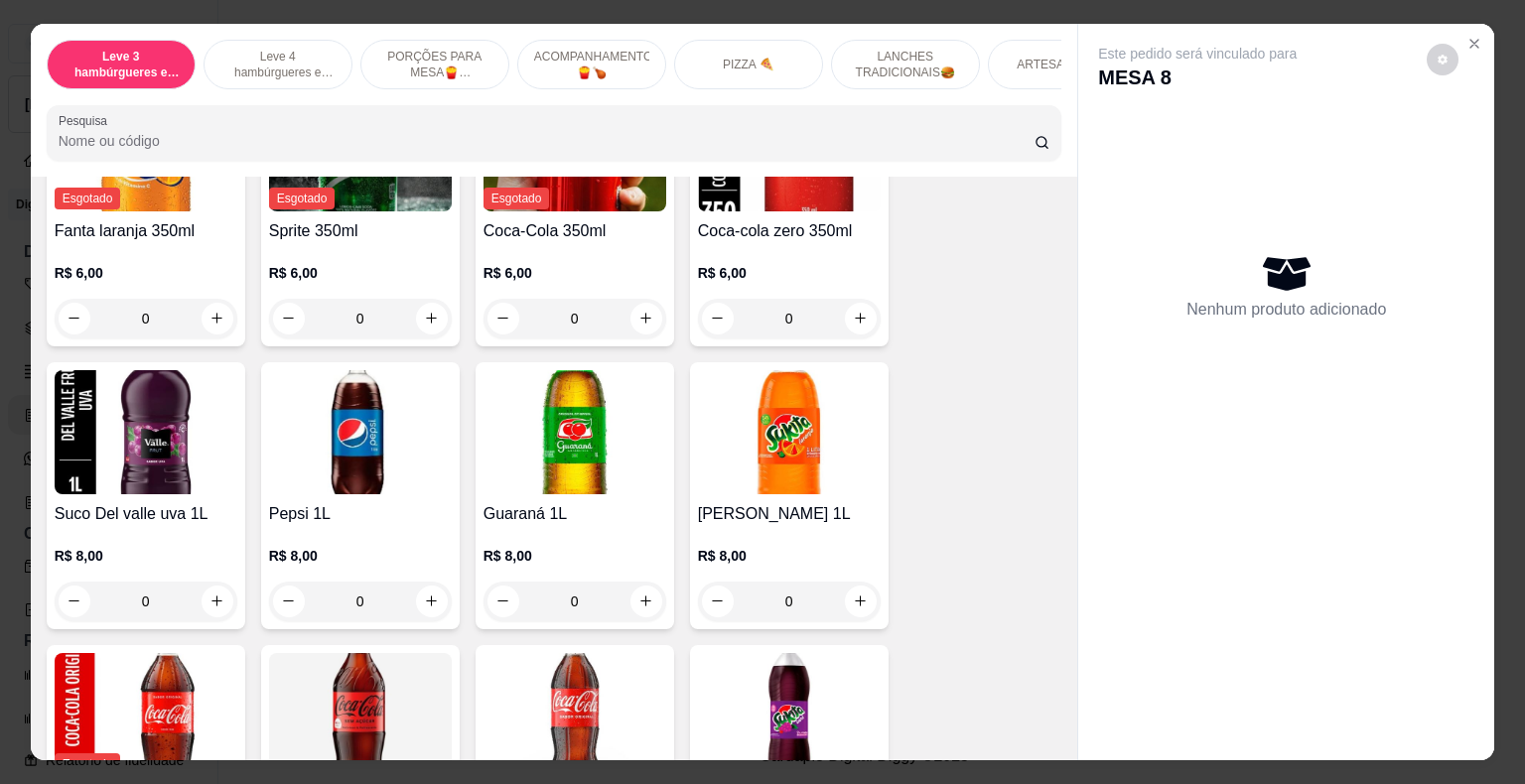 scroll, scrollTop: 5657, scrollLeft: 0, axis: vertical 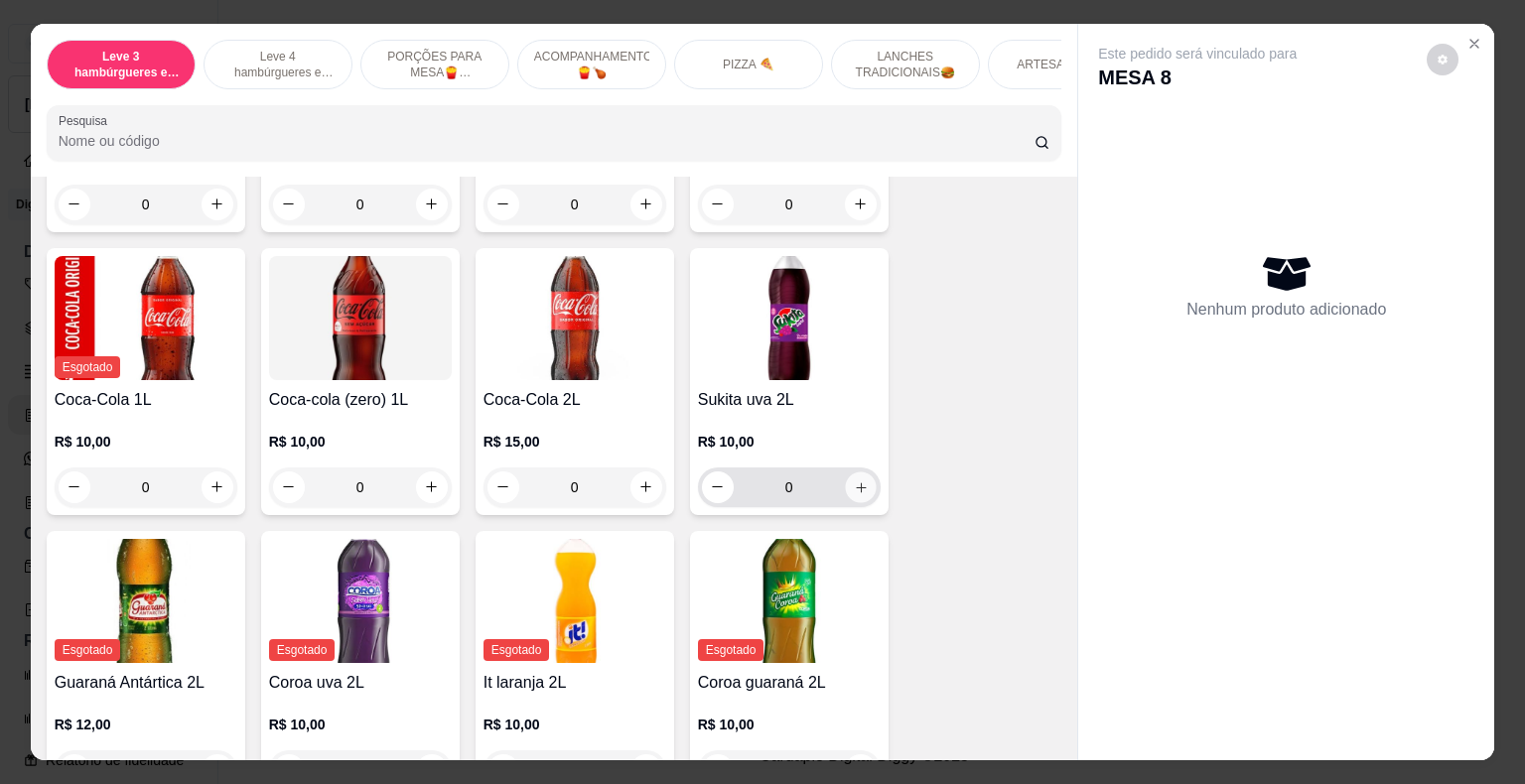 click 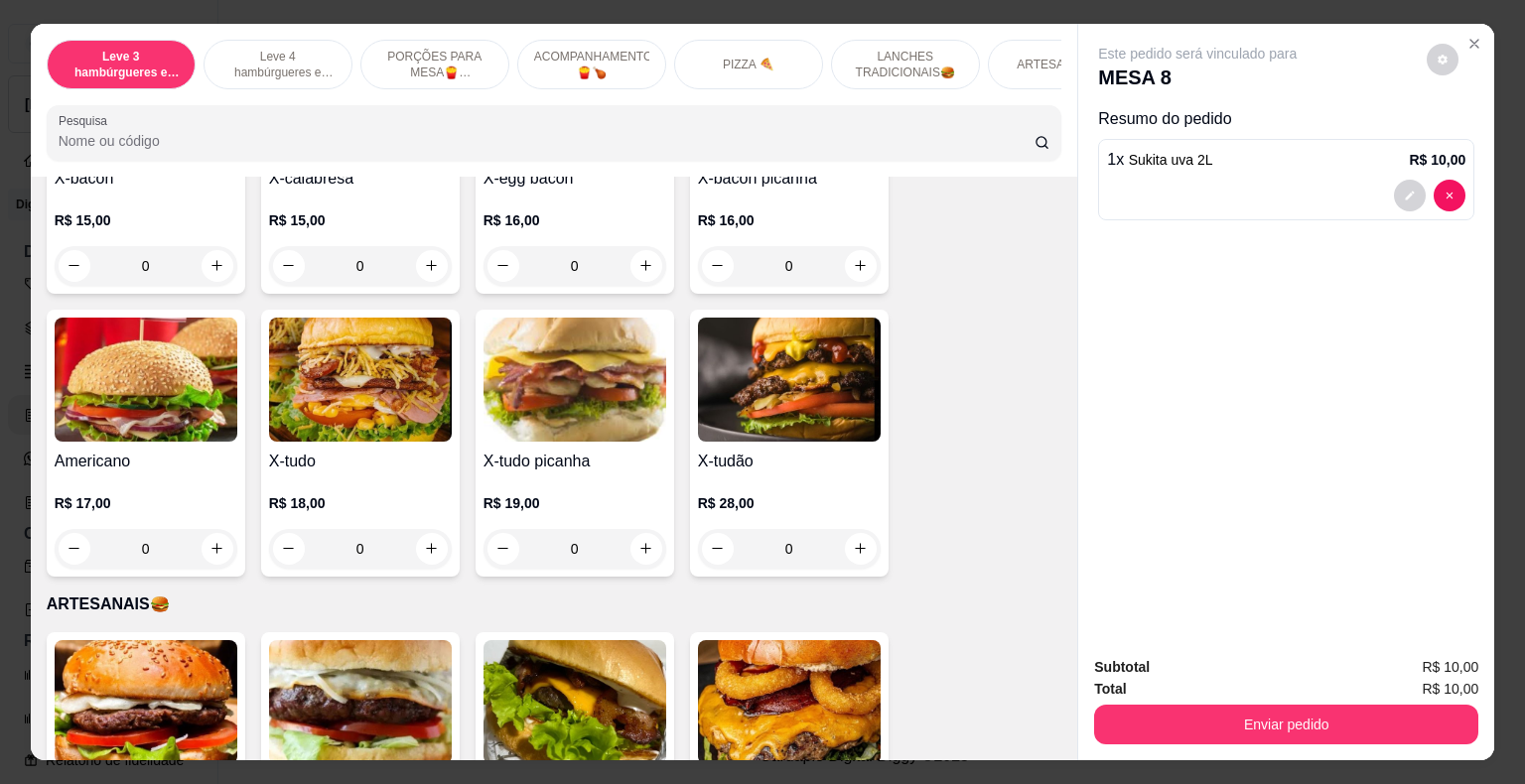 scroll, scrollTop: 2580, scrollLeft: 0, axis: vertical 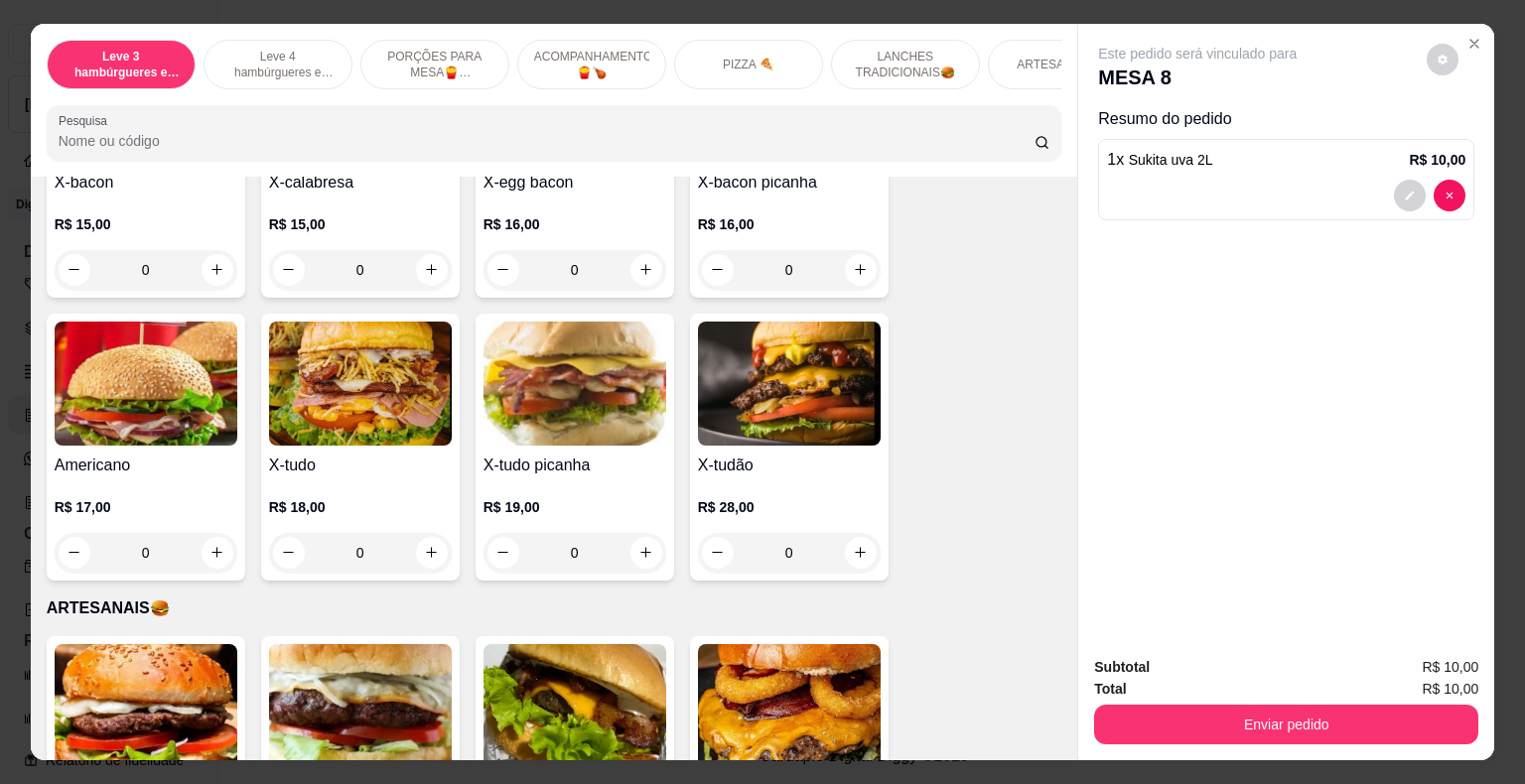 click on "0" at bounding box center [360, 553] 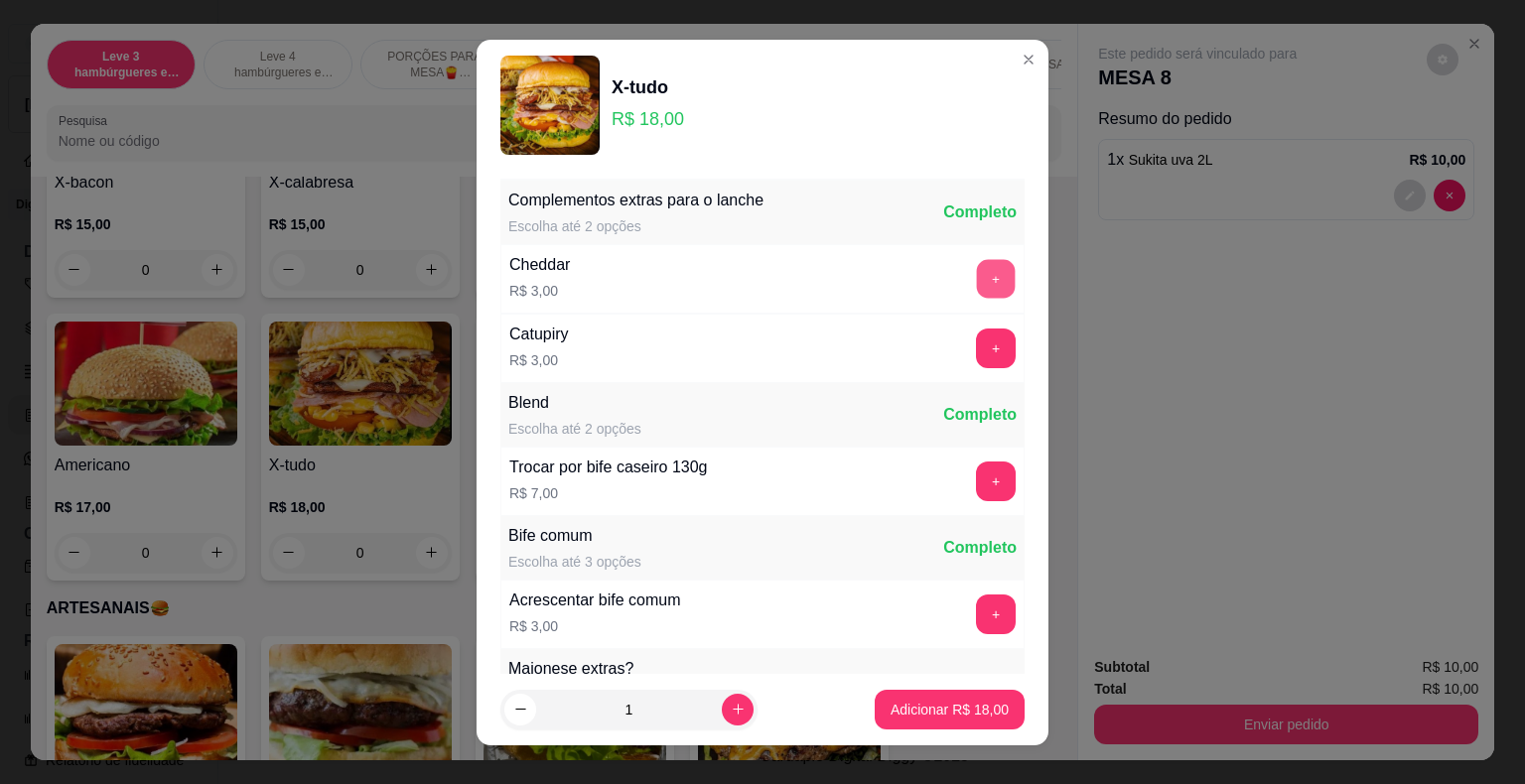 click on "+" at bounding box center [996, 278] 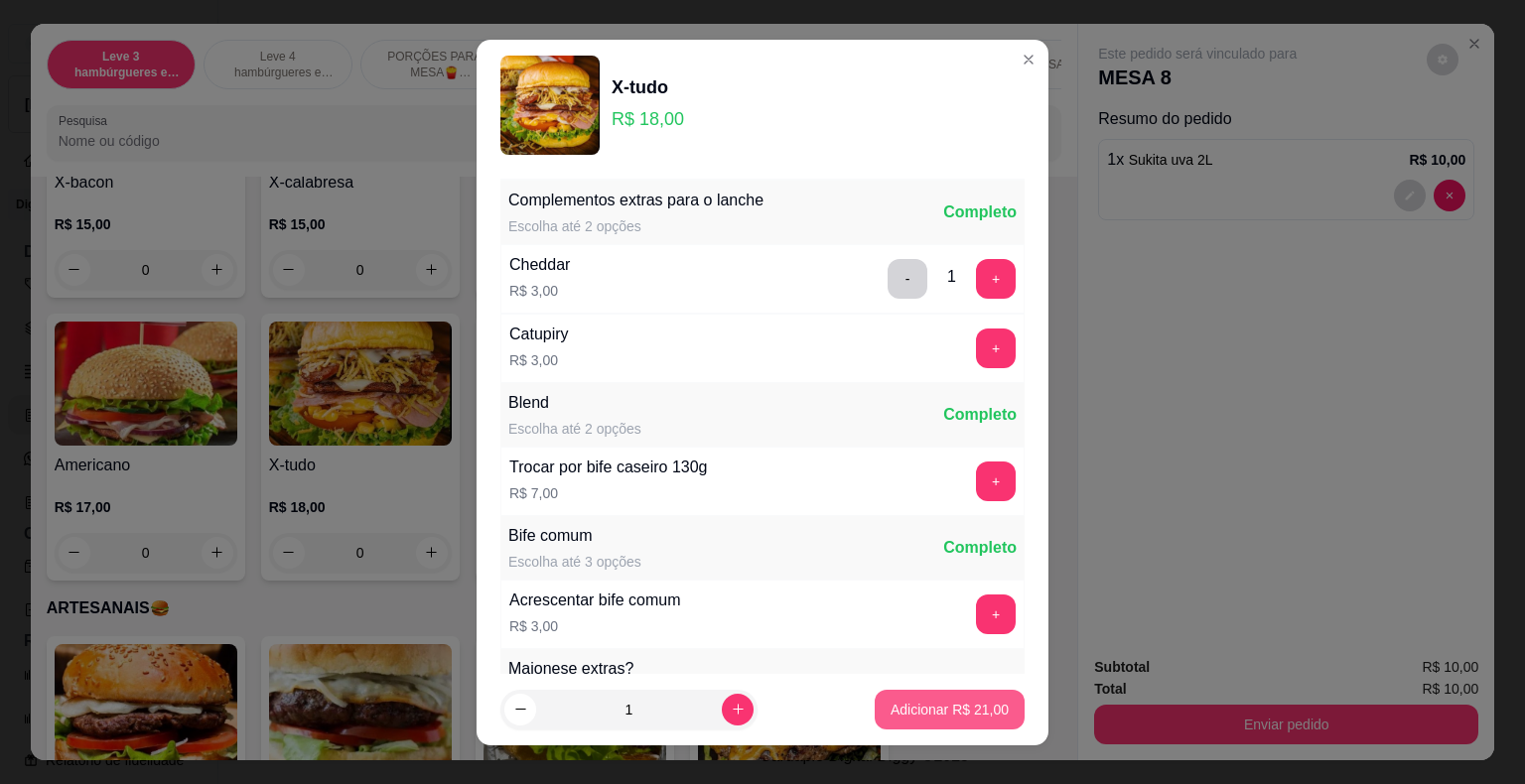 click on "Adicionar   R$ 21,00" at bounding box center [949, 710] 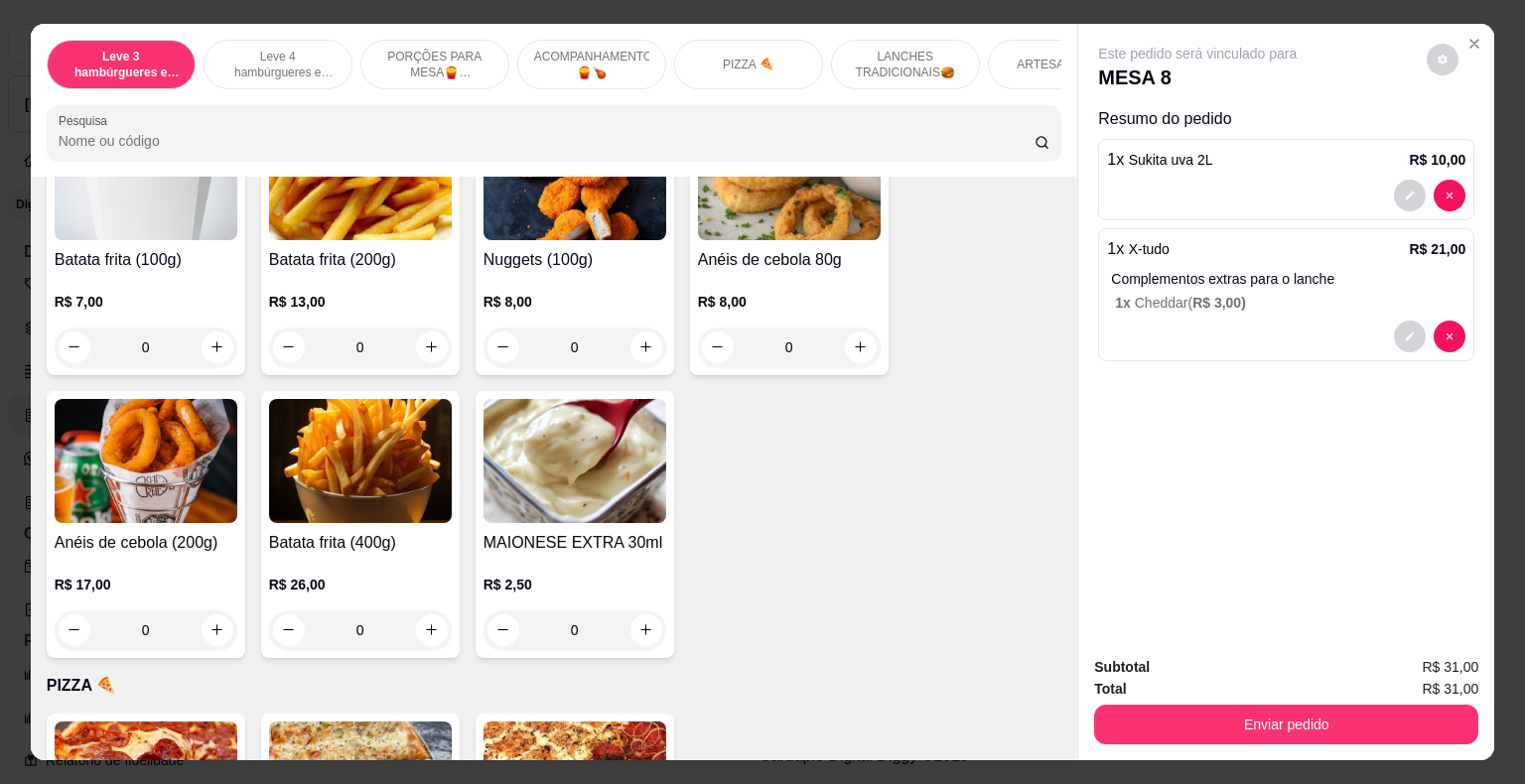 scroll, scrollTop: 1290, scrollLeft: 0, axis: vertical 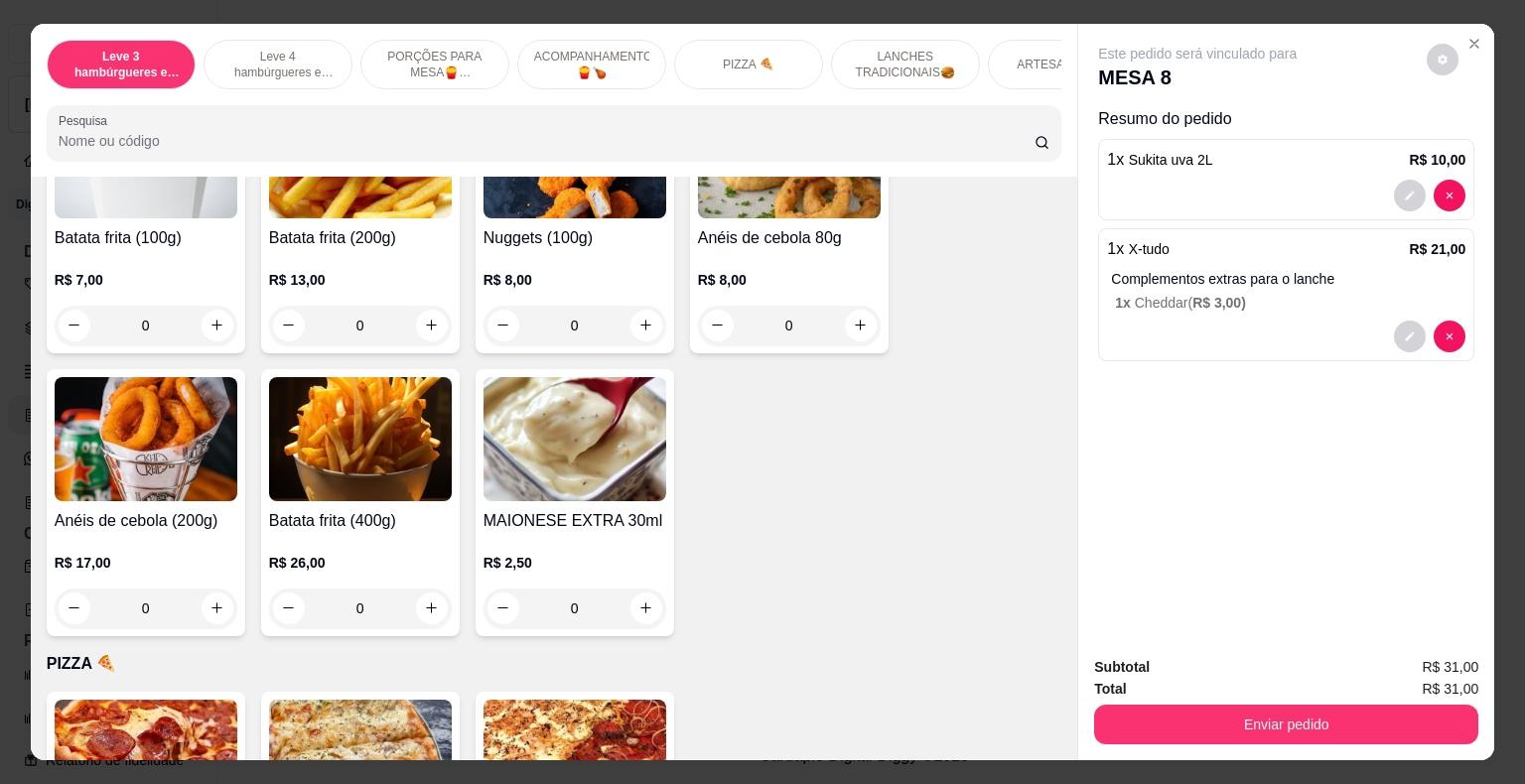 click on "0" at bounding box center [360, 608] 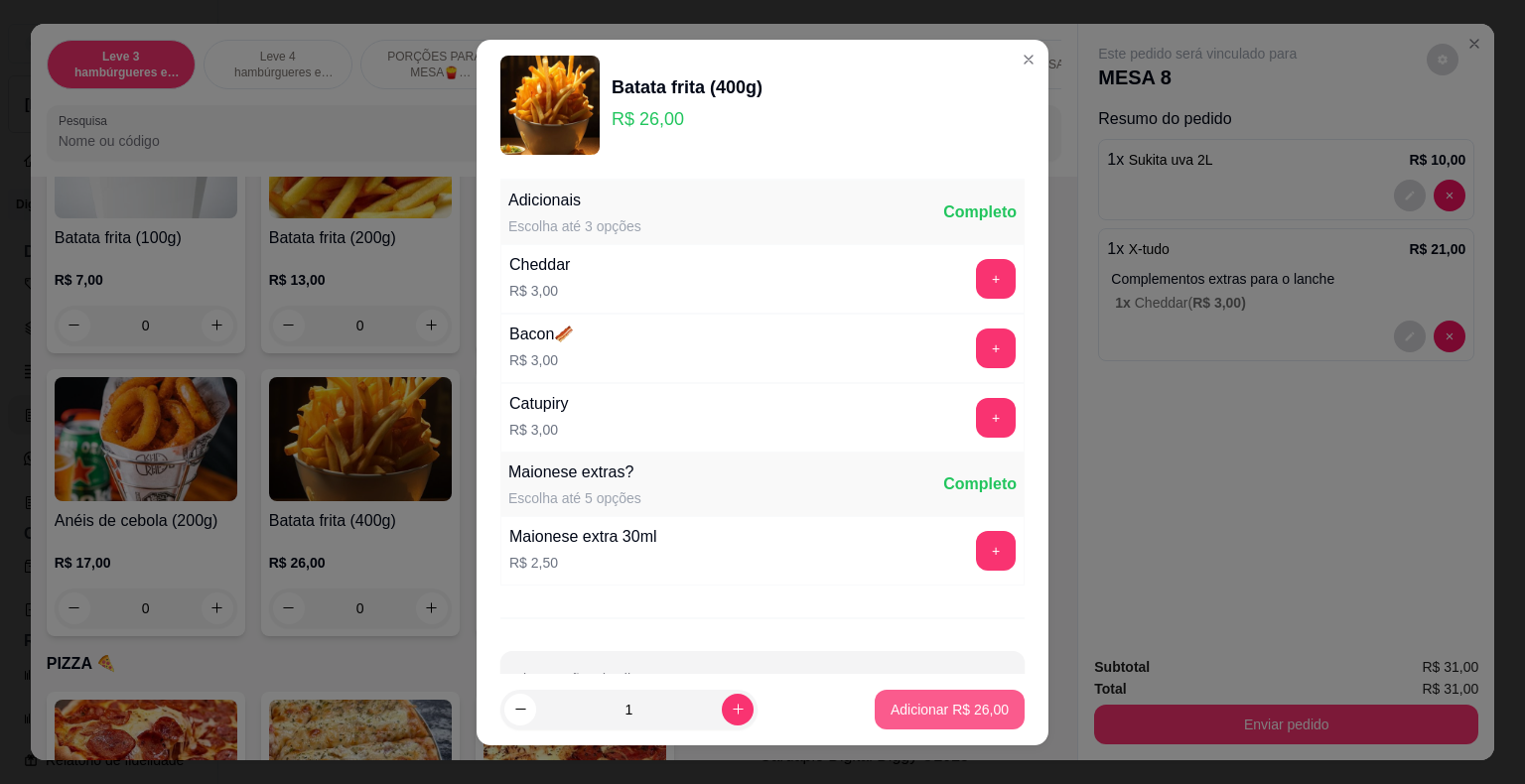 click on "Adicionar   R$ 26,00" at bounding box center (949, 710) 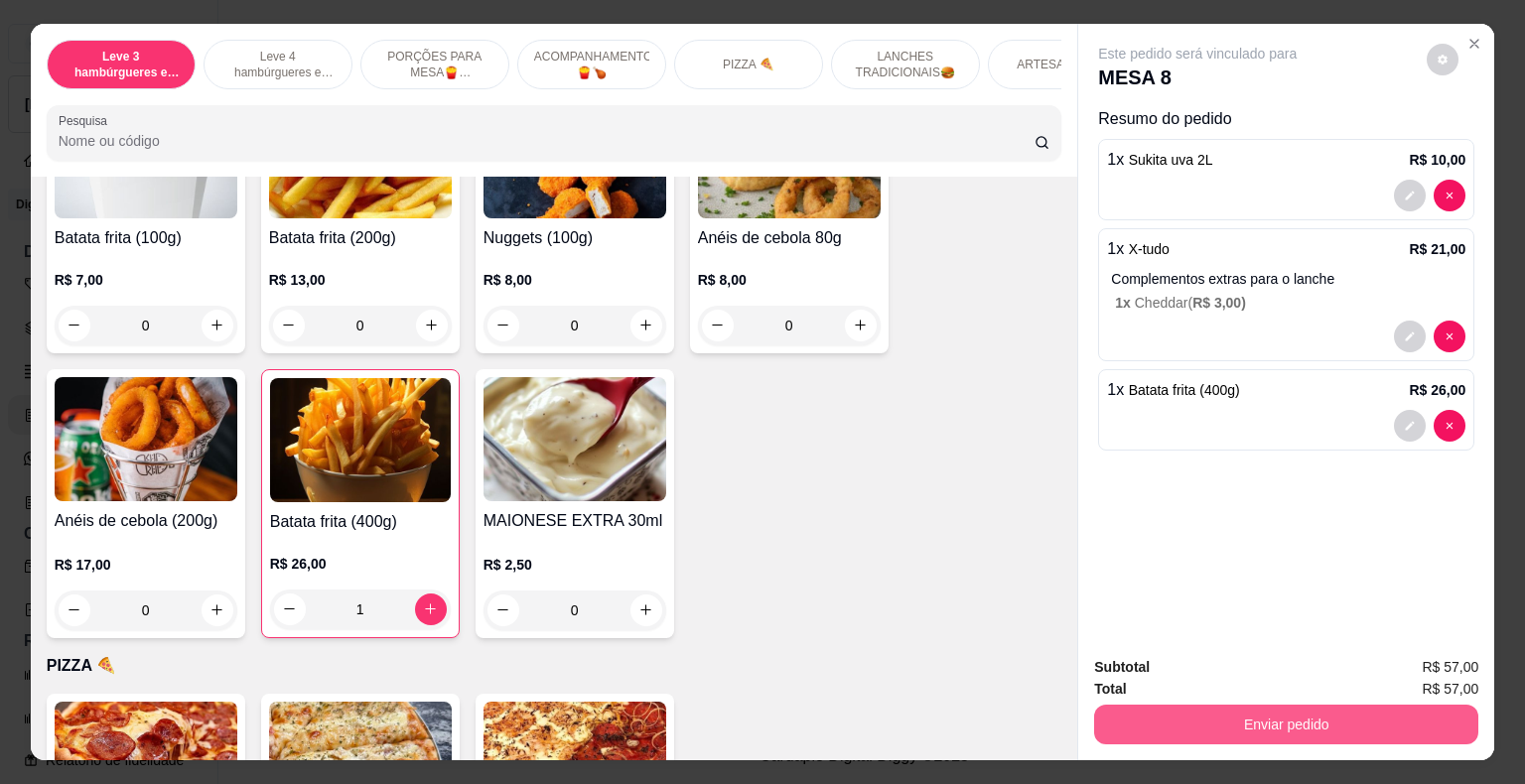 click on "Enviar pedido" at bounding box center [1286, 724] 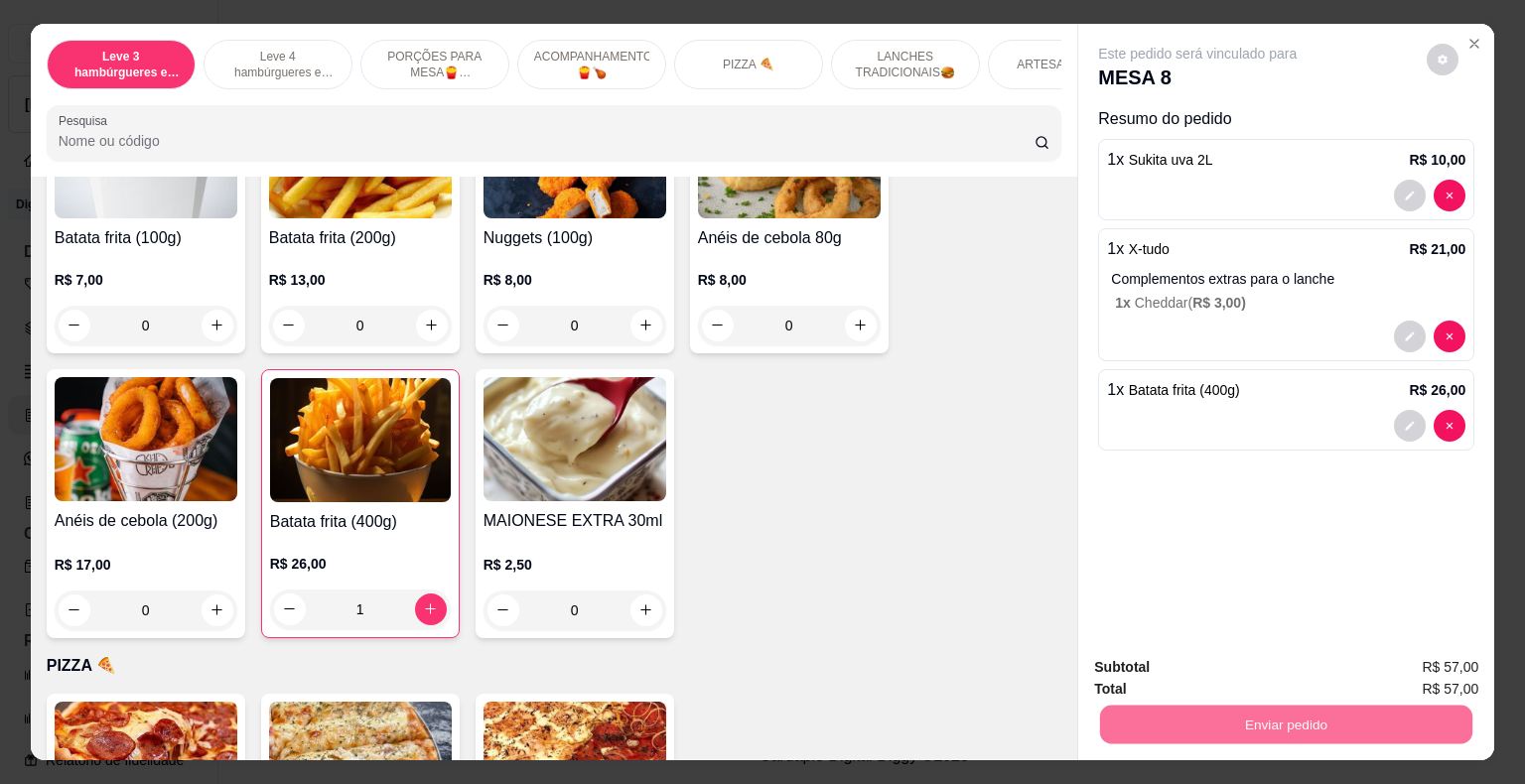 click on "Não registrar e enviar pedido" at bounding box center (1220, 669) 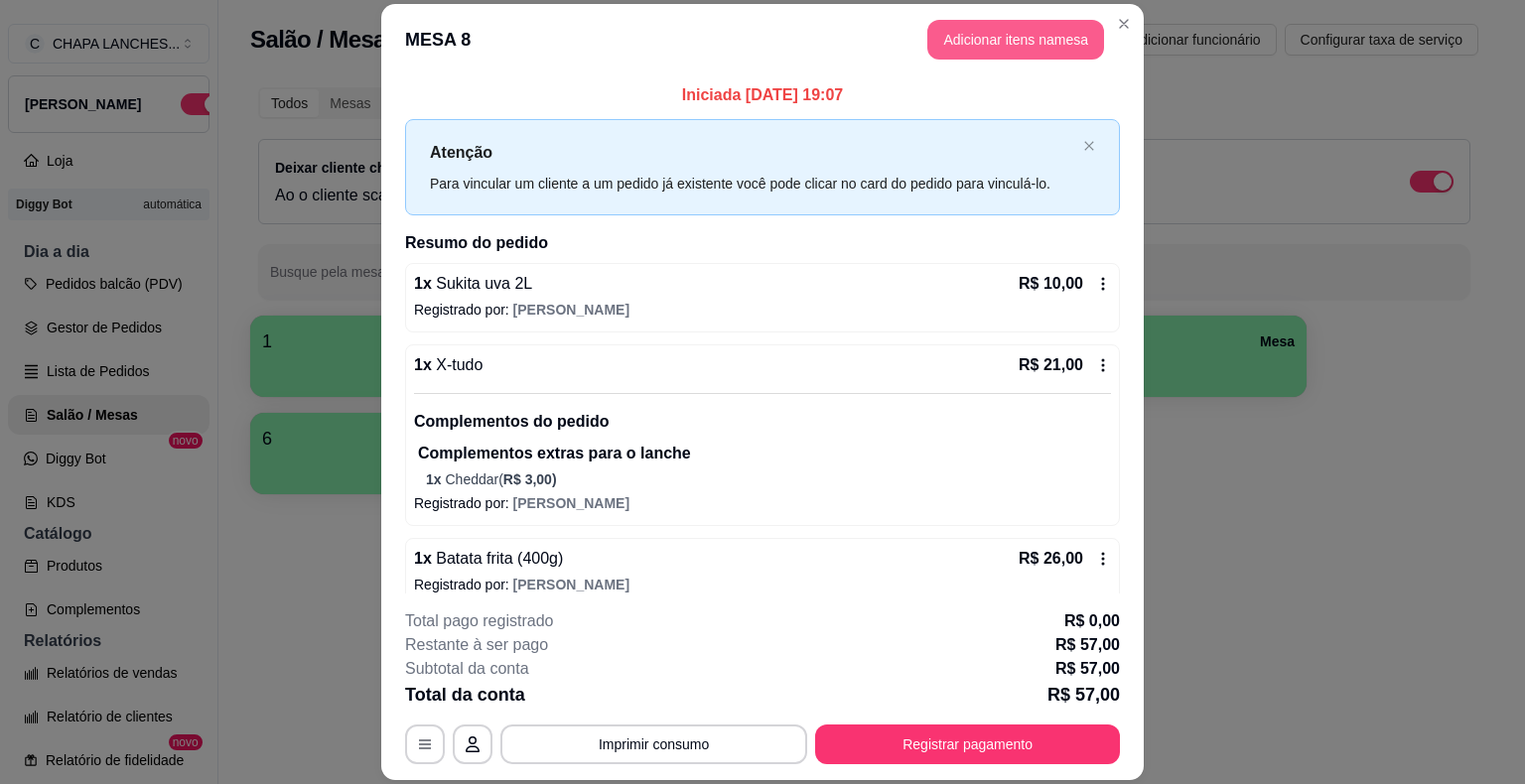 click on "Adicionar itens na  mesa" at bounding box center (1016, 40) 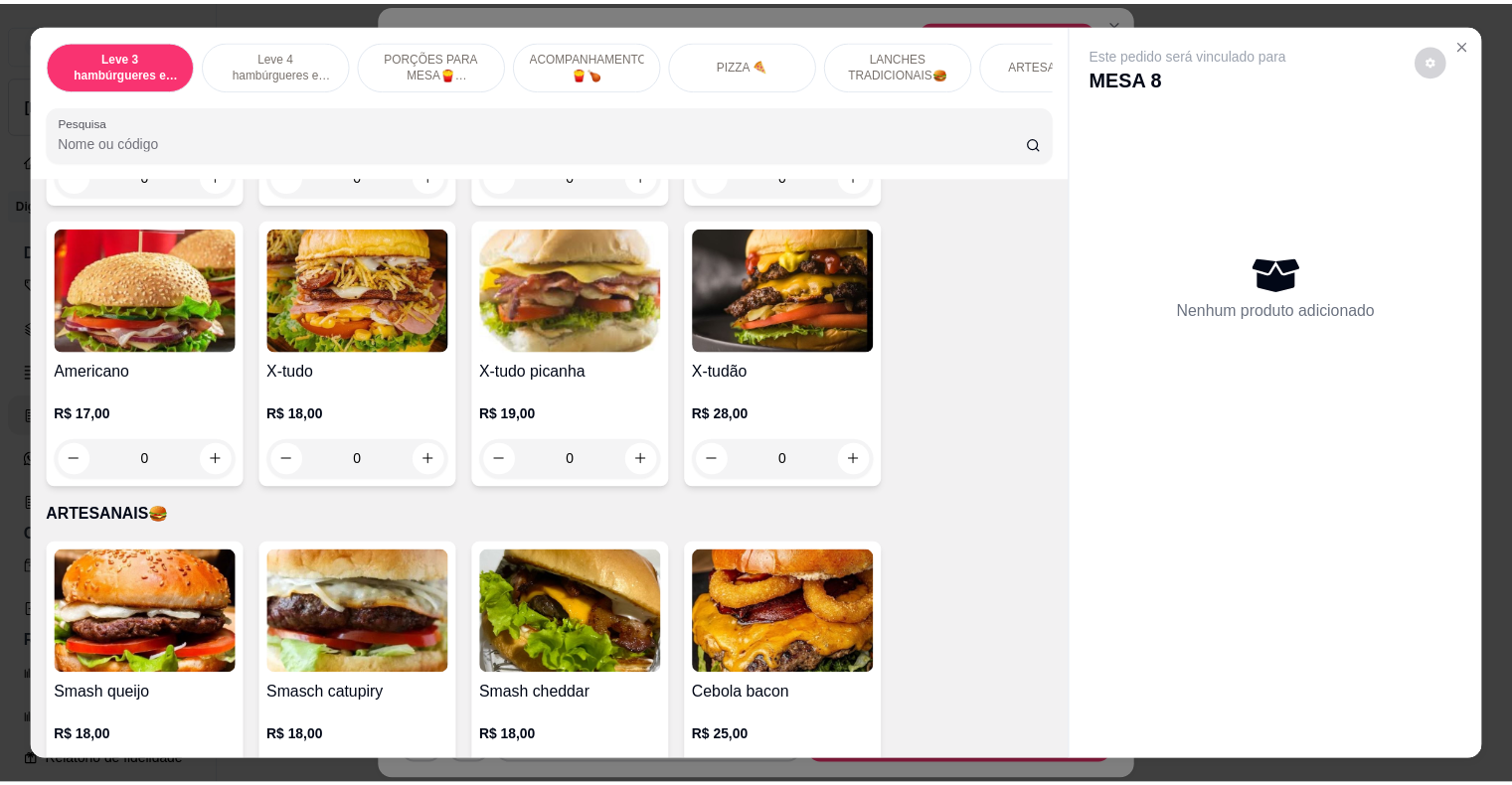 scroll, scrollTop: 2683, scrollLeft: 0, axis: vertical 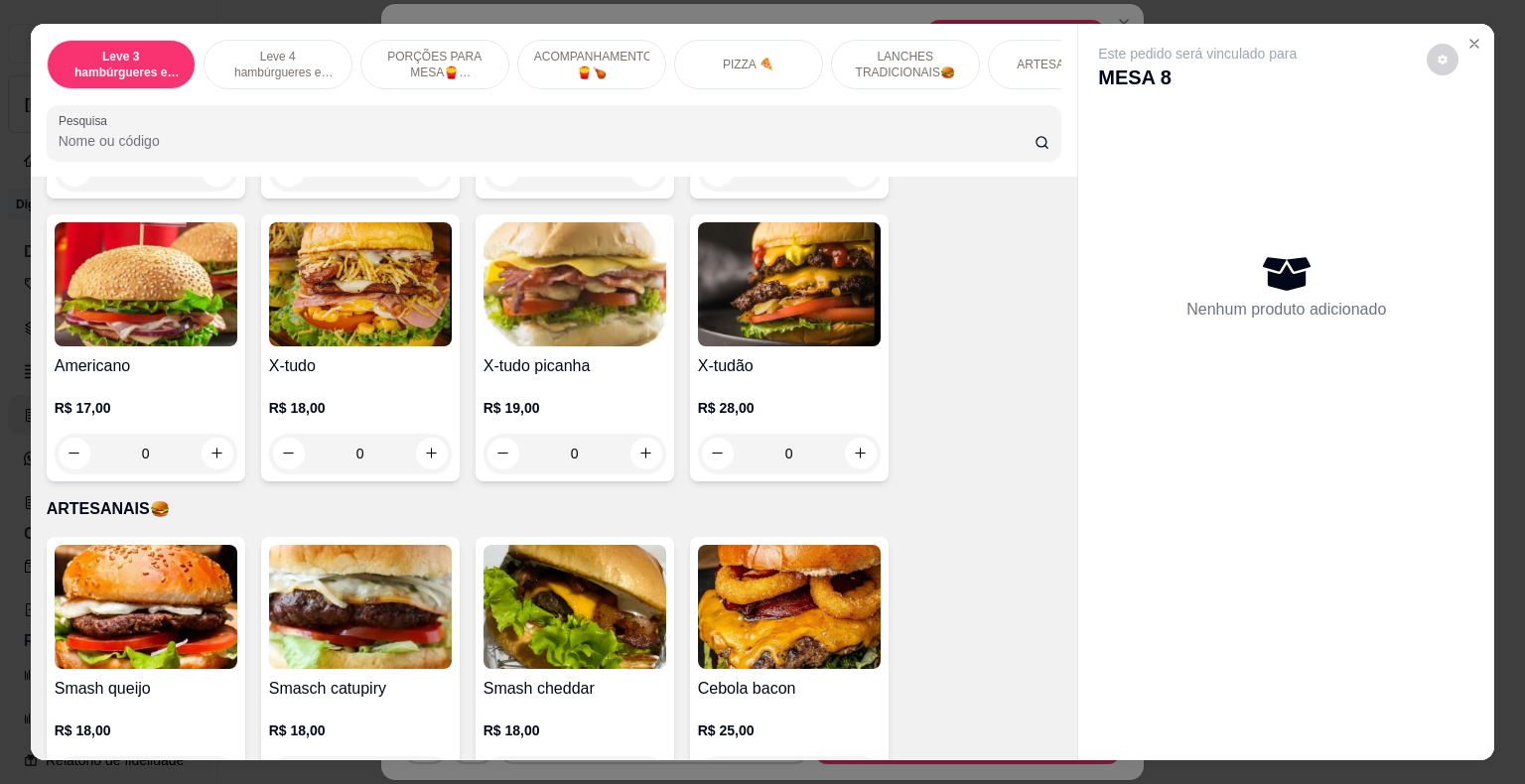 click on "0" at bounding box center [360, 454] 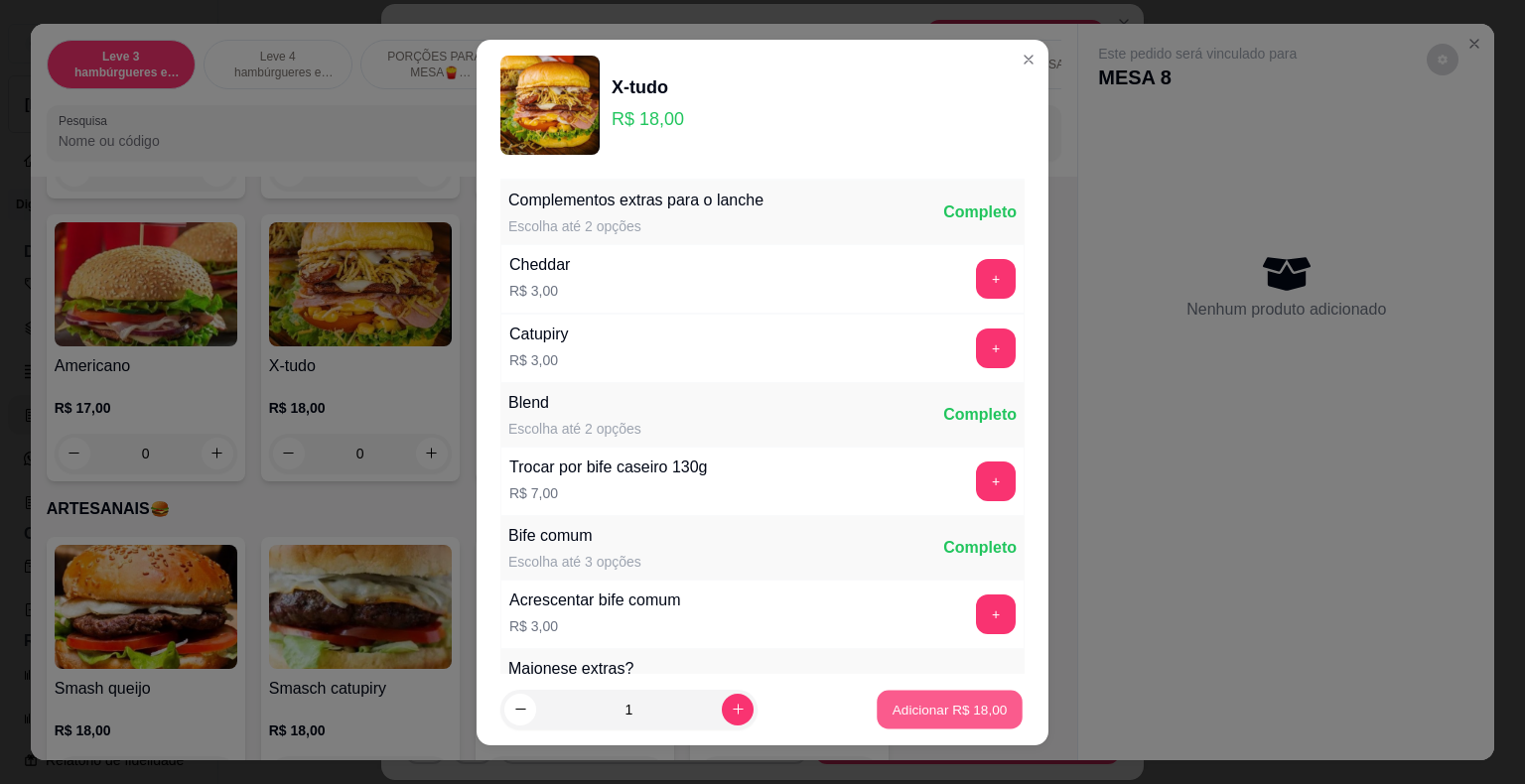 click on "Adicionar   R$ 18,00" at bounding box center (950, 709) 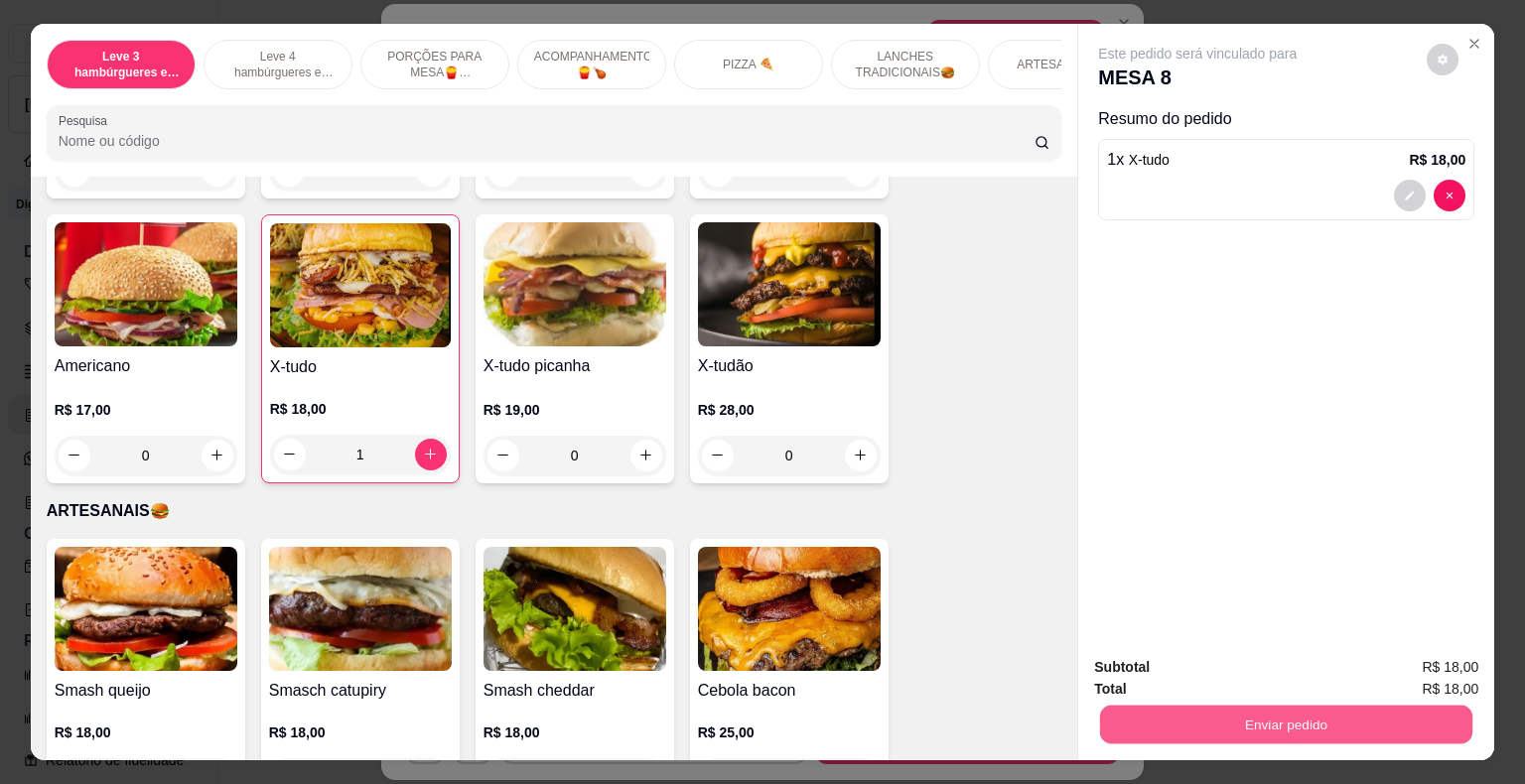 click on "Enviar pedido" at bounding box center (1286, 724) 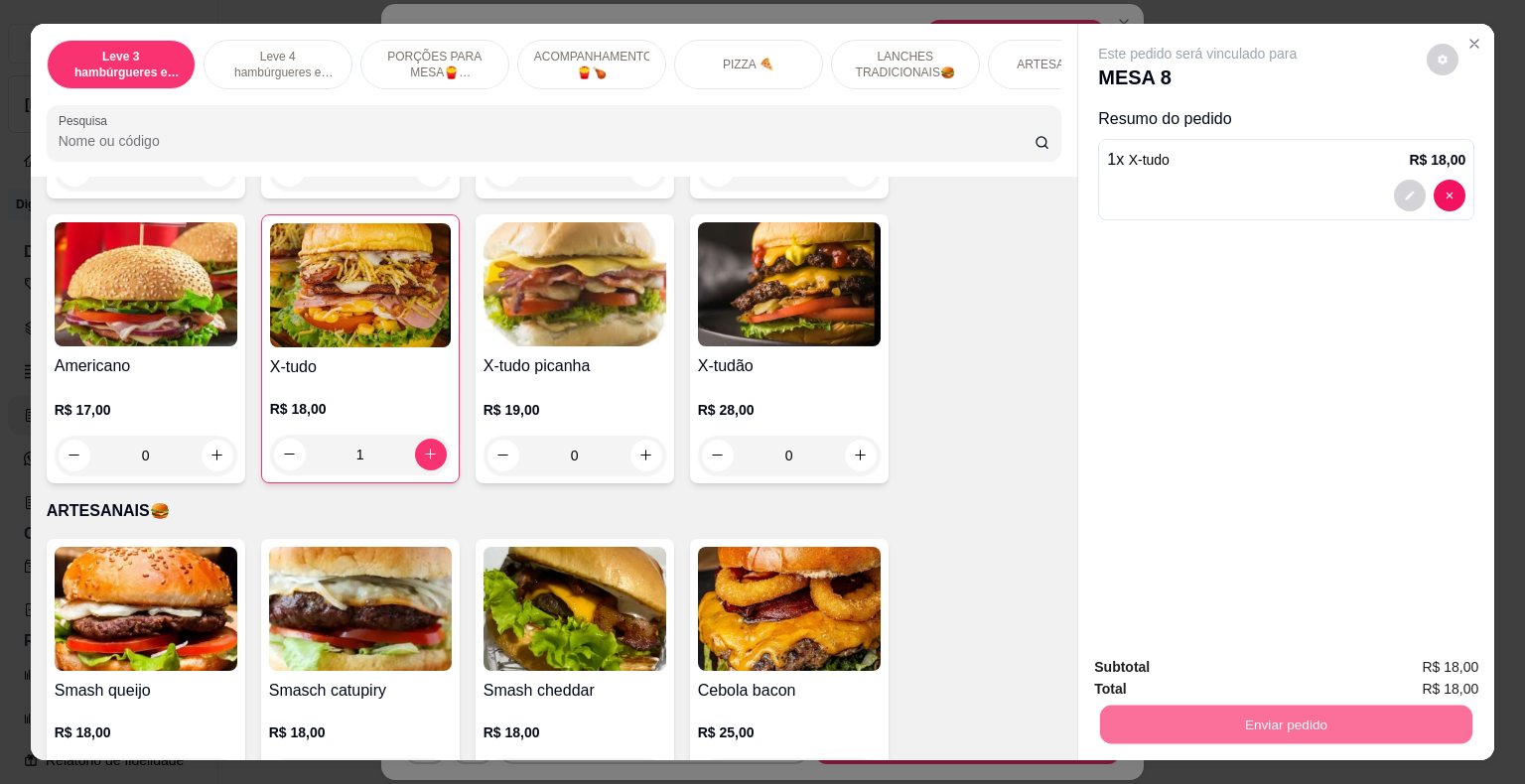 click on "Não registrar e enviar pedido" at bounding box center [1220, 669] 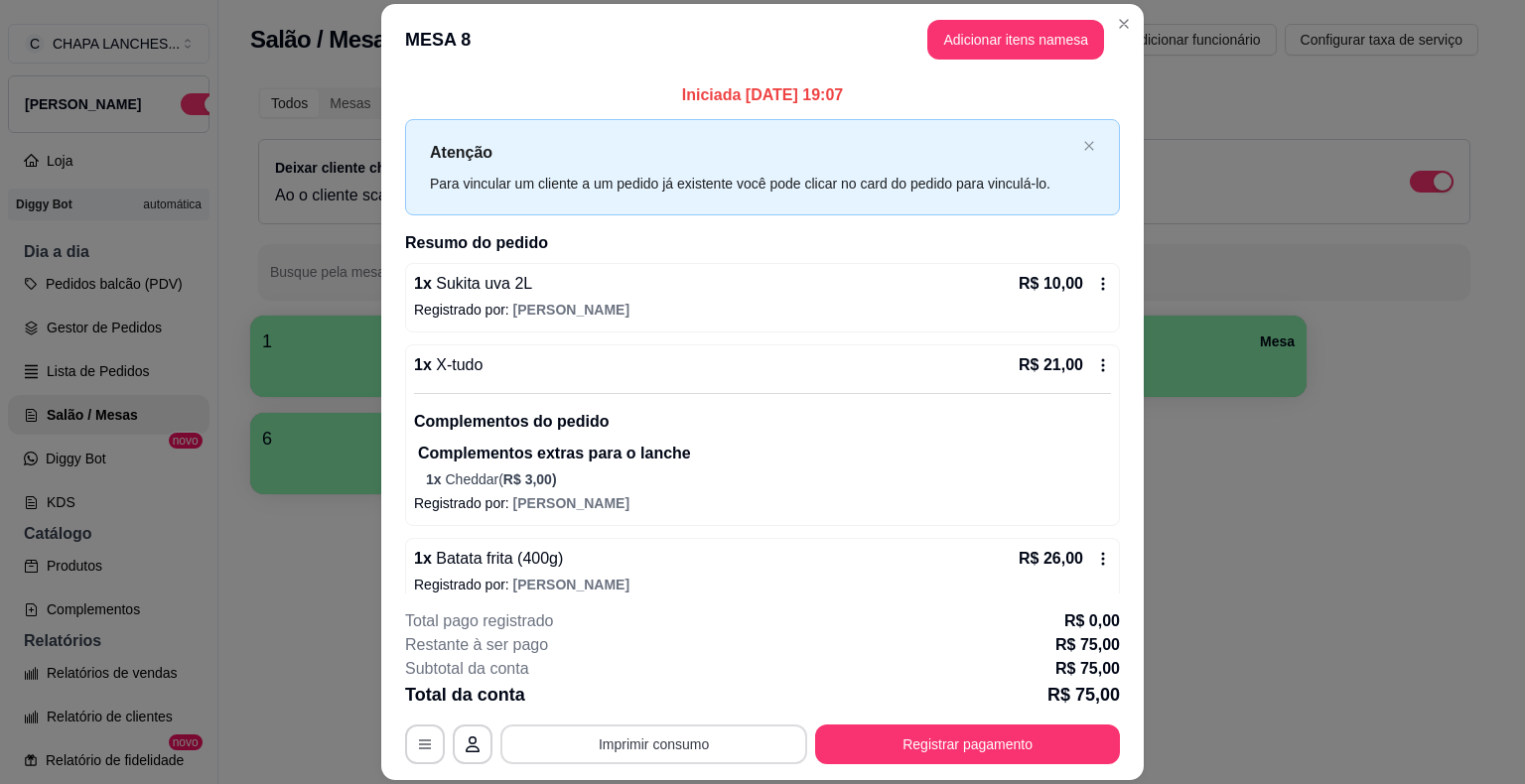 click on "Imprimir consumo" at bounding box center [653, 744] 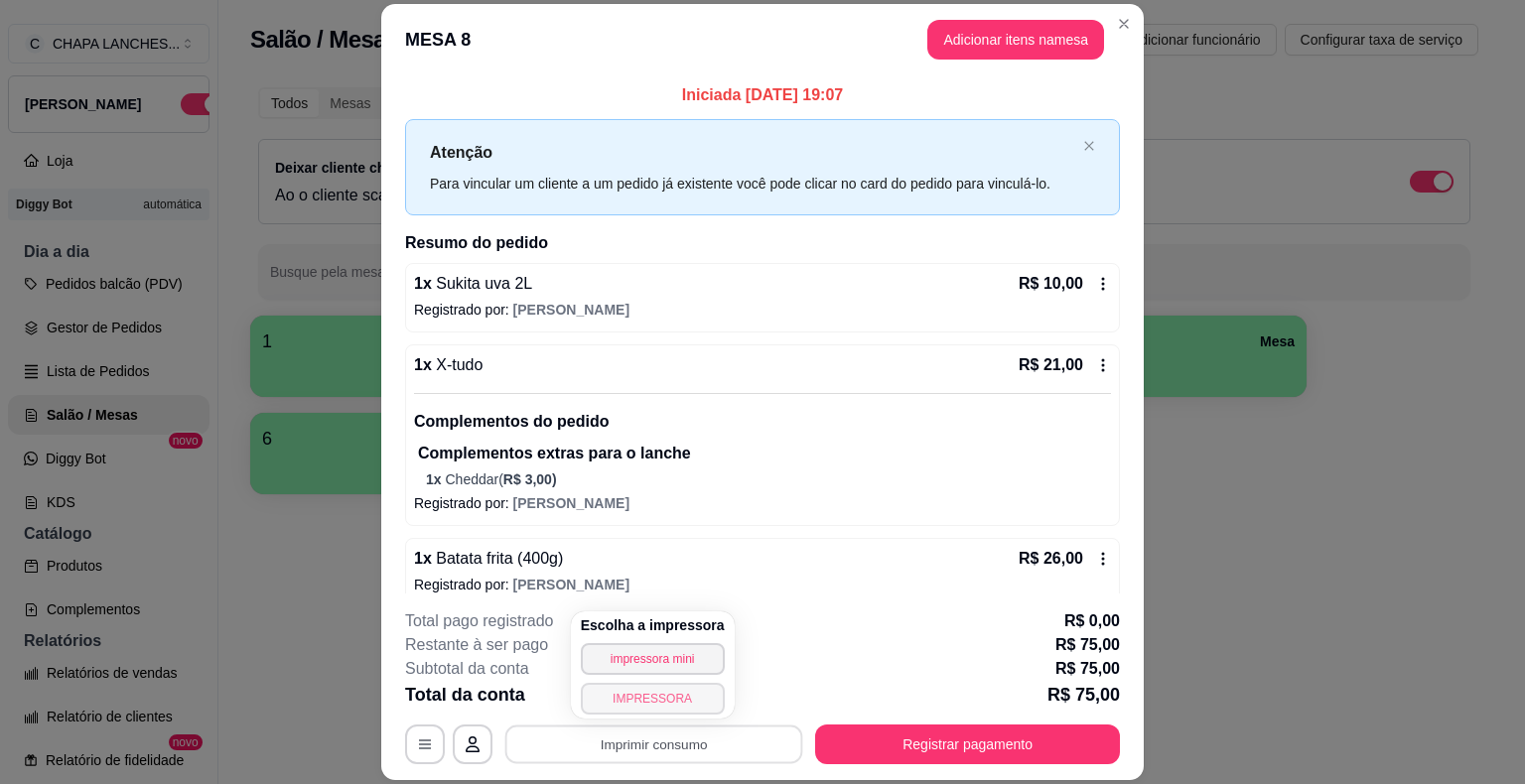 click on "IMPRESSORA" at bounding box center (652, 699) 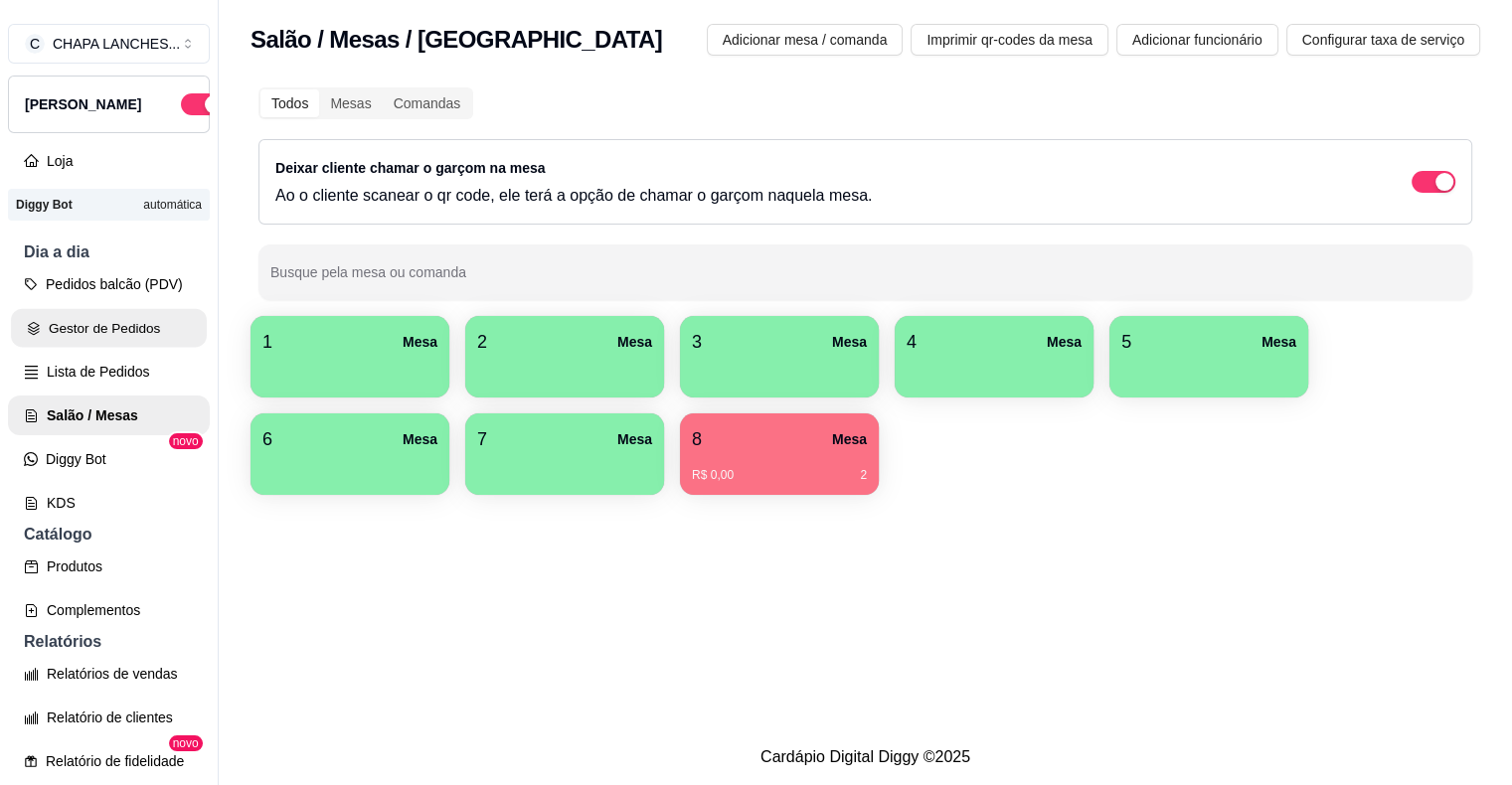 click on "Gestor de Pedidos" at bounding box center (108, 328) 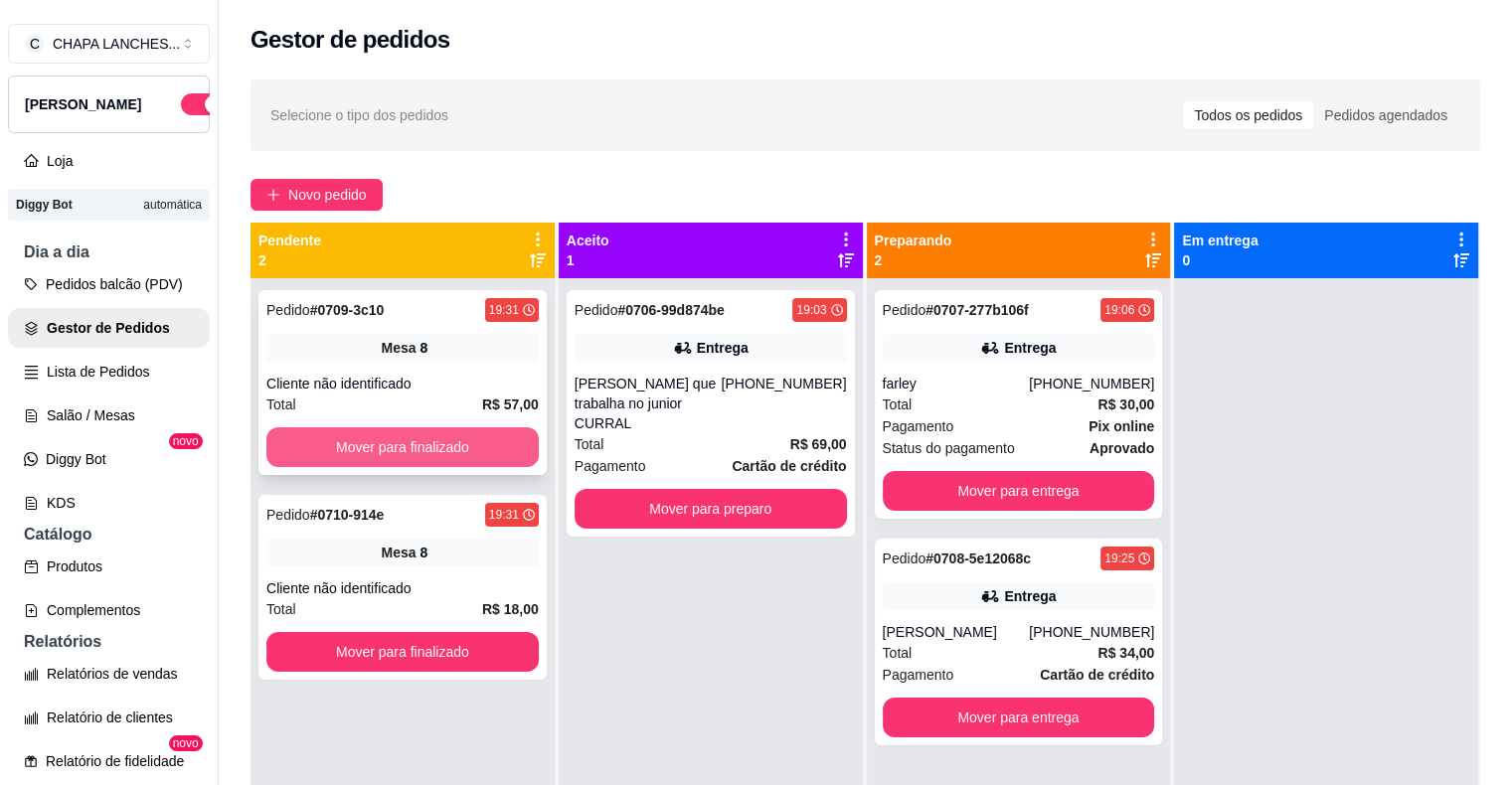 click on "Mover para finalizado" at bounding box center (403, 447) 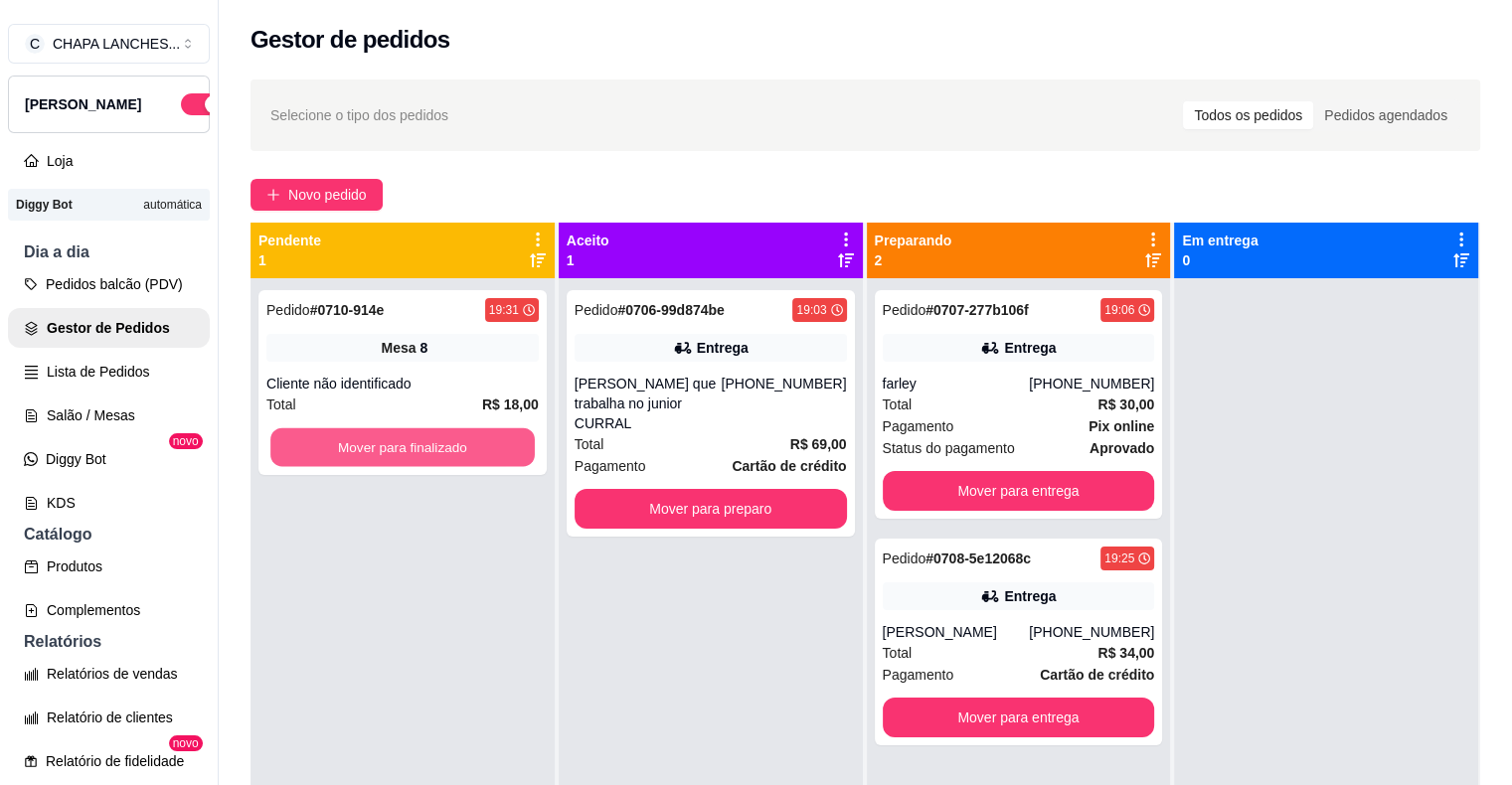 click on "Mover para finalizado" at bounding box center (403, 447) 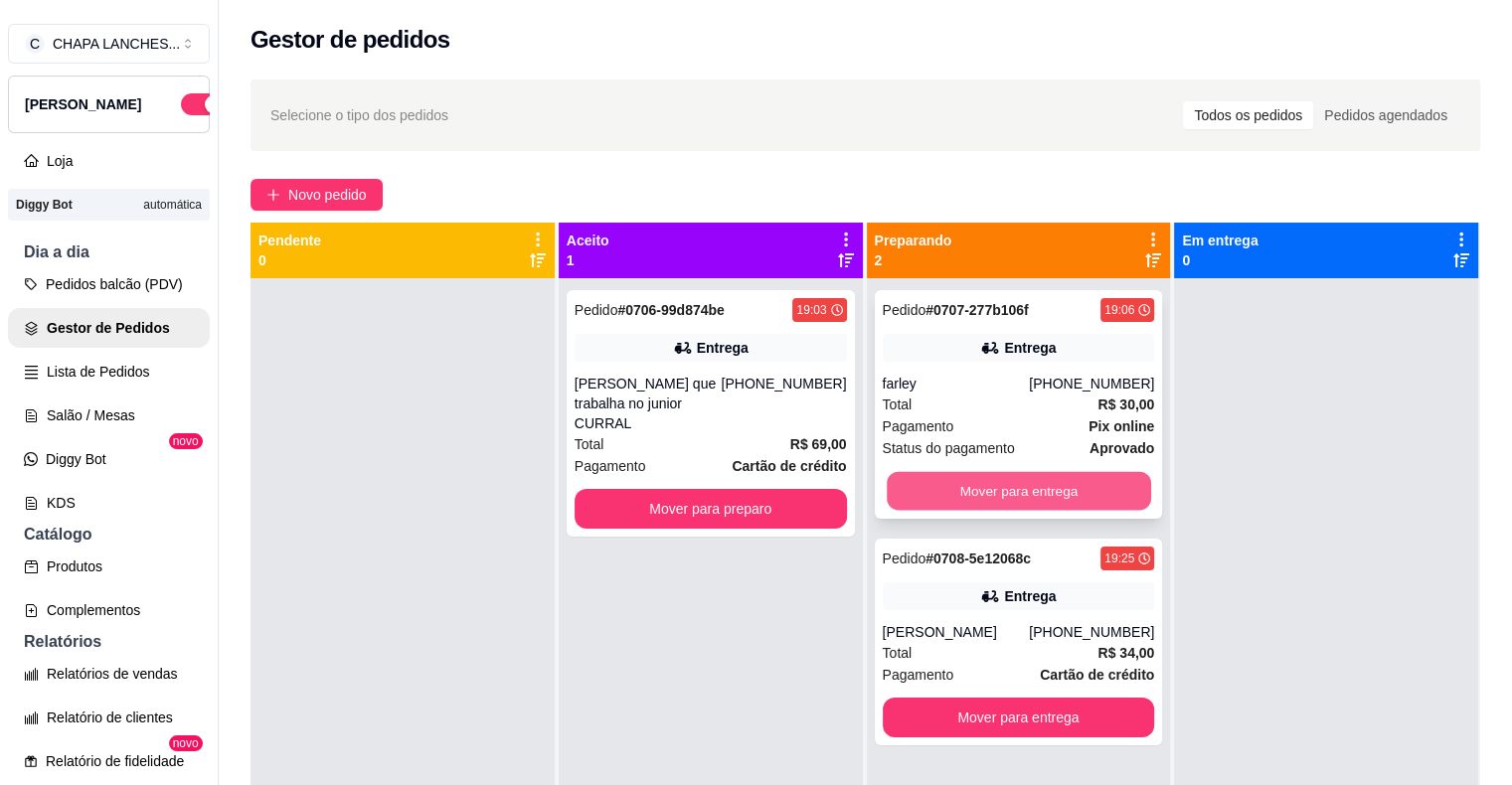 click on "Mover para entrega" at bounding box center (1019, 491) 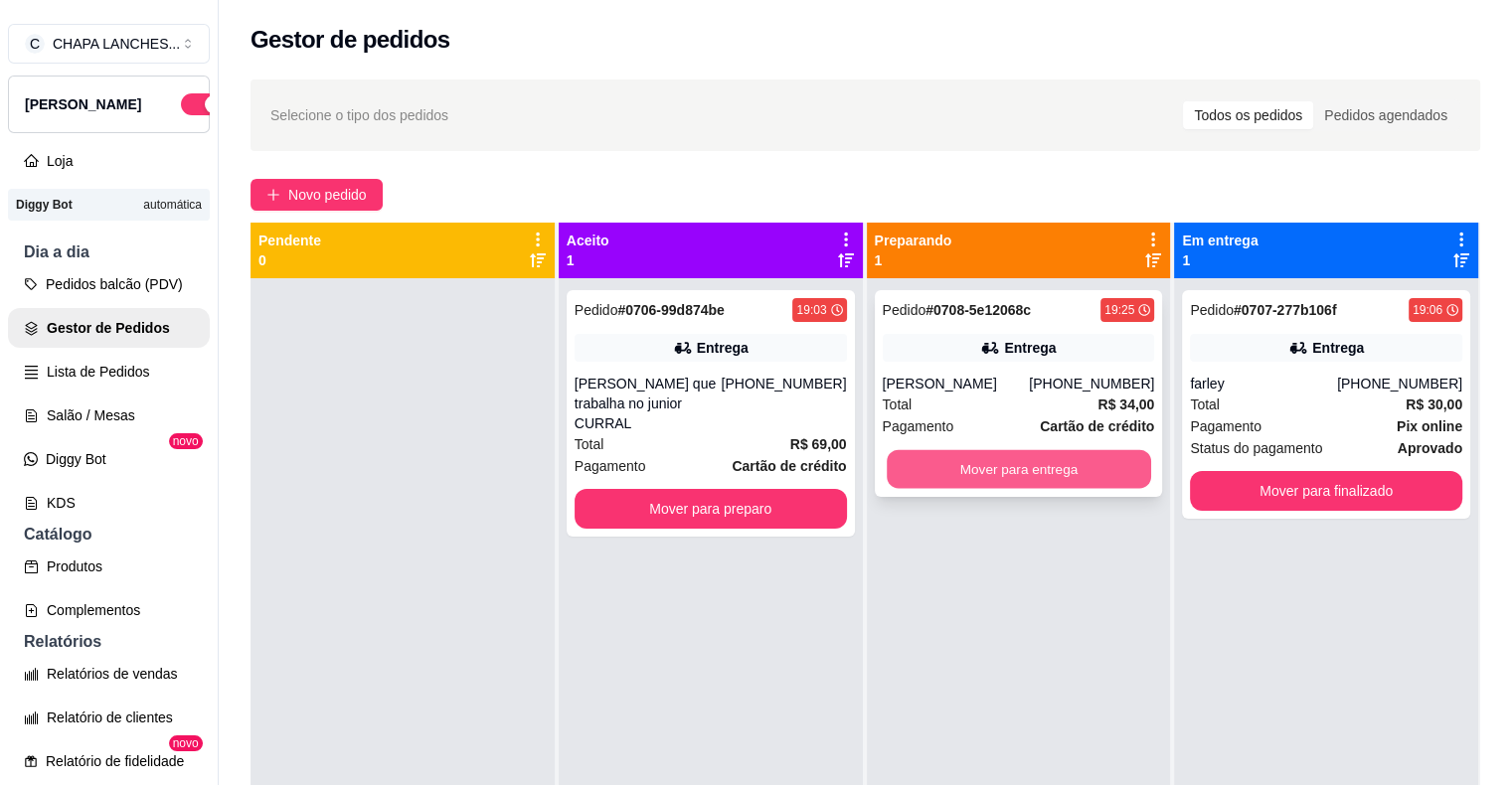 click on "Mover para entrega" at bounding box center (1019, 469) 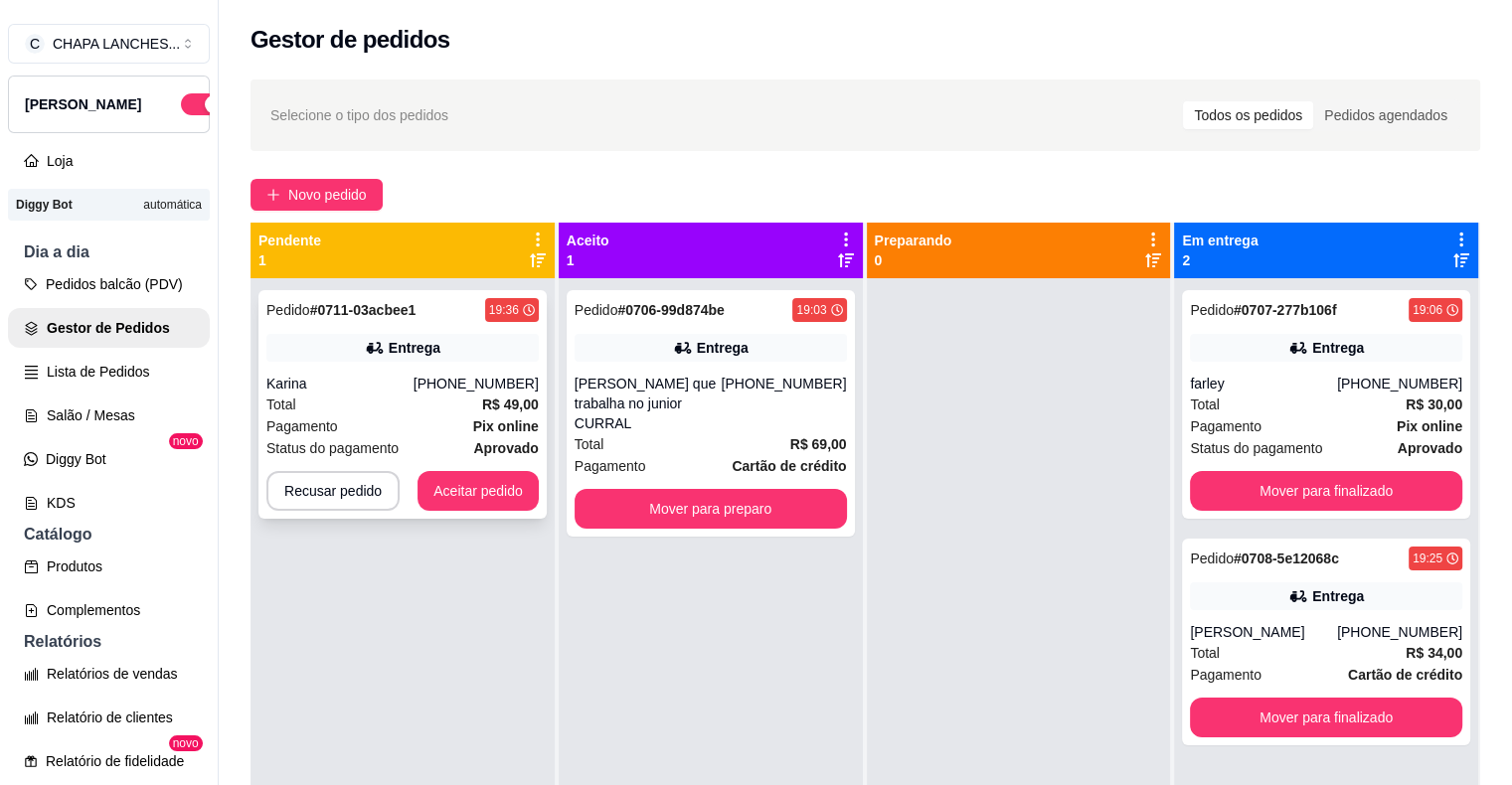 click on "Pedido  # 0711-03acbee1 19:36 Entrega Karina [PHONE_NUMBER] Total R$ 49,00 Pagamento Pix online Status do pagamento aprovado Recusar pedido Aceitar pedido" at bounding box center (403, 404) 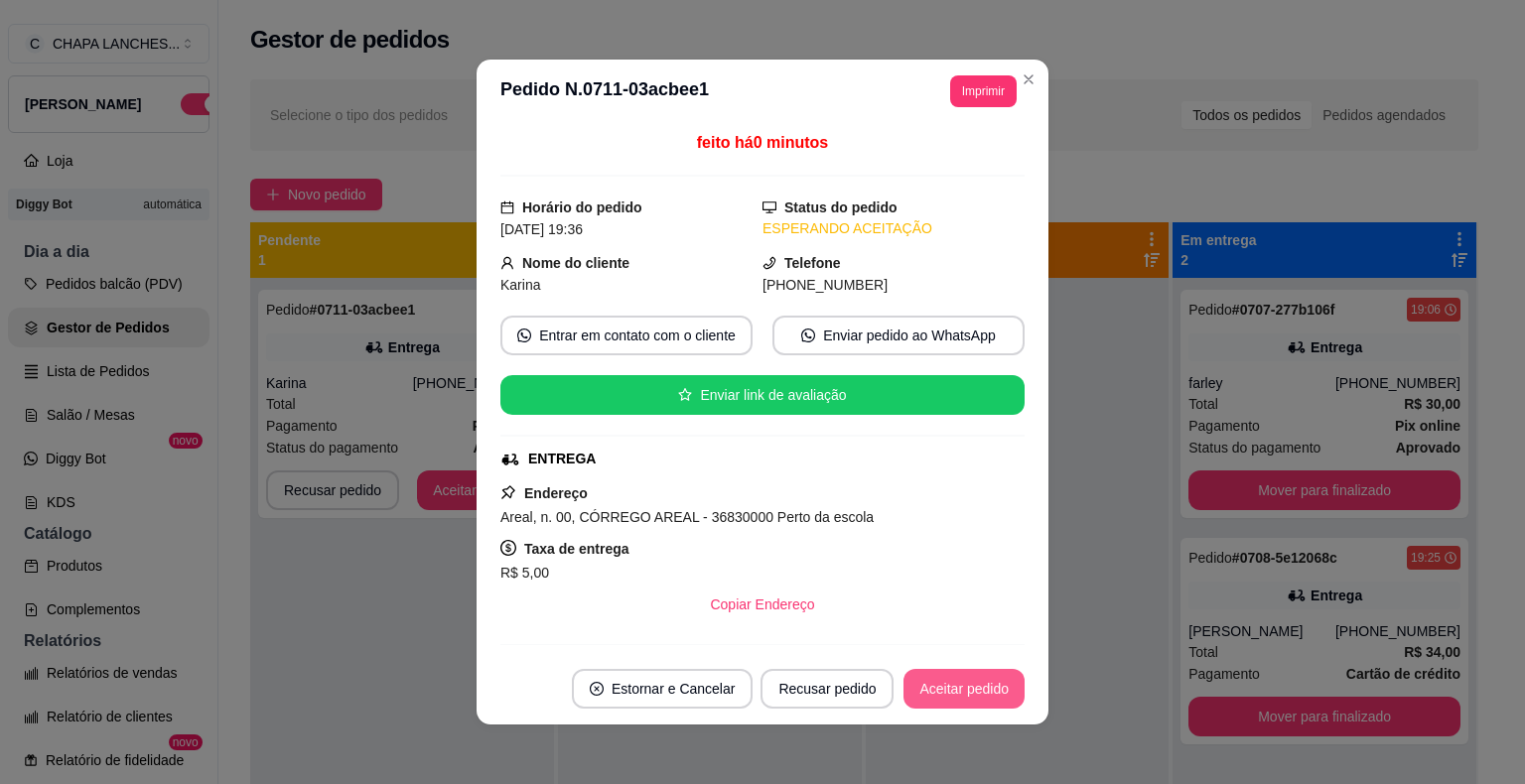 click on "Aceitar pedido" at bounding box center (964, 689) 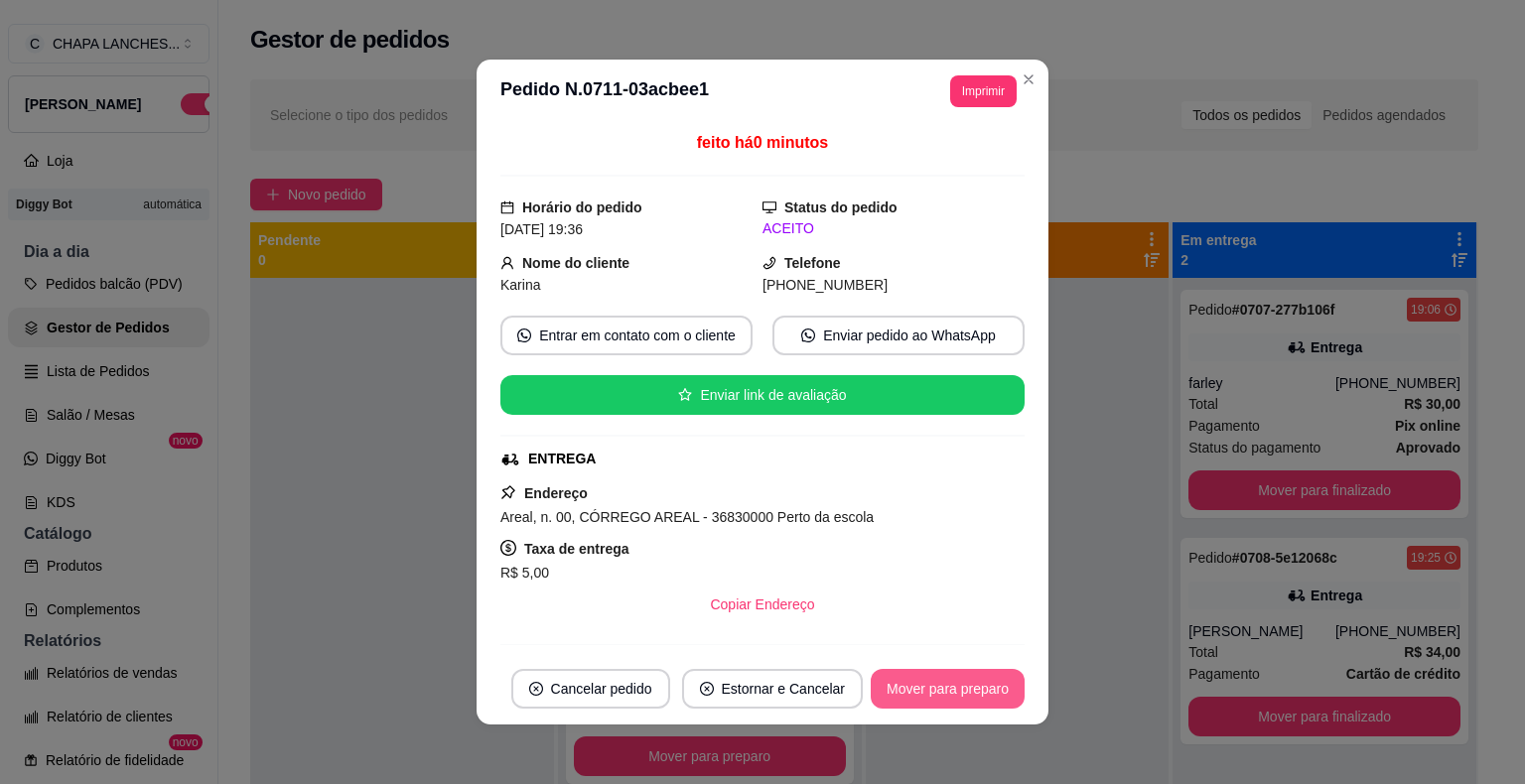 click on "Mover para preparo" at bounding box center [947, 689] 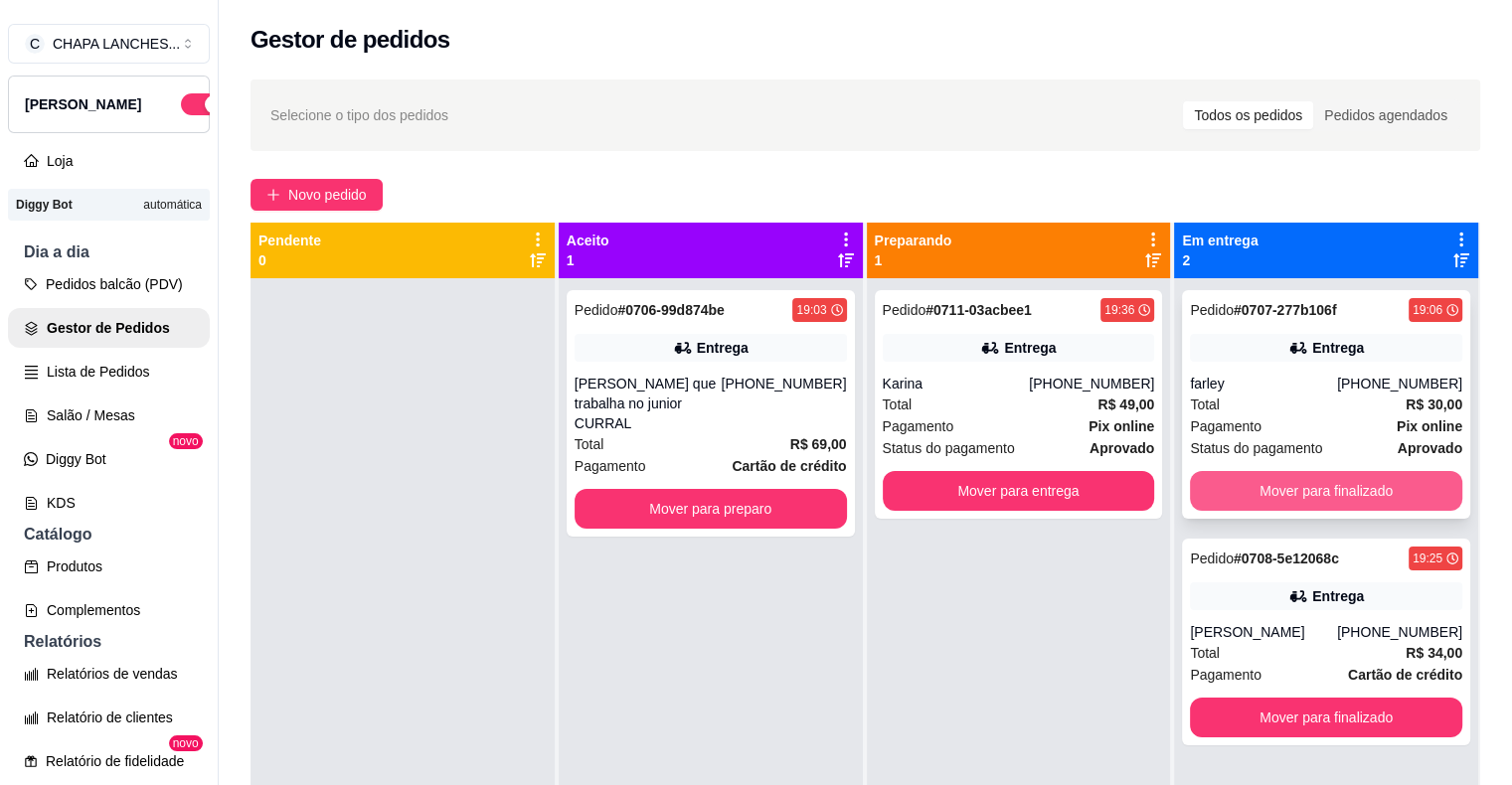 click on "Mover para finalizado" at bounding box center [1326, 491] 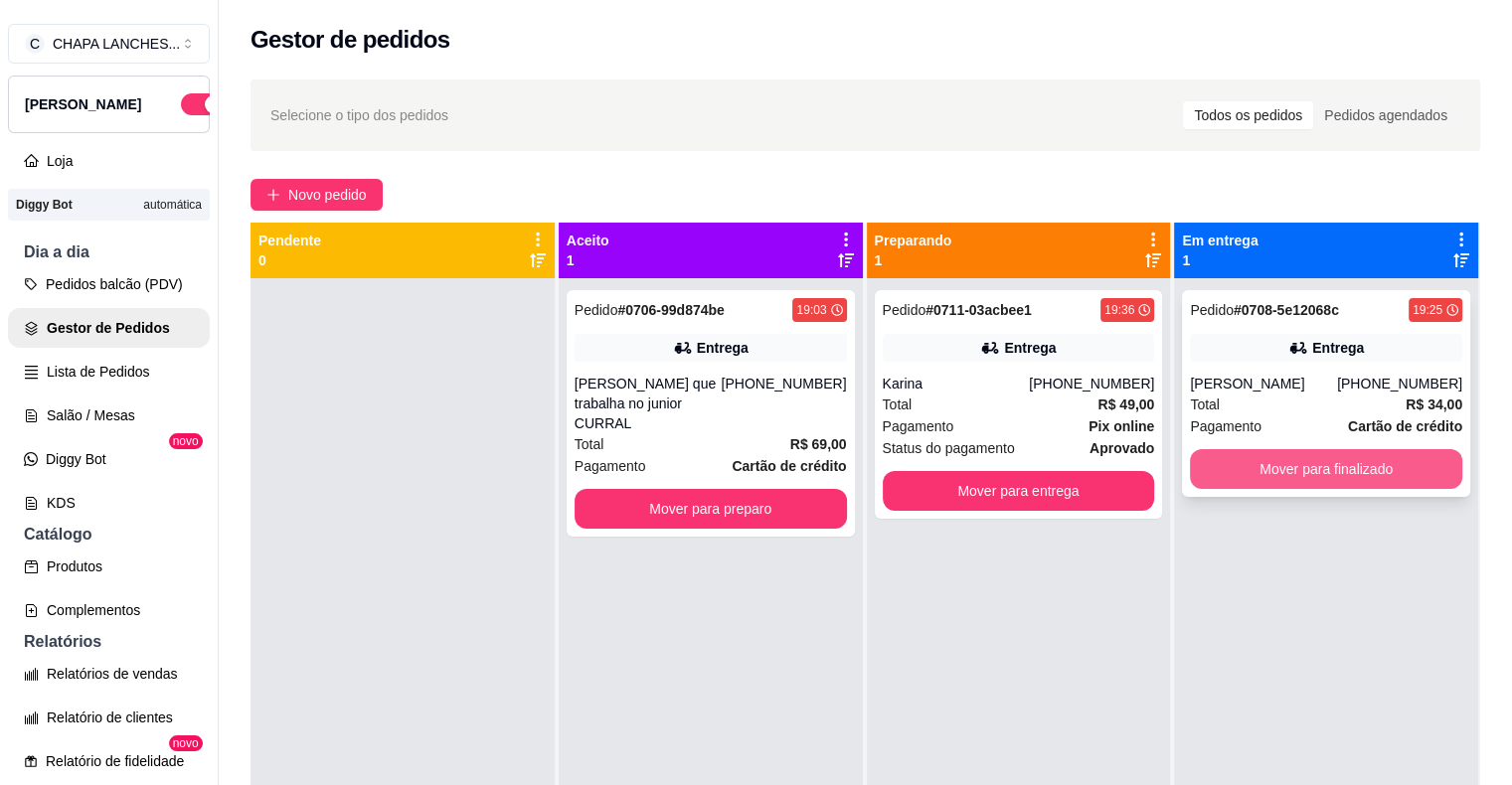 click on "Mover para finalizado" at bounding box center (1326, 469) 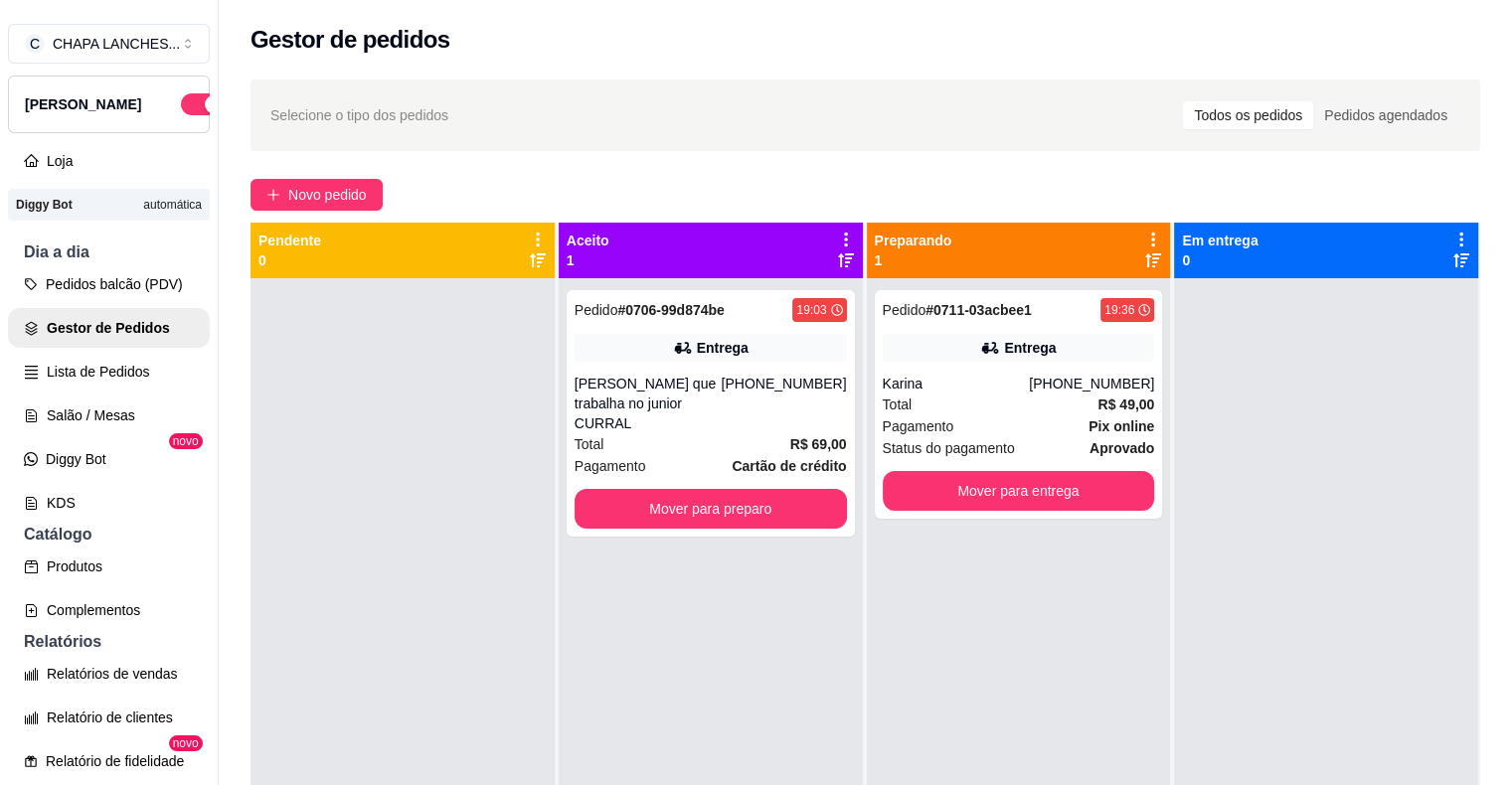 drag, startPoint x: 749, startPoint y: 598, endPoint x: 720, endPoint y: 573, distance: 38.28838 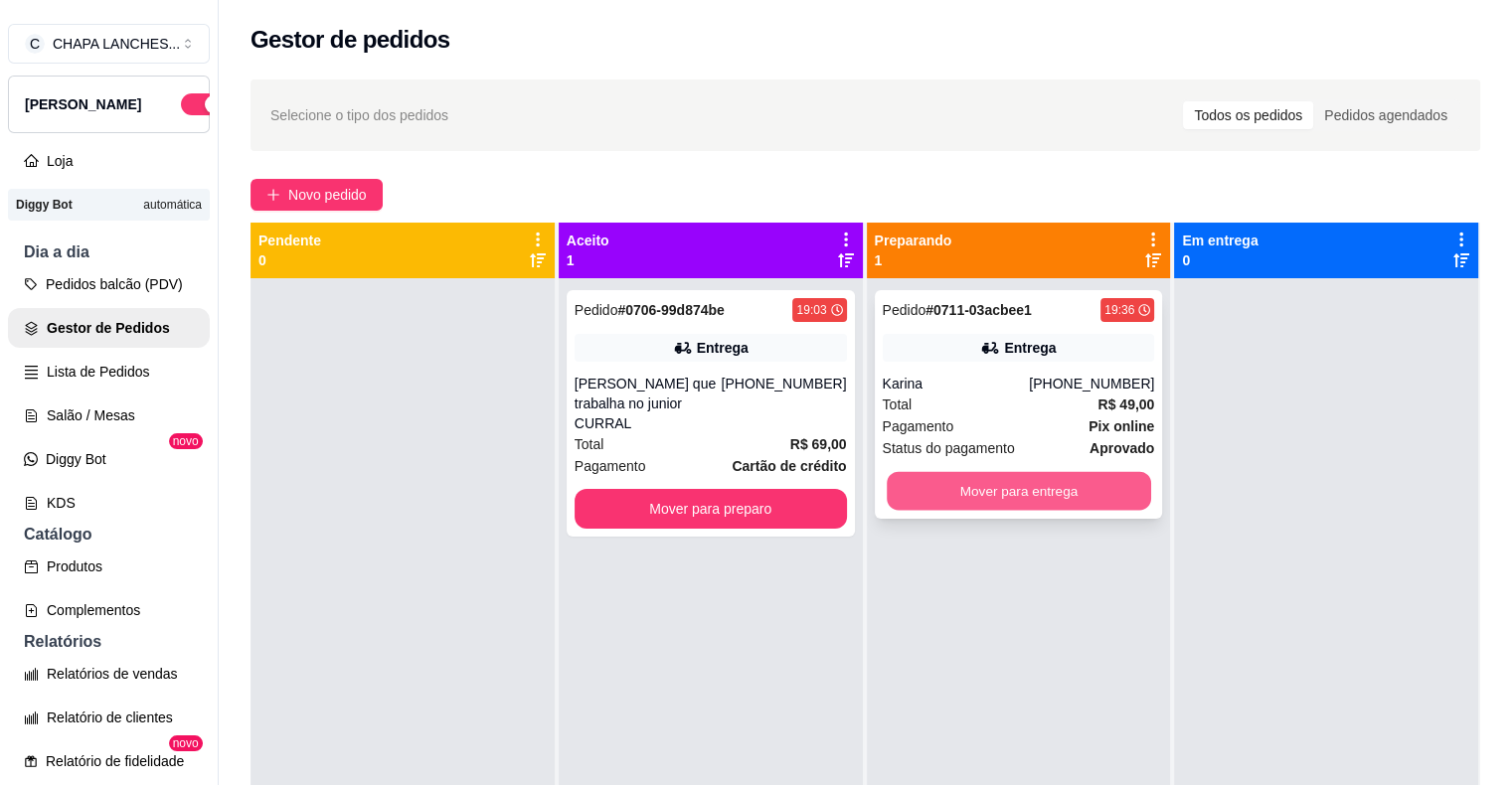 click on "Mover para entrega" at bounding box center [1019, 491] 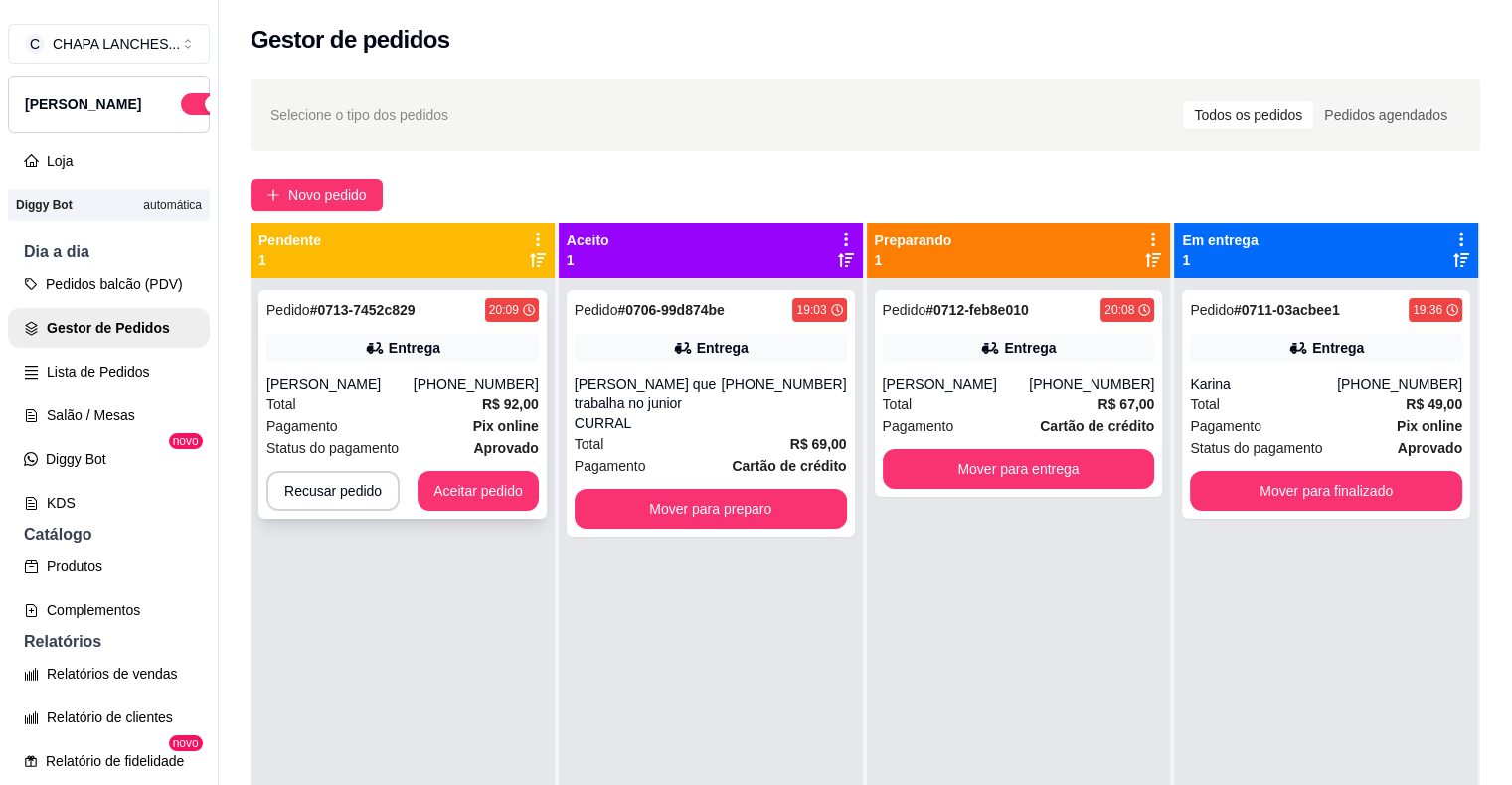 click on "Total R$ 92,00" at bounding box center [403, 404] 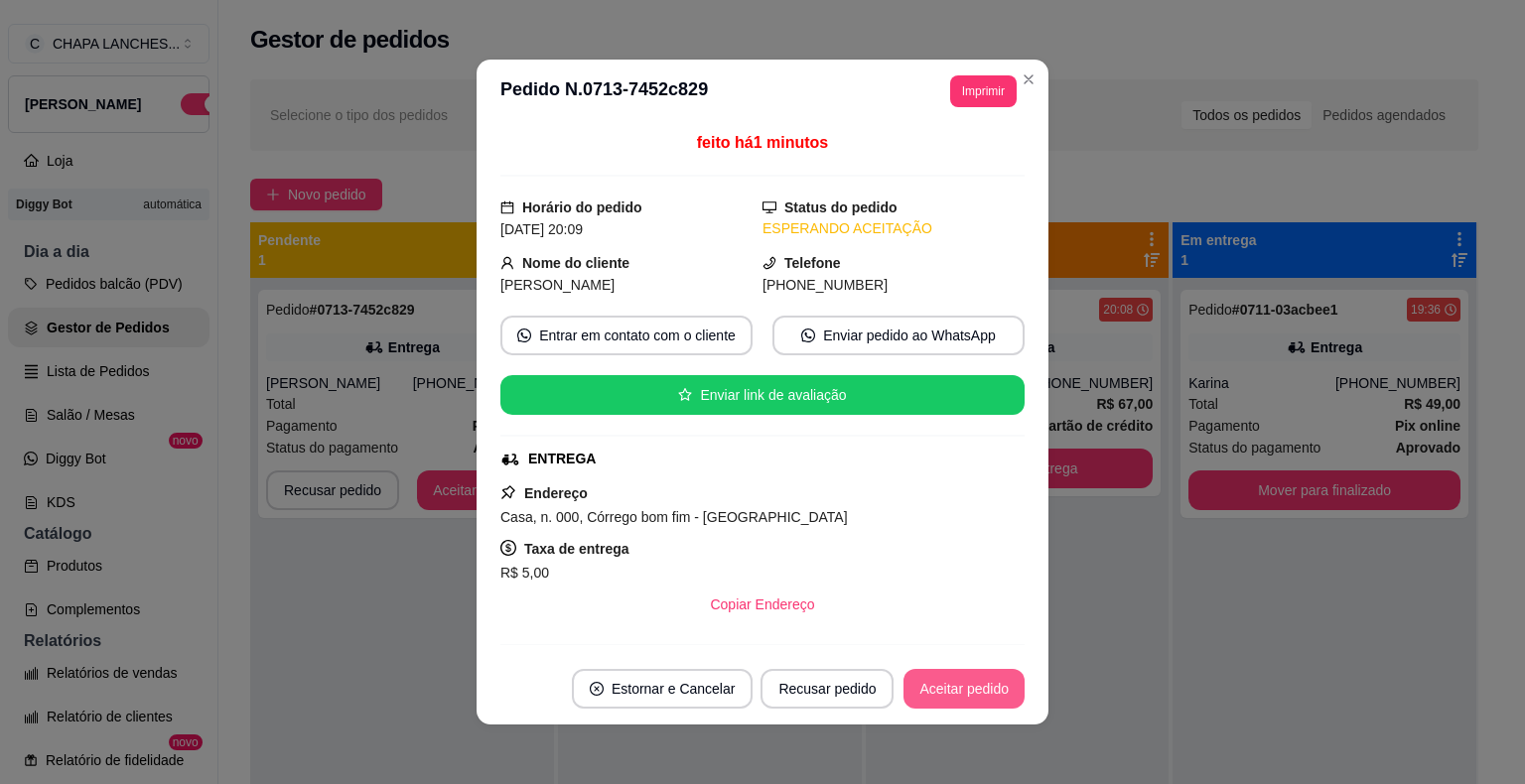 click on "Aceitar pedido" at bounding box center [964, 689] 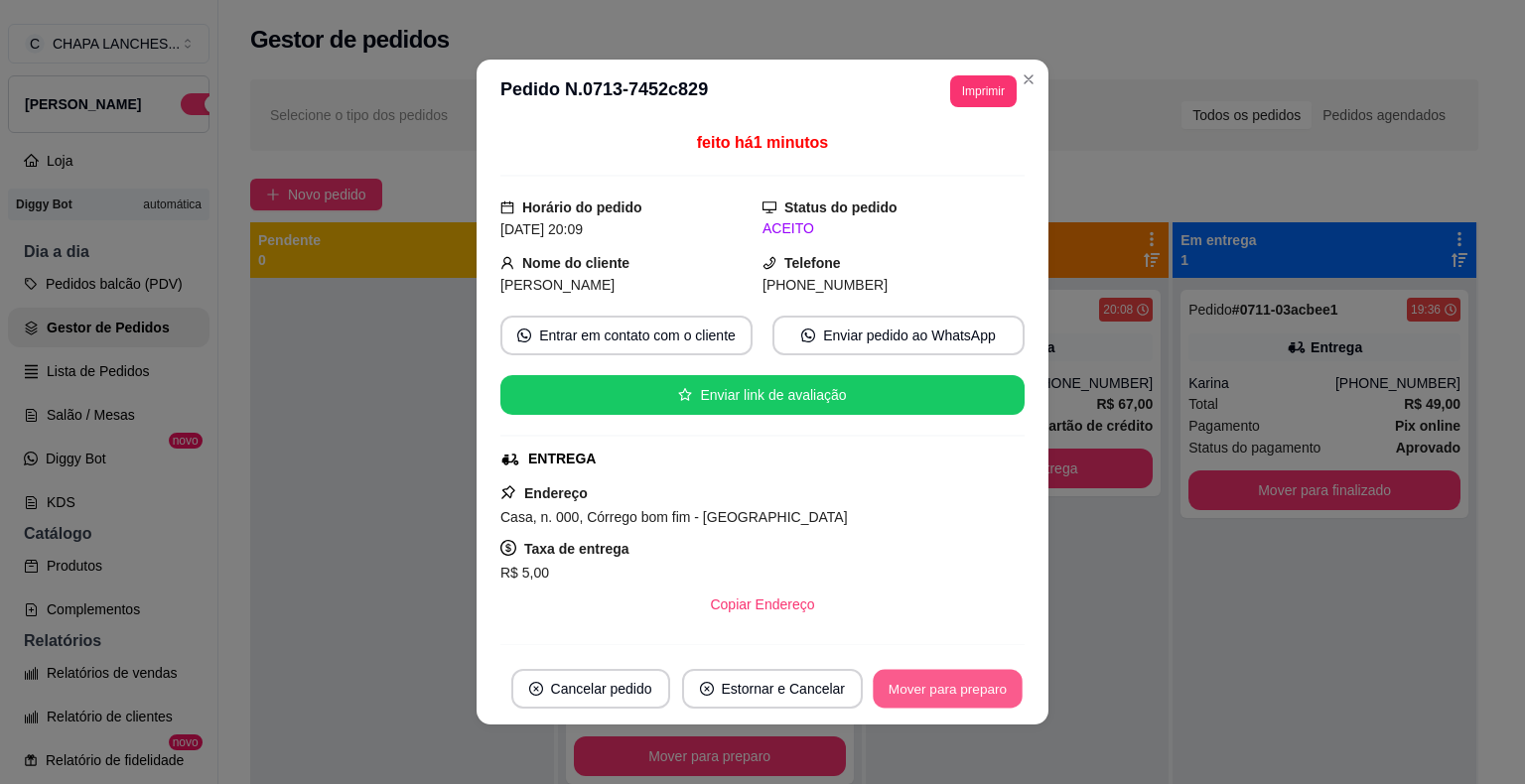 click on "Mover para preparo" at bounding box center (947, 689) 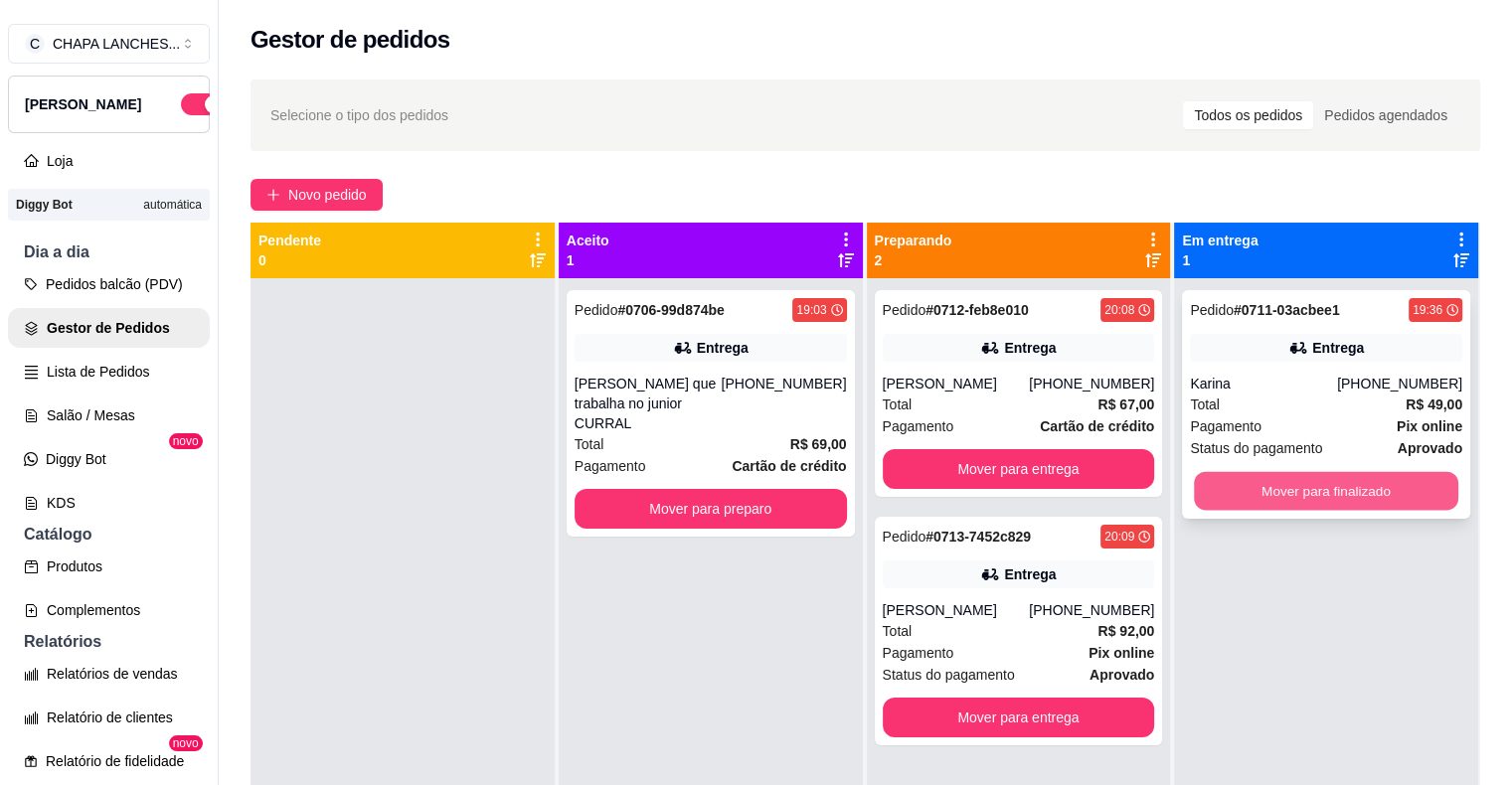 click on "Mover para finalizado" at bounding box center (1326, 491) 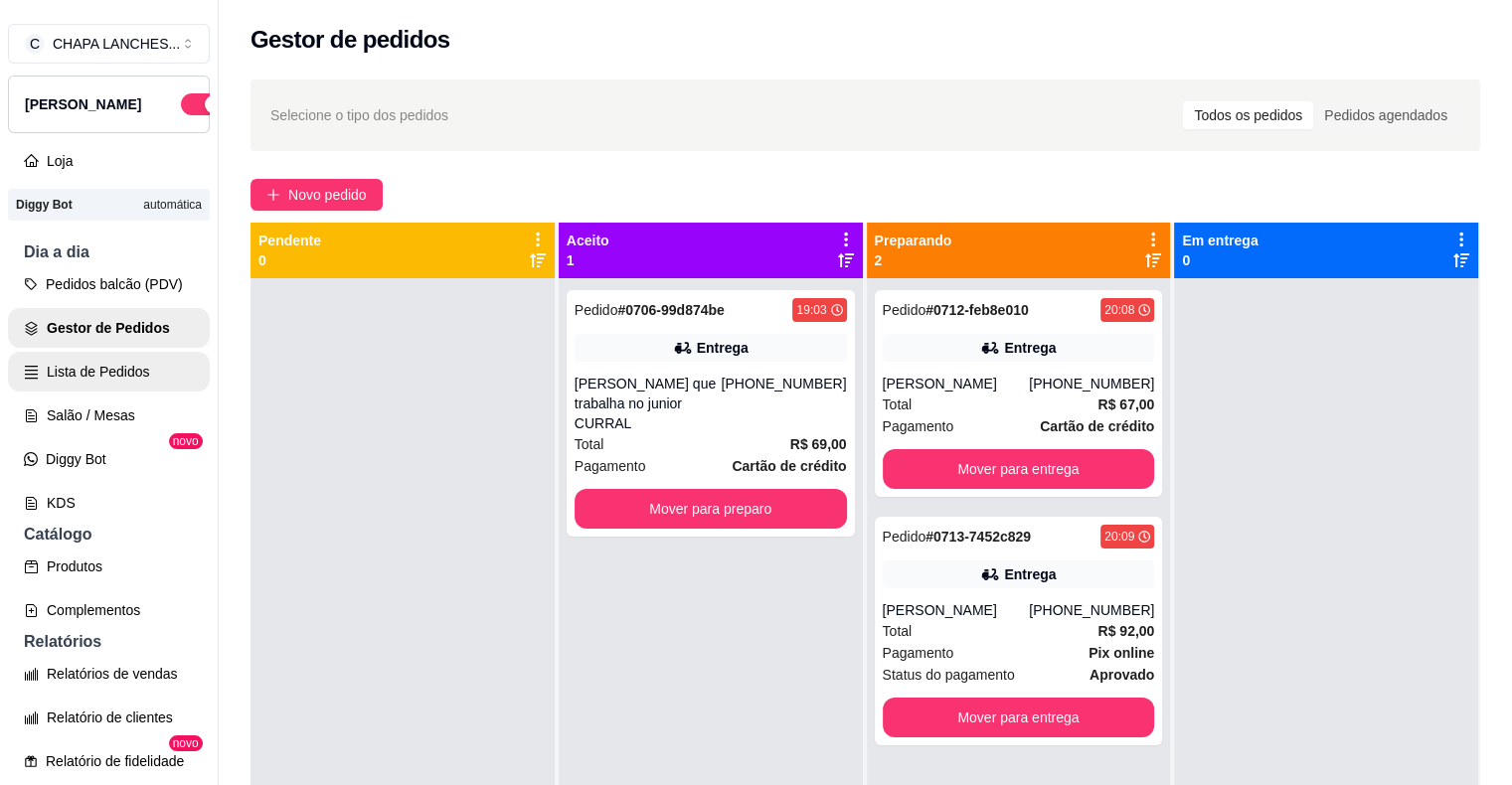 click on "Lista de Pedidos" at bounding box center [108, 372] 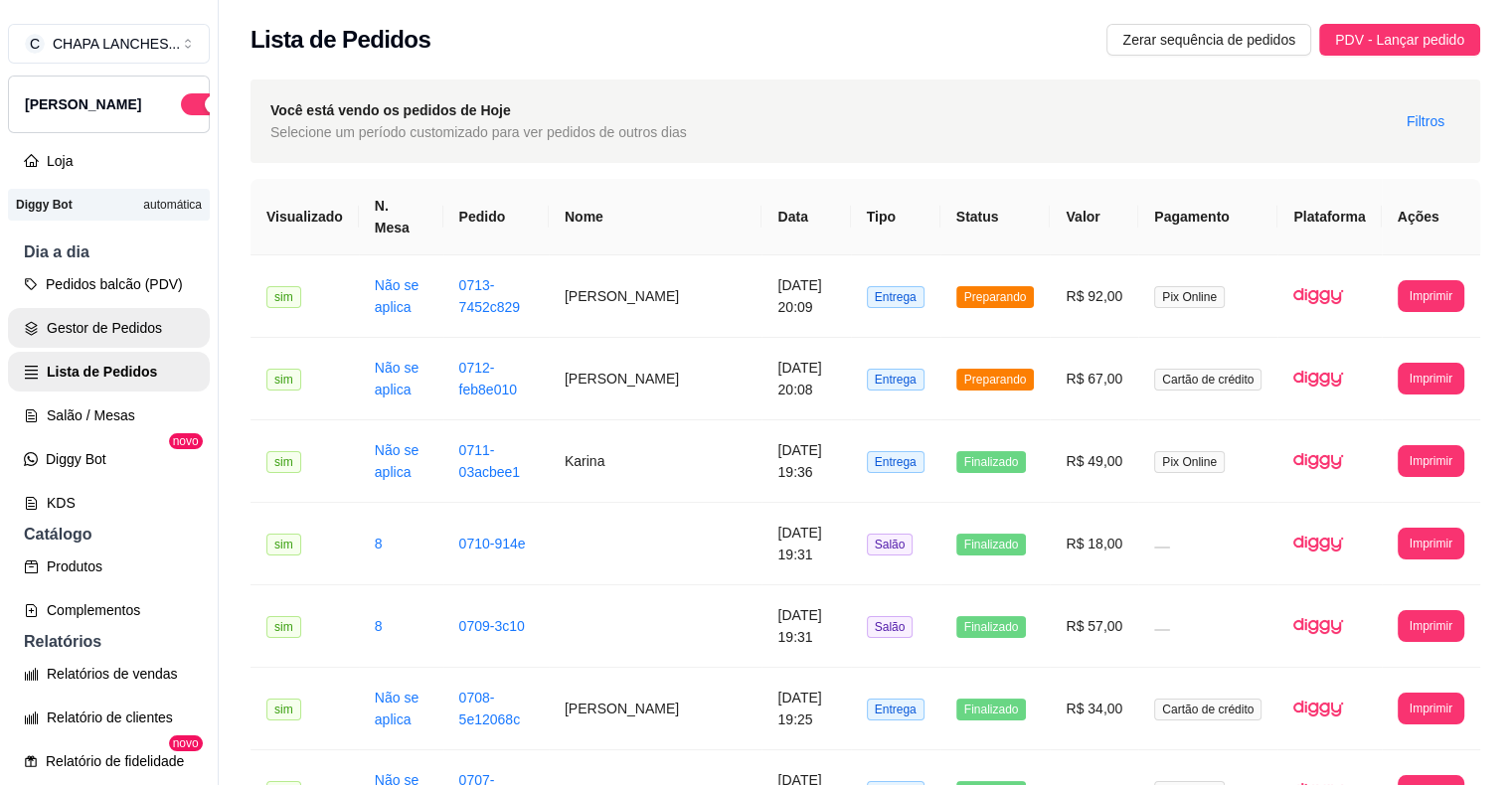 click on "Gestor de Pedidos" at bounding box center [108, 328] 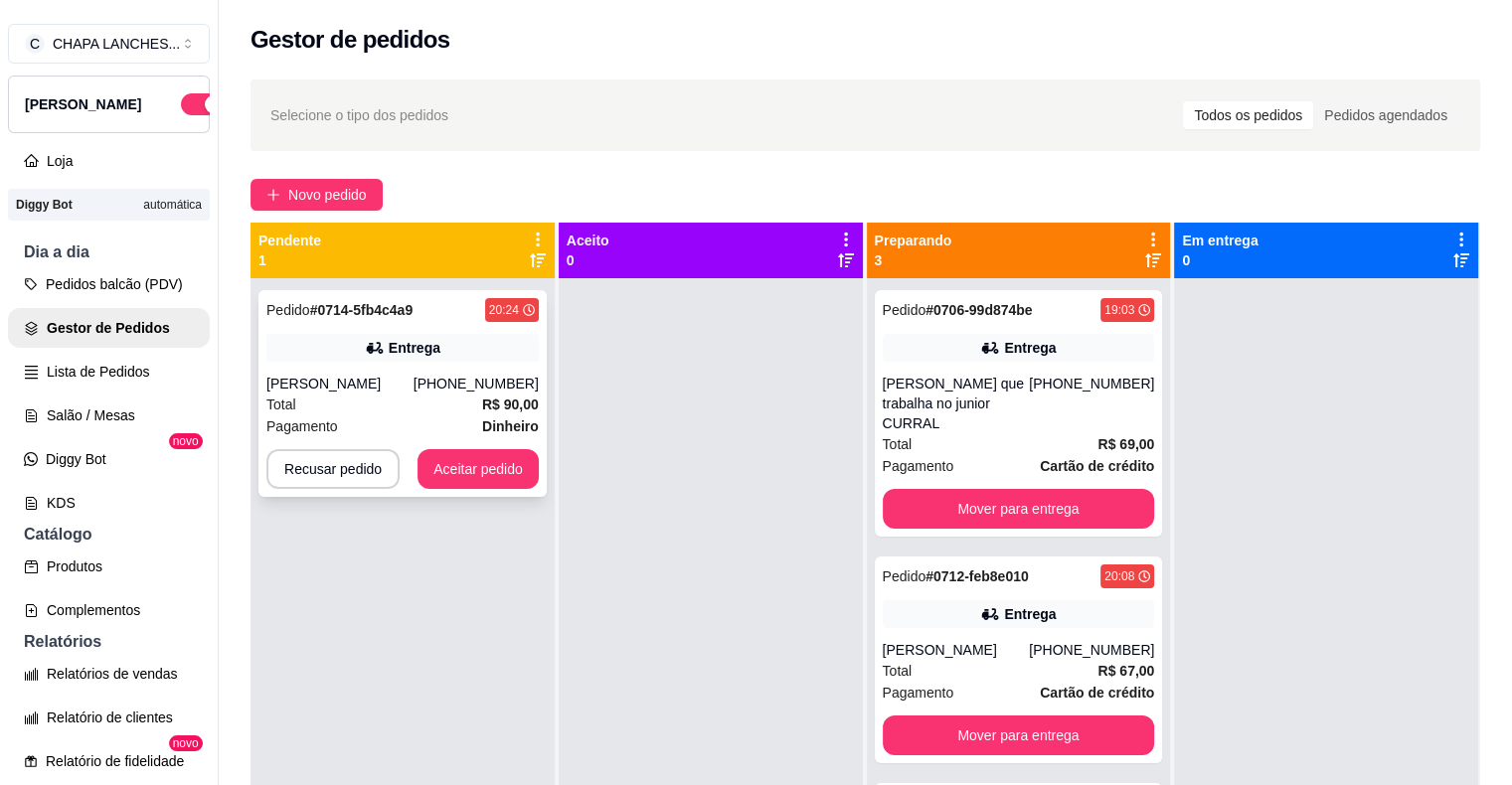 click on "Entrega" at bounding box center [415, 348] 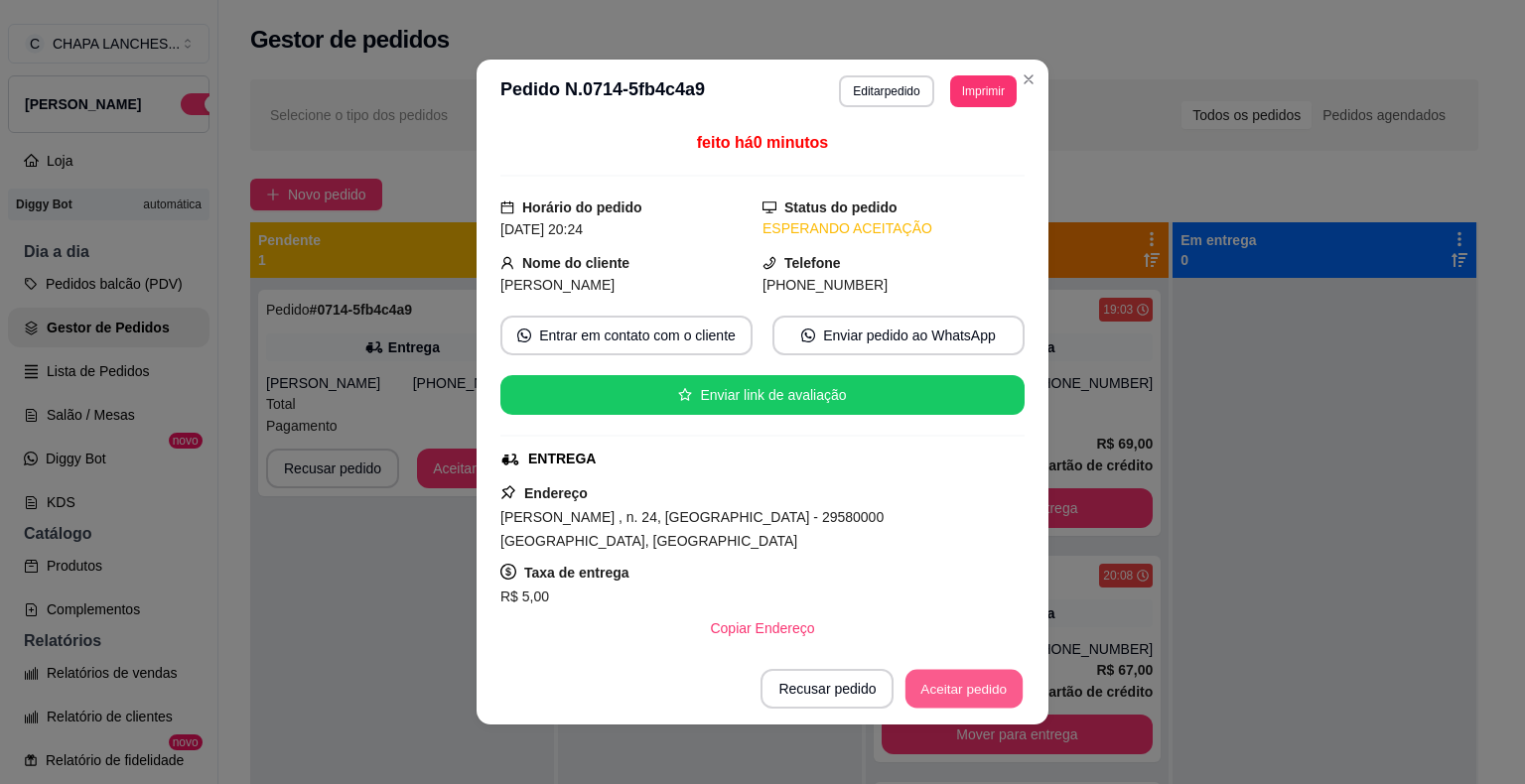 click on "Aceitar pedido" at bounding box center [964, 689] 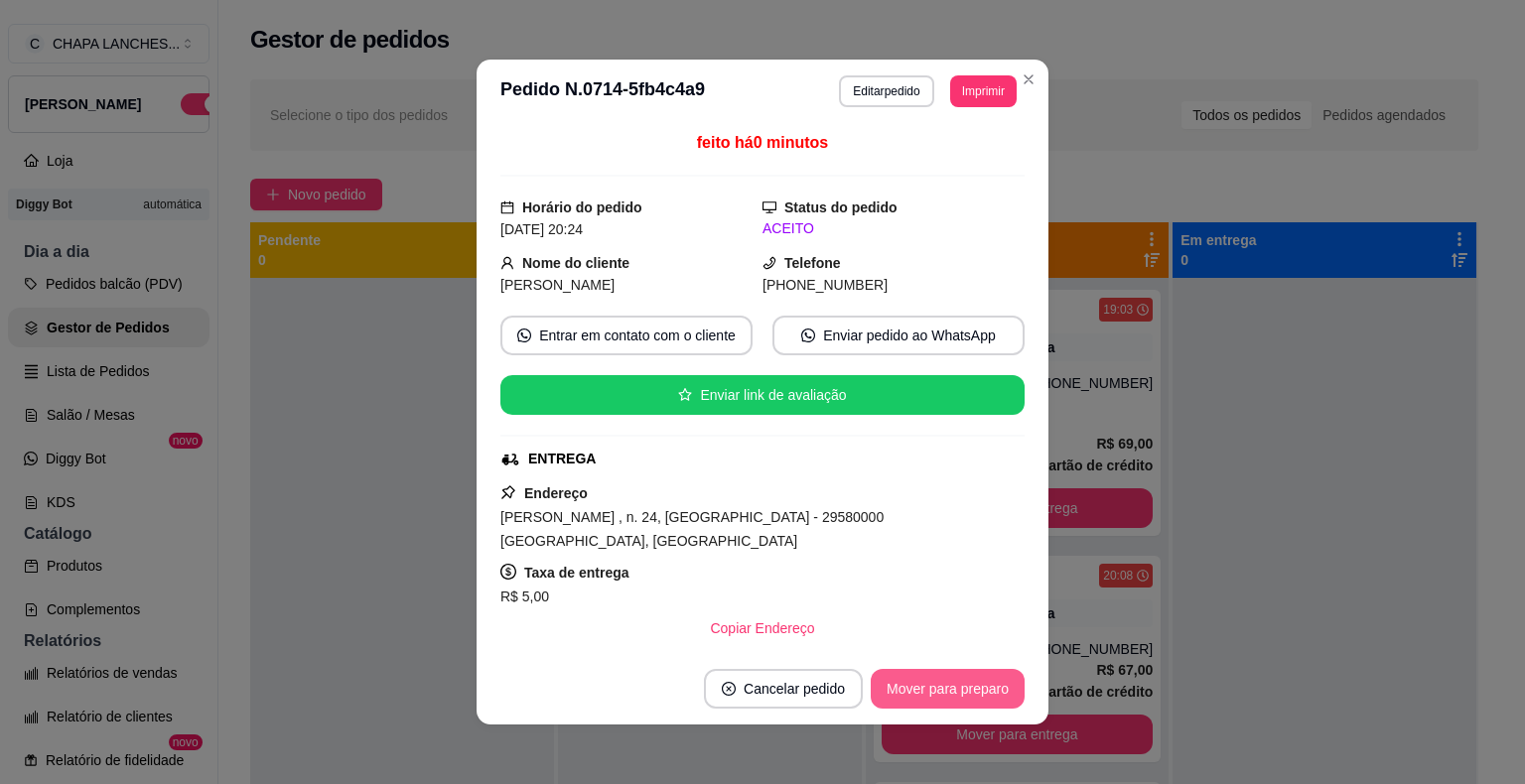 click on "Mover para preparo" at bounding box center [947, 689] 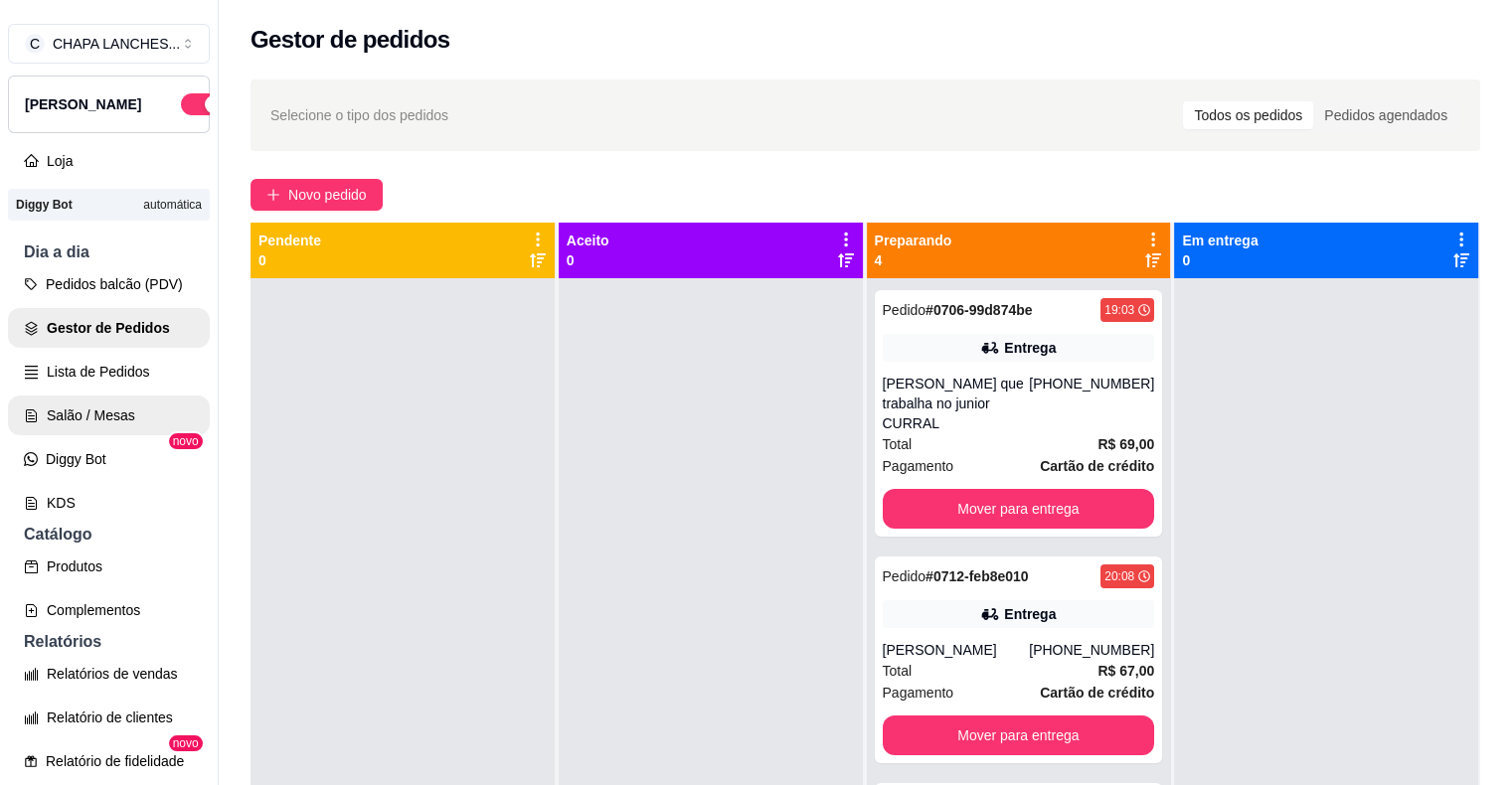 click on "Salão / Mesas" at bounding box center (108, 415) 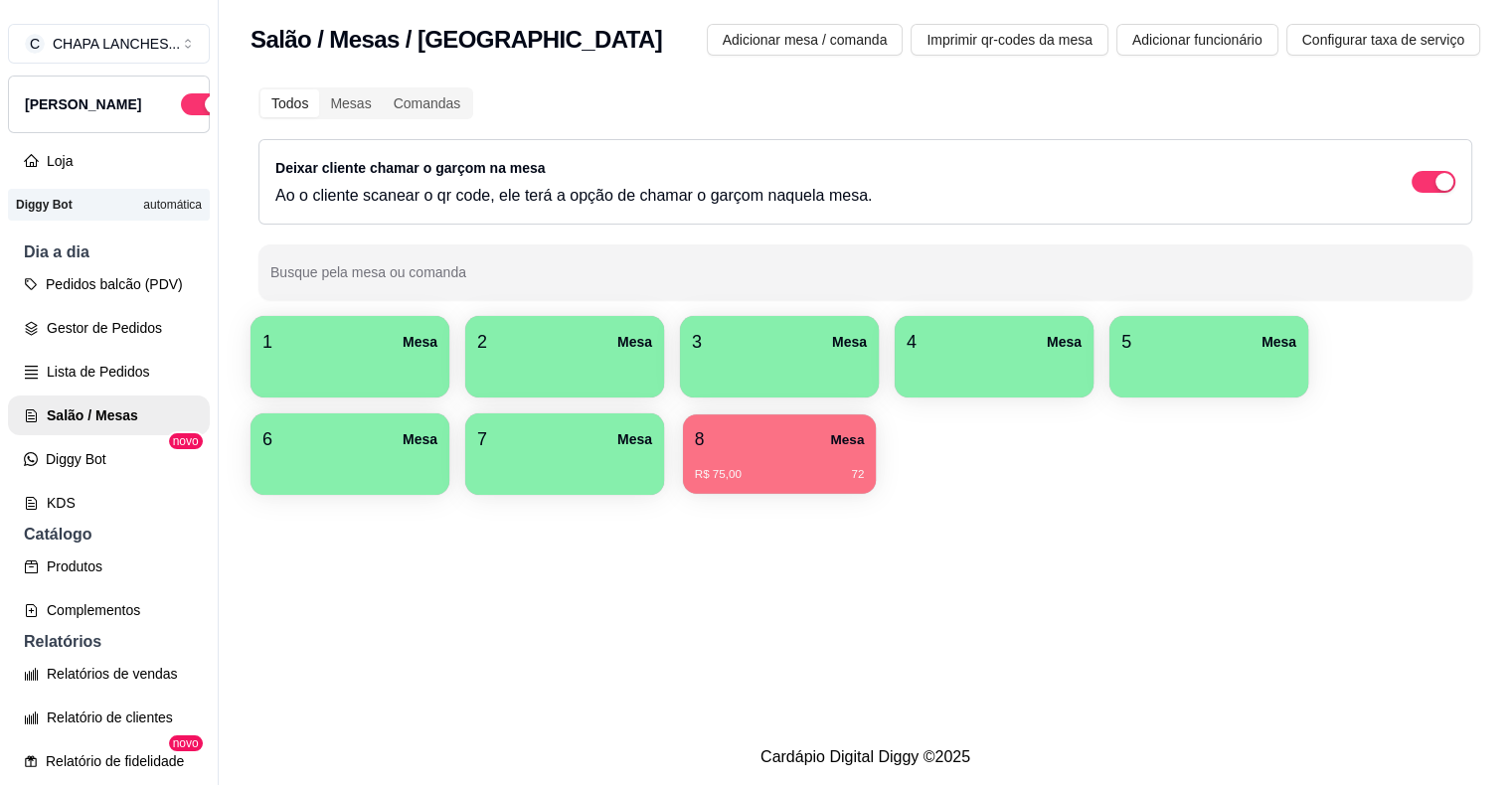 click on "R$ 75,00 72" at bounding box center [779, 467] 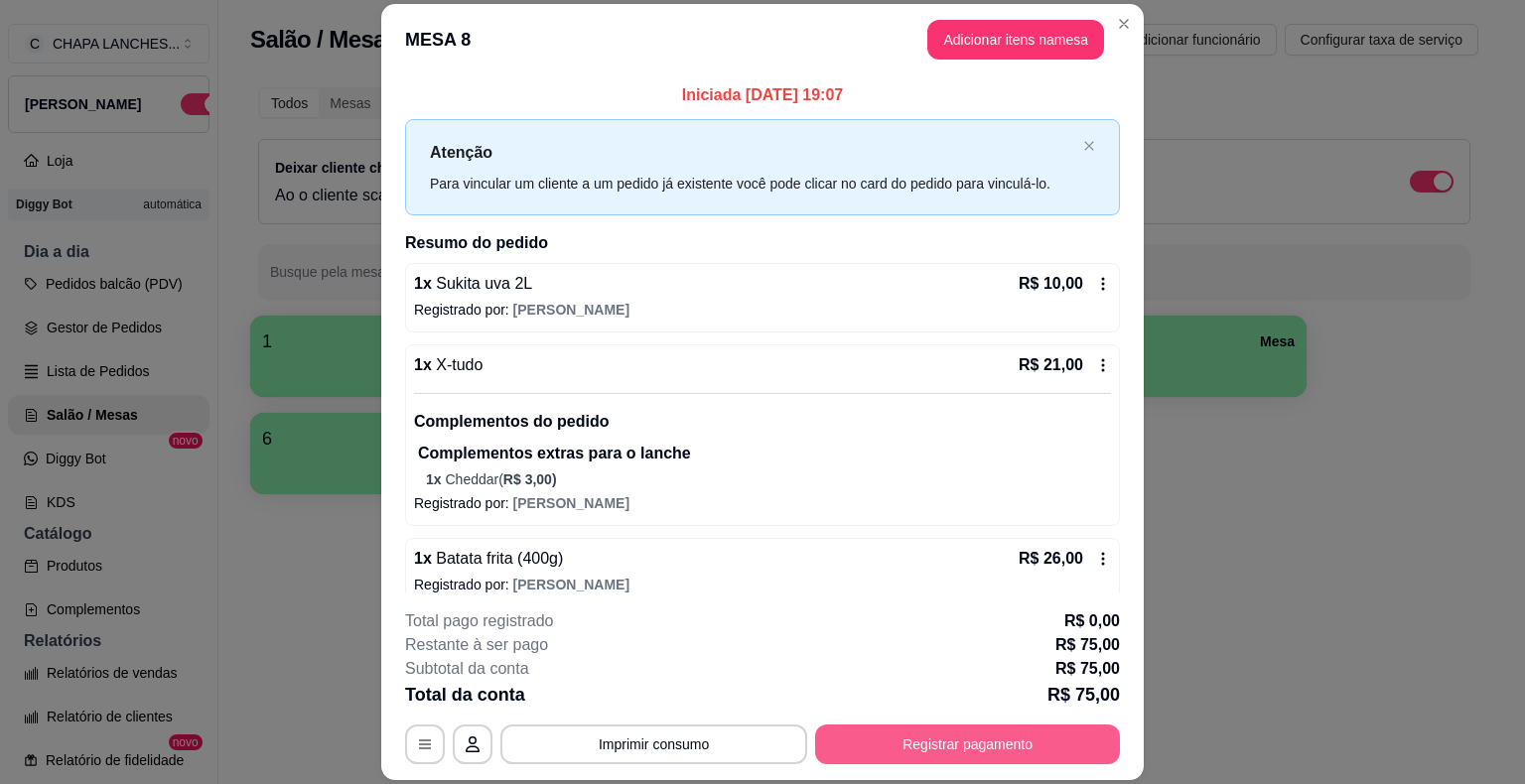 click on "Registrar pagamento" at bounding box center (967, 744) 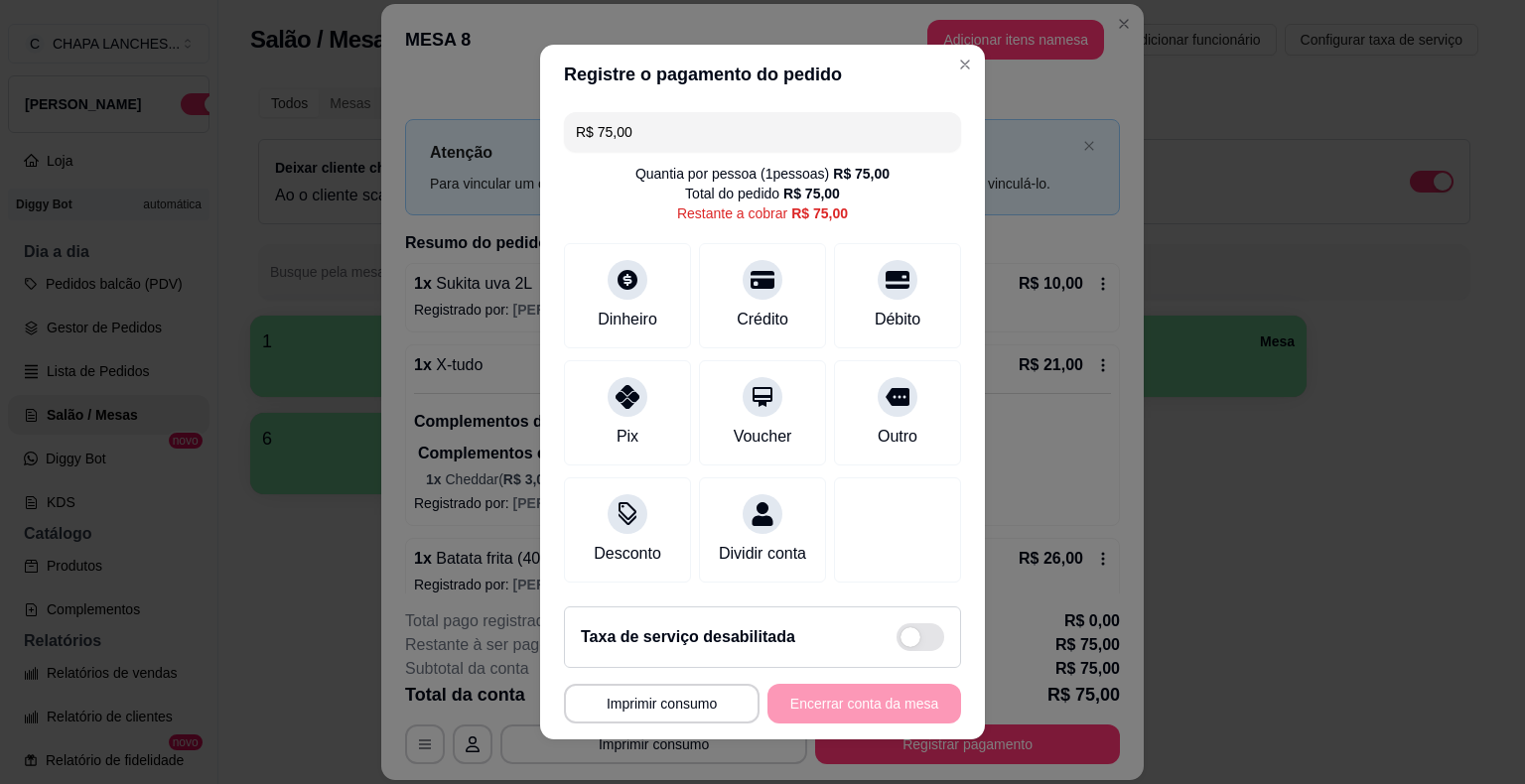 drag, startPoint x: 871, startPoint y: 288, endPoint x: 1157, endPoint y: 377, distance: 299.528 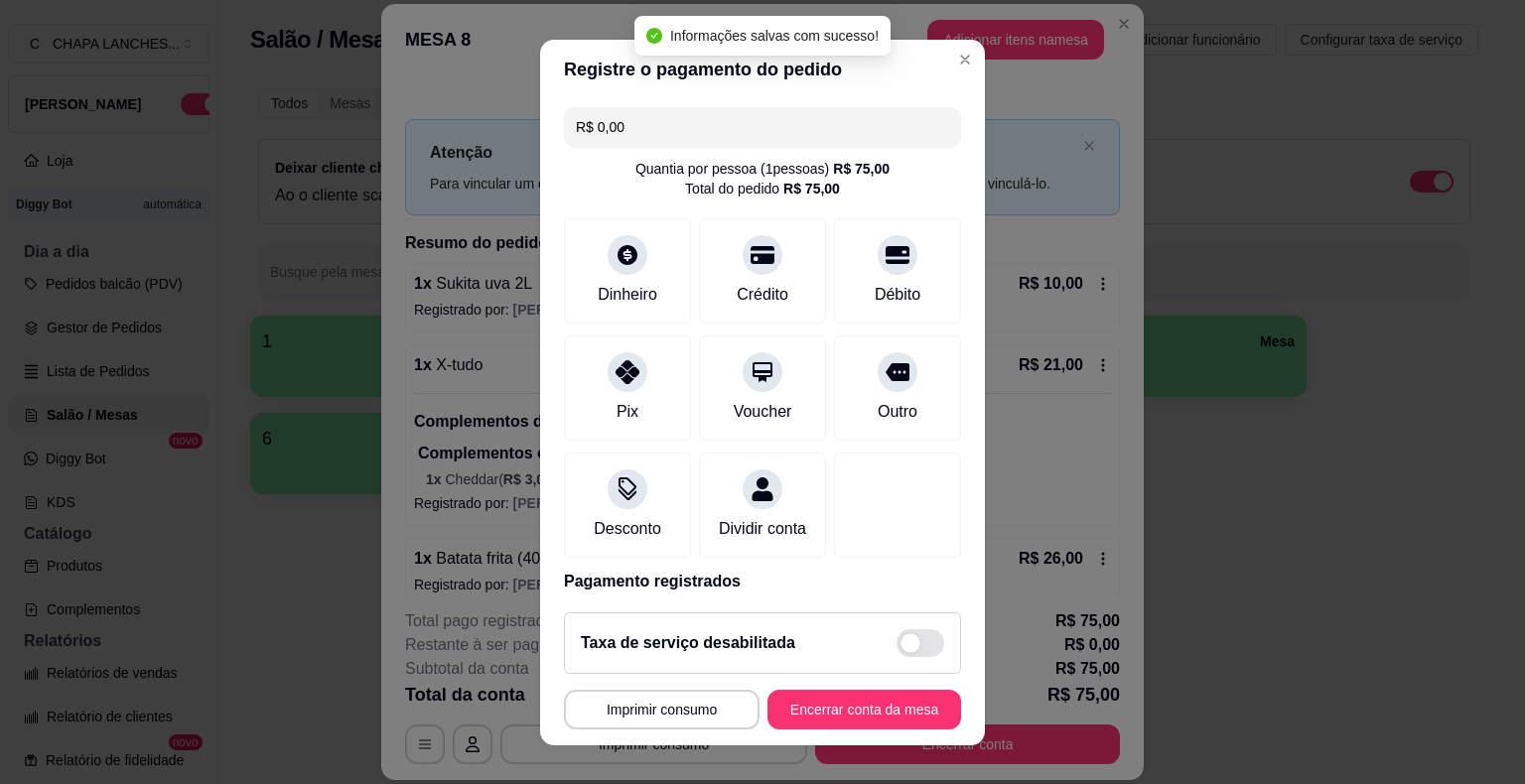 type on "R$ 0,00" 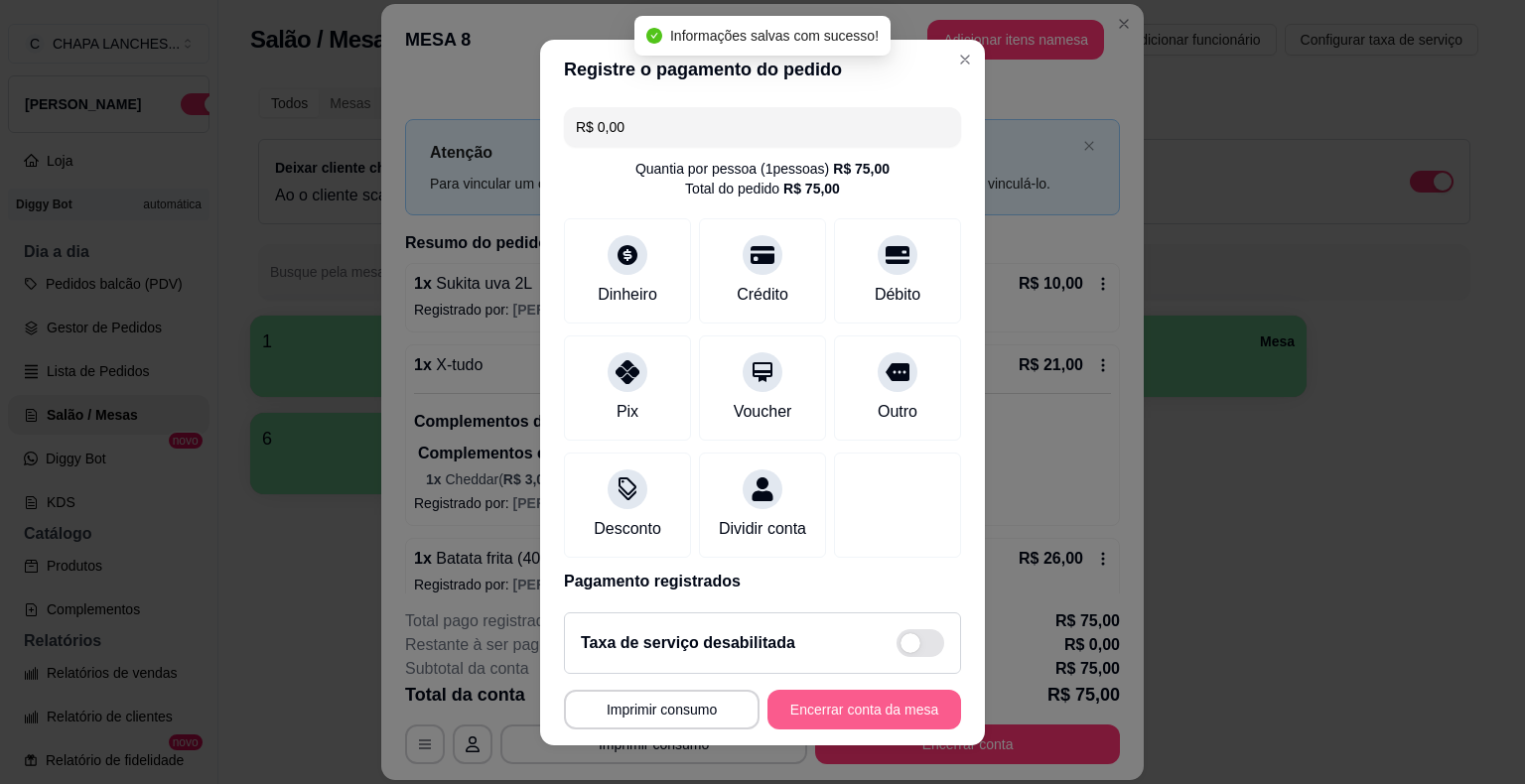 click on "Encerrar conta da mesa" at bounding box center [864, 710] 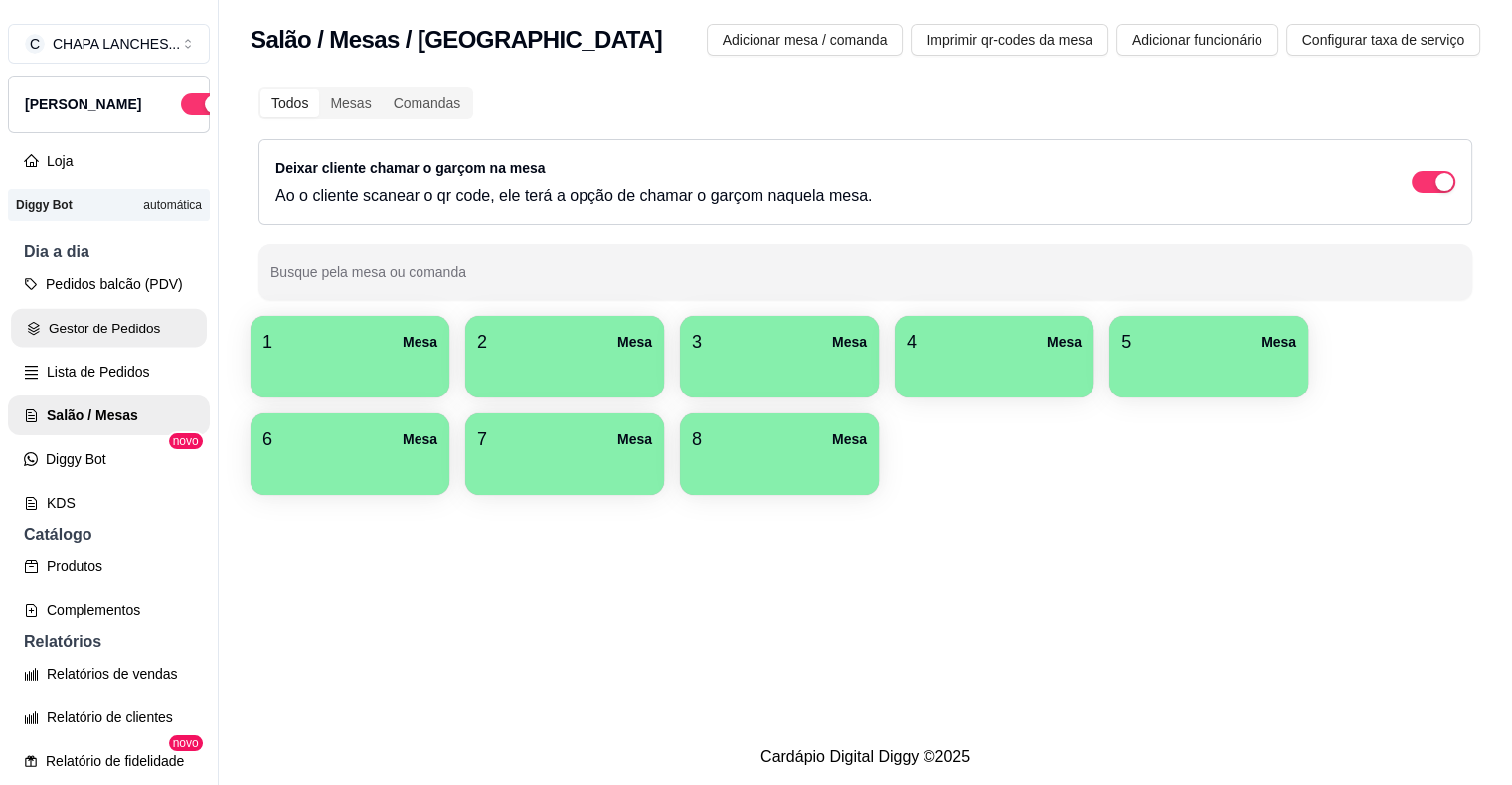 click on "Gestor de Pedidos" at bounding box center (108, 328) 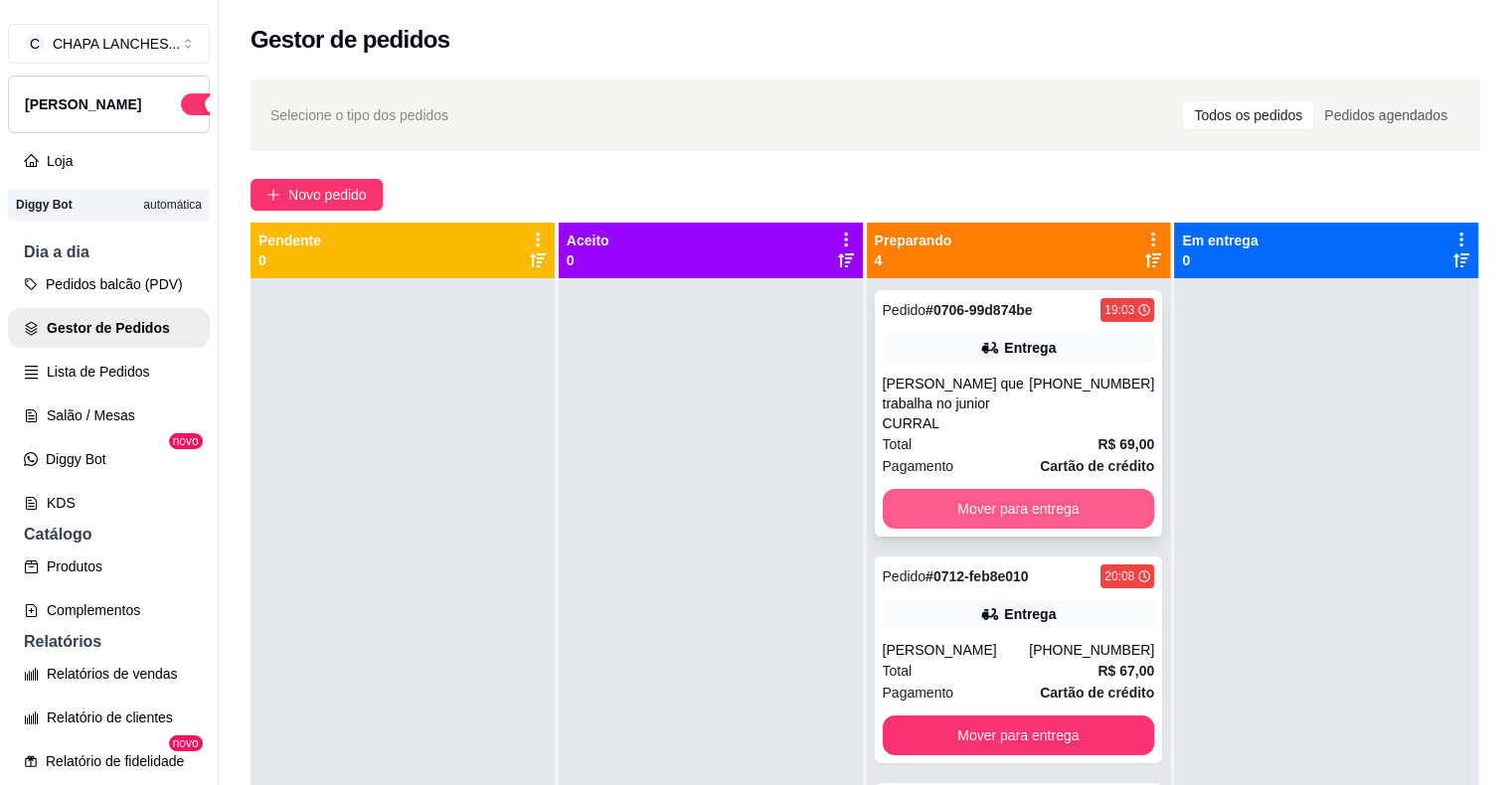 click on "Mover para entrega" at bounding box center (1019, 509) 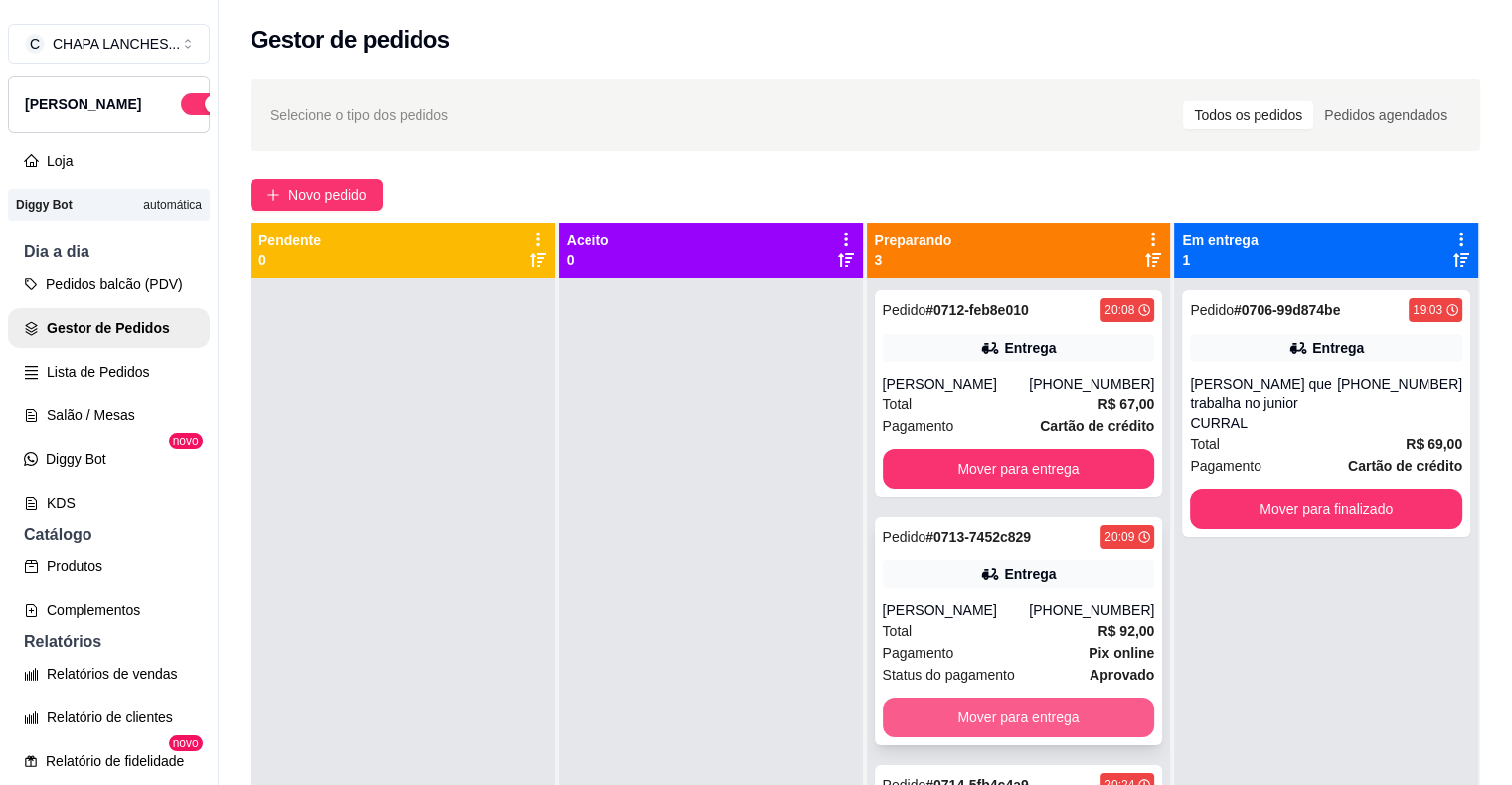 click on "Mover para entrega" at bounding box center (1019, 717) 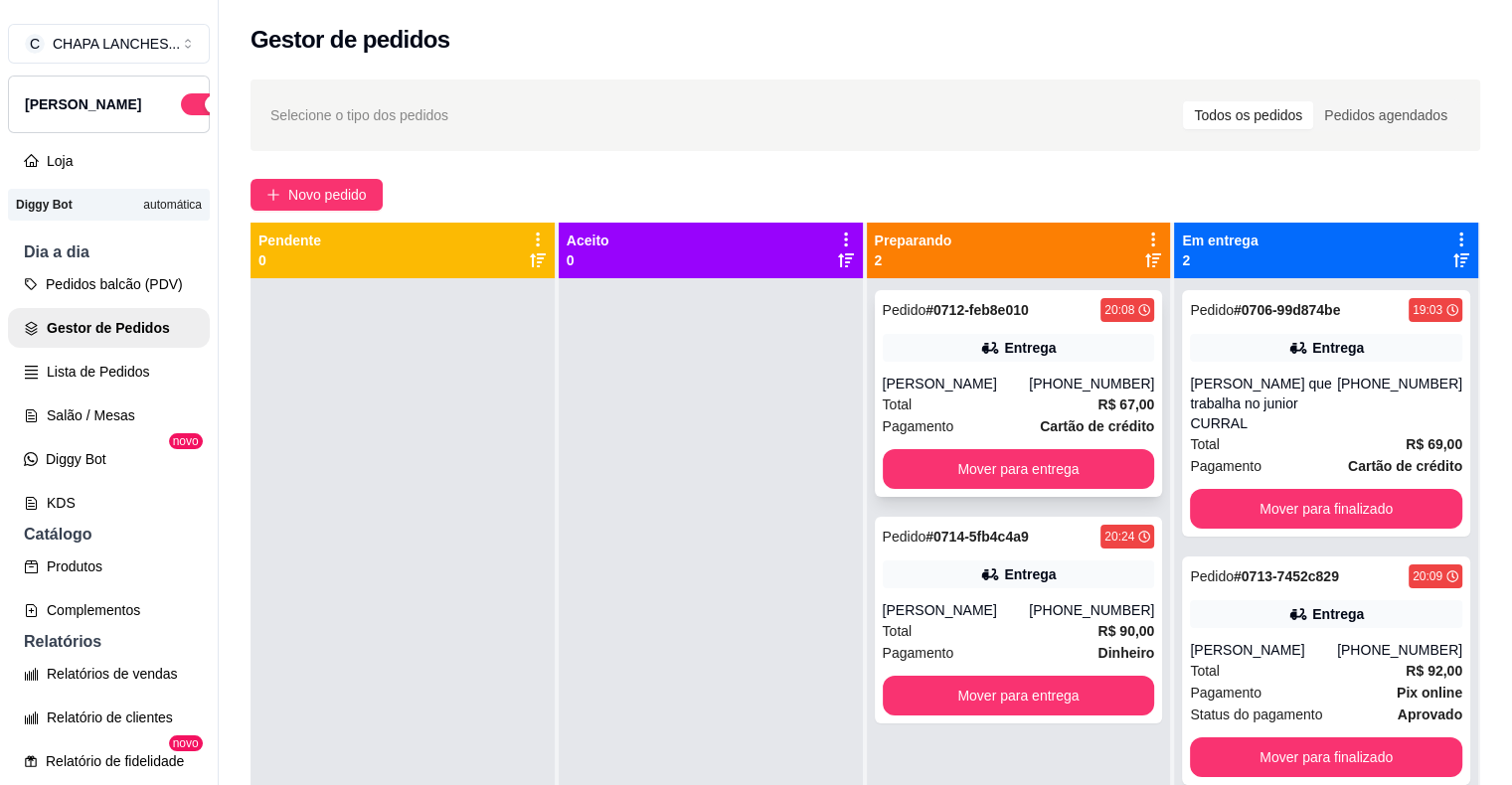 click on "Pedido  # 0712-feb8e010 20:08 [PERSON_NAME] [PHONE_NUMBER] Total R$ 67,00 Pagamento Cartão de crédito Mover para entrega" at bounding box center (1019, 393) 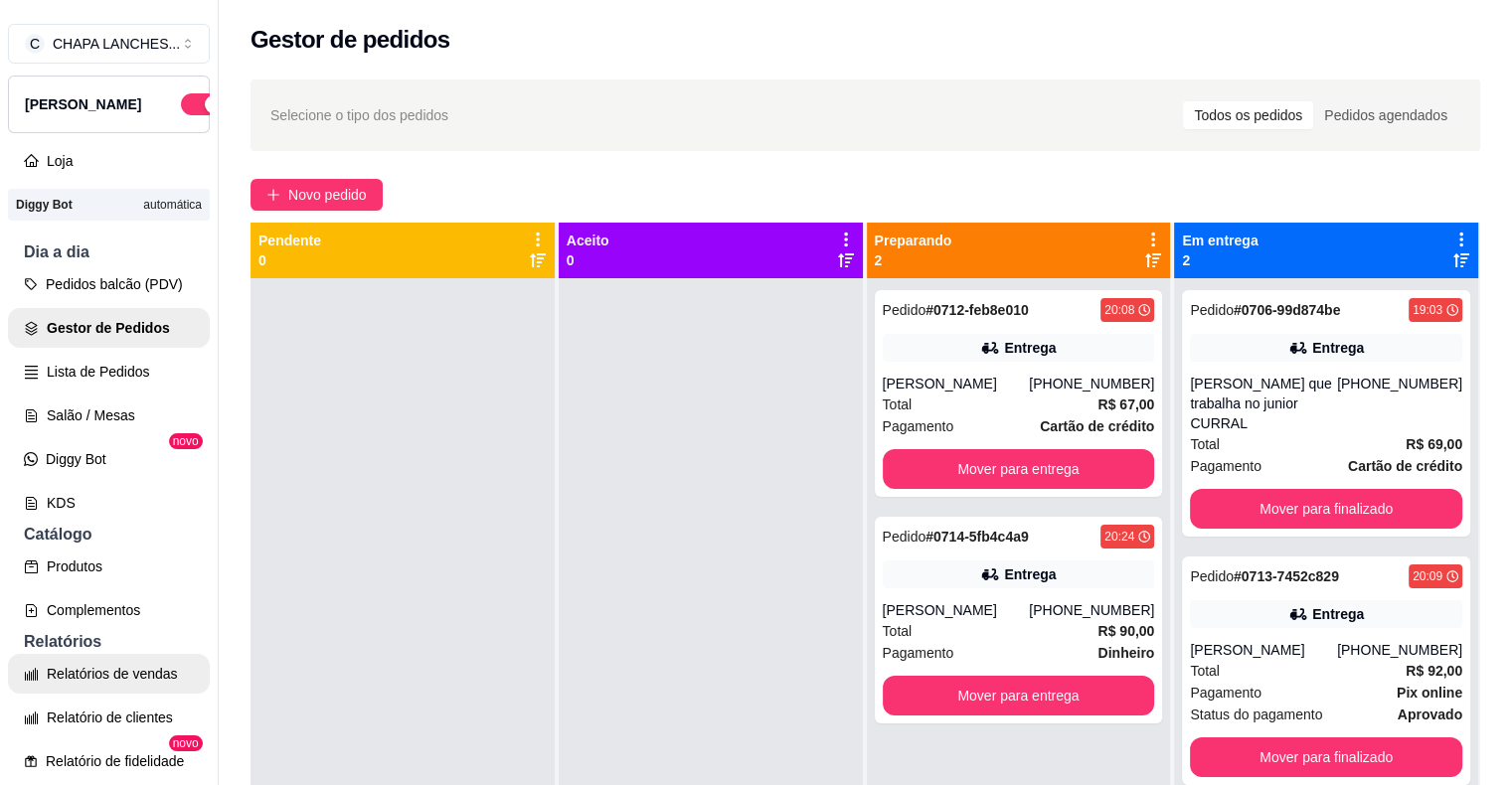 click on "Relatórios de vendas" at bounding box center [108, 674] 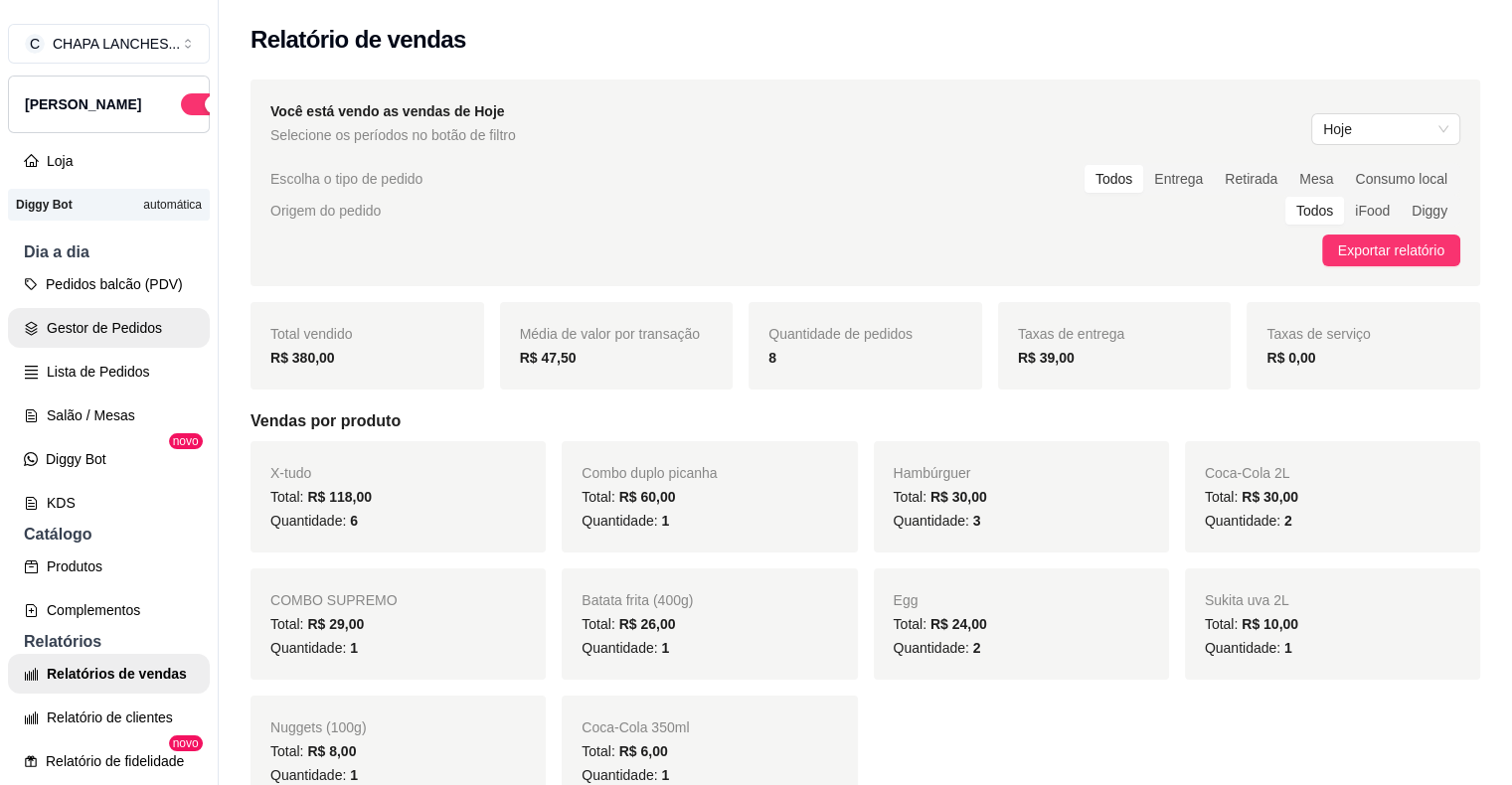 click on "Gestor de Pedidos" at bounding box center [108, 328] 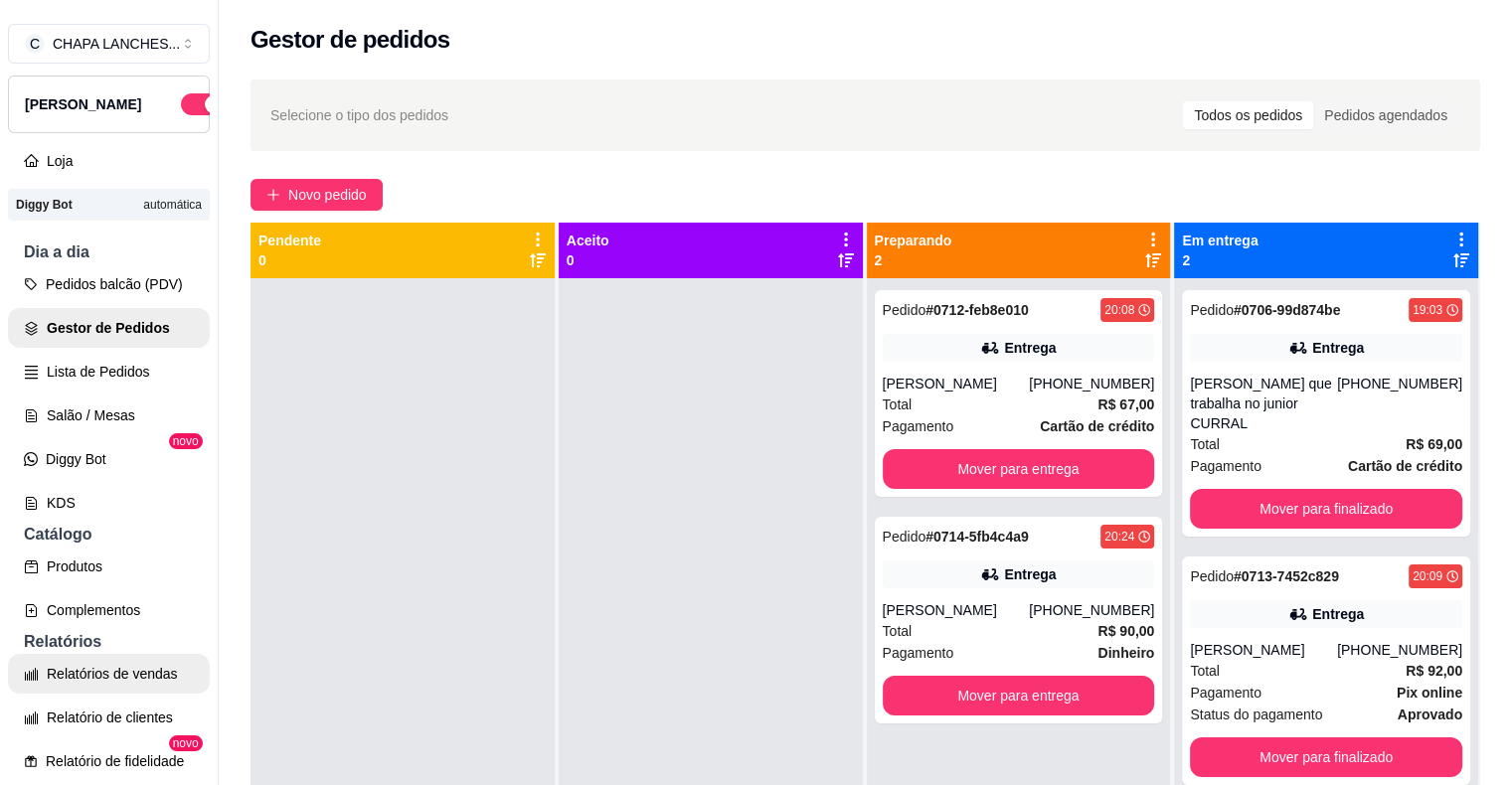 click on "Relatórios de vendas" at bounding box center (108, 674) 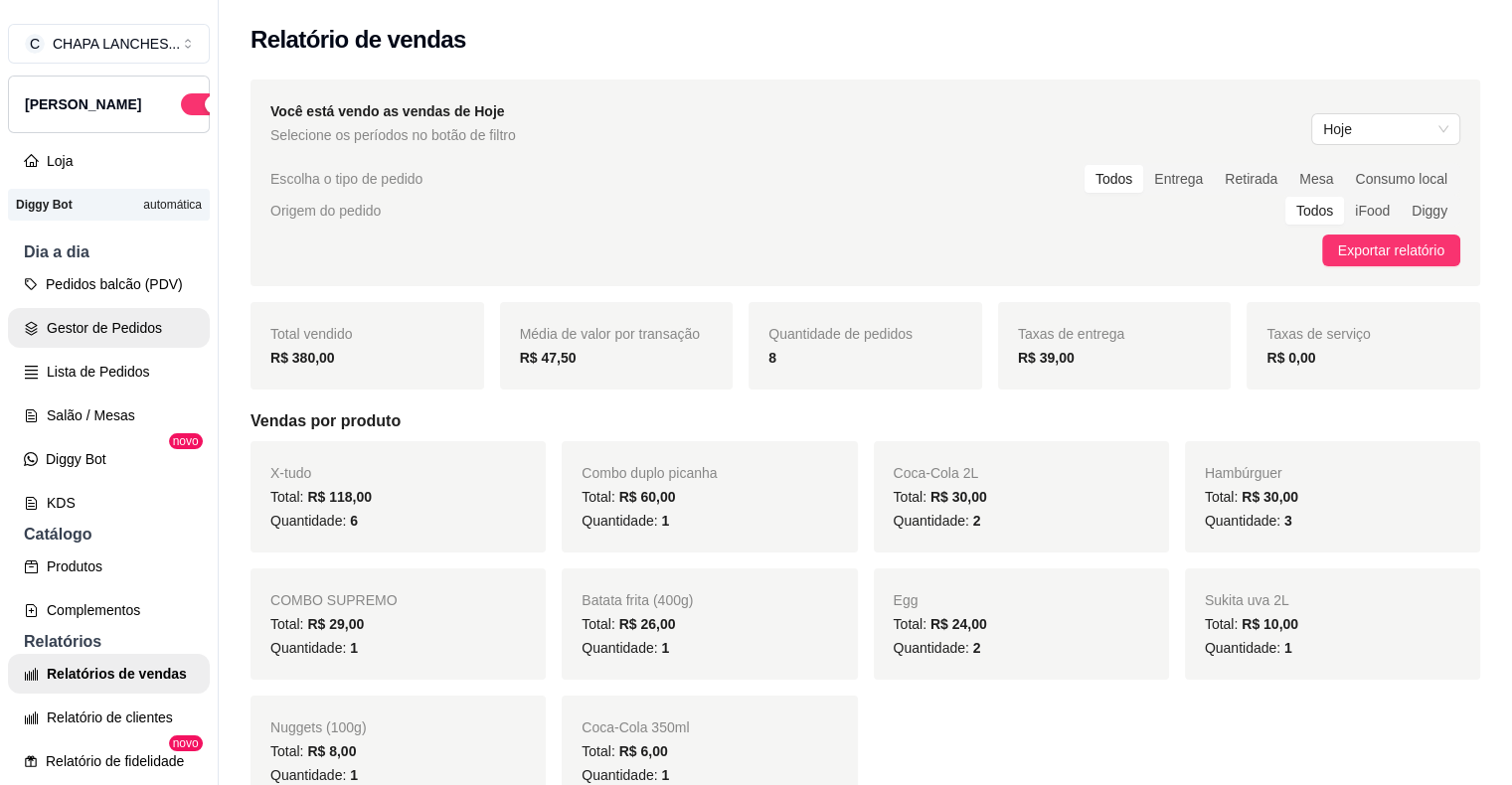 click on "Gestor de Pedidos" at bounding box center (108, 328) 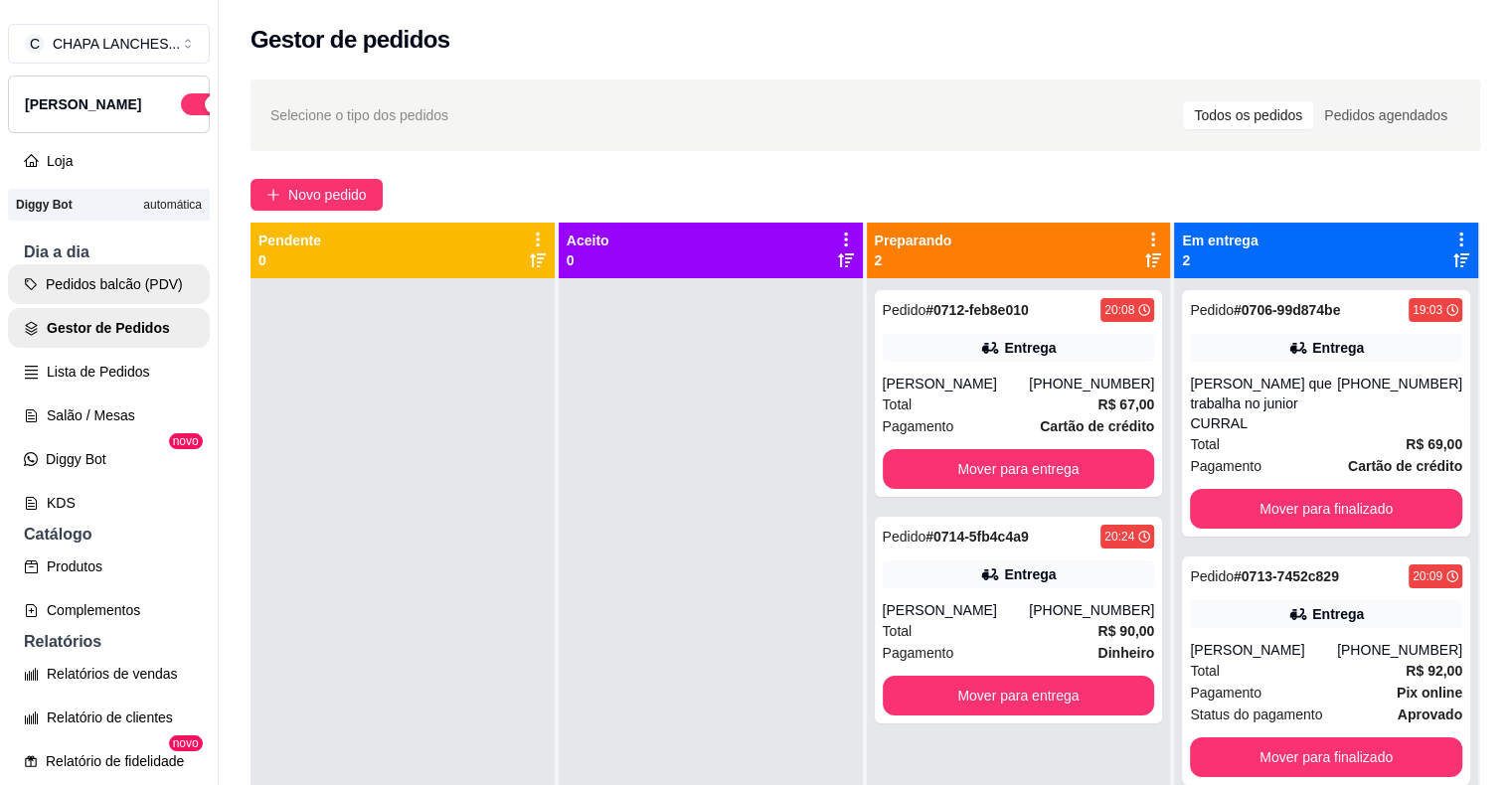 click on "Pedidos balcão (PDV)" at bounding box center [108, 284] 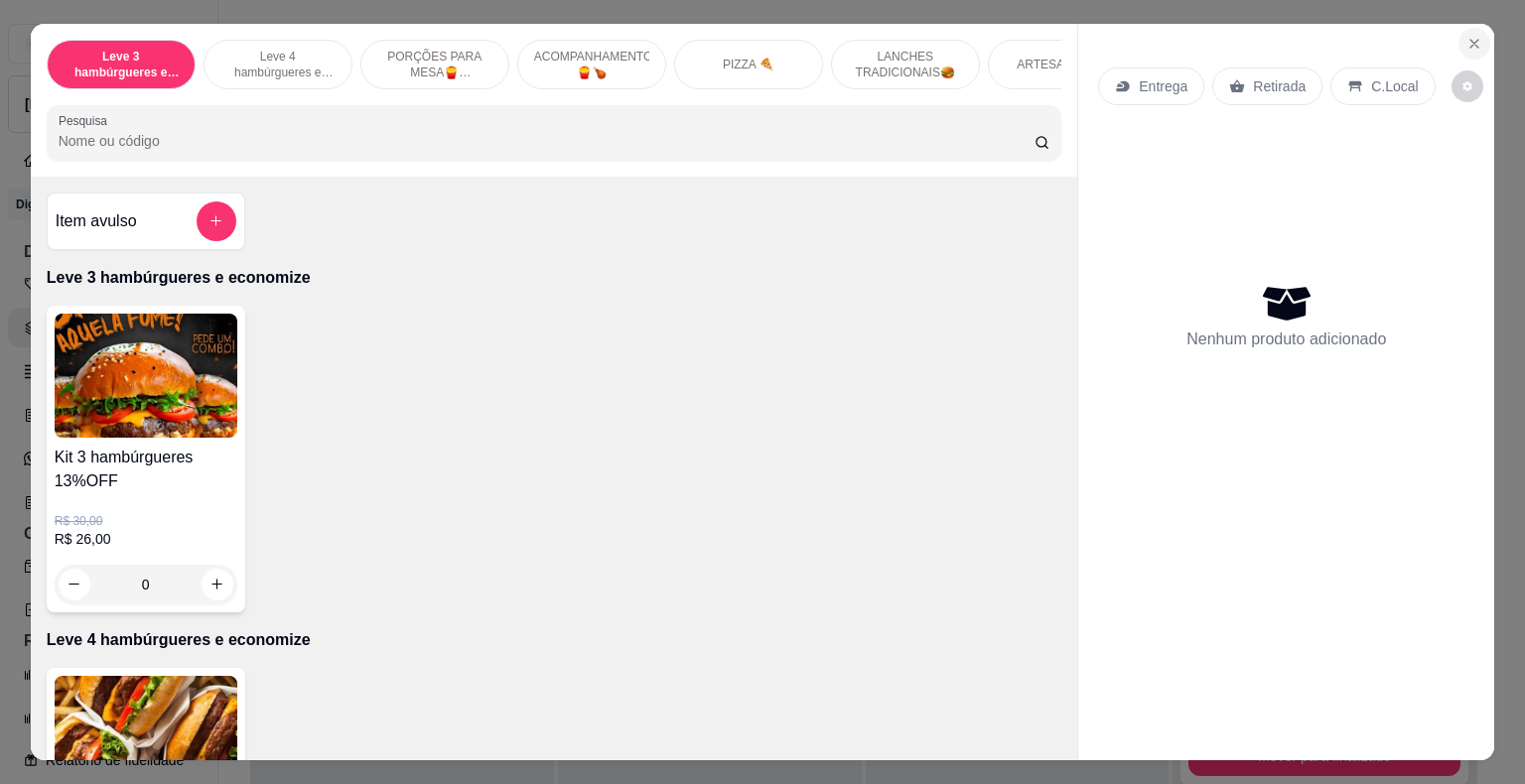 click at bounding box center (1474, 44) 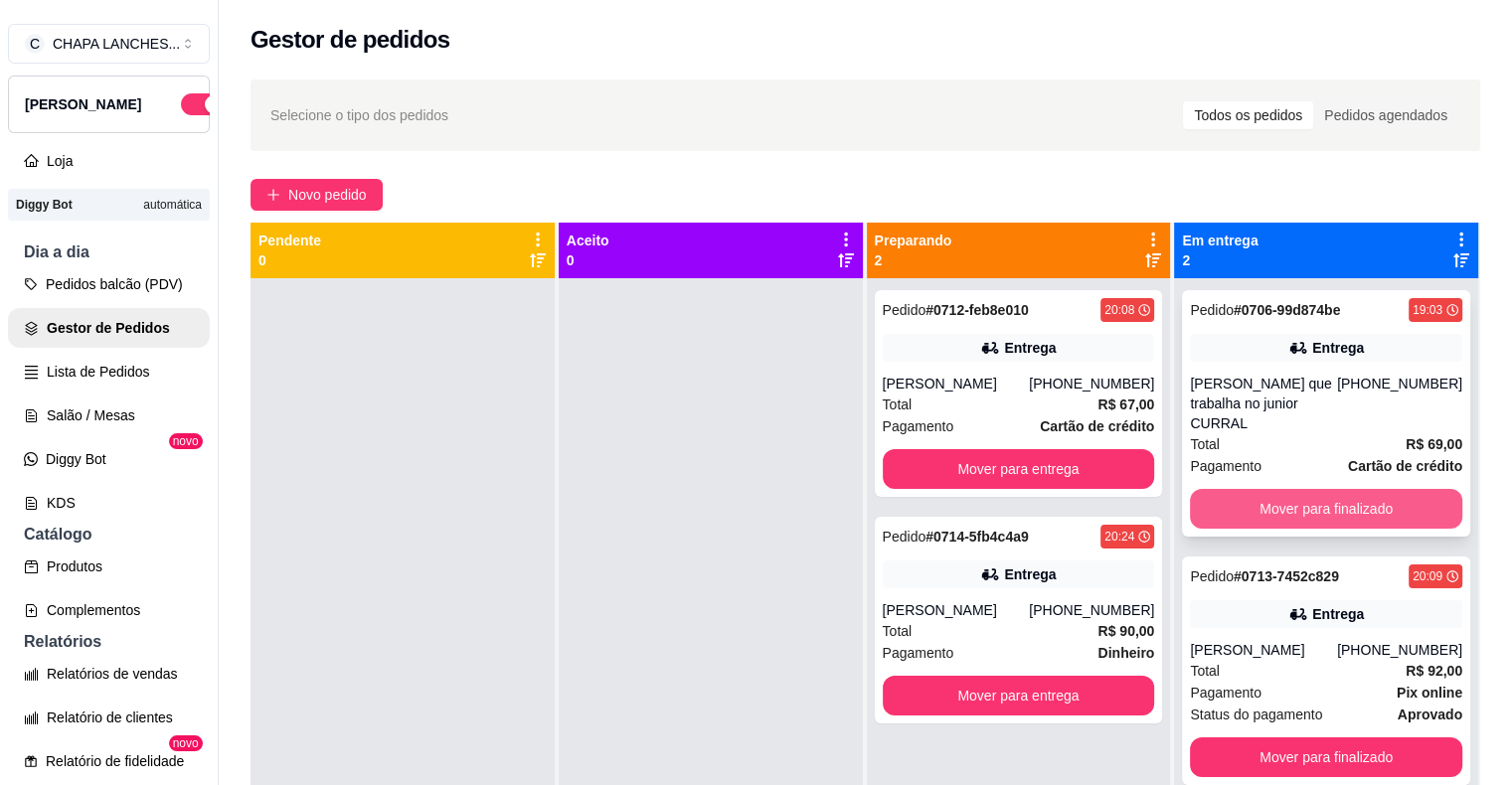 click on "Mover para finalizado" at bounding box center [1326, 509] 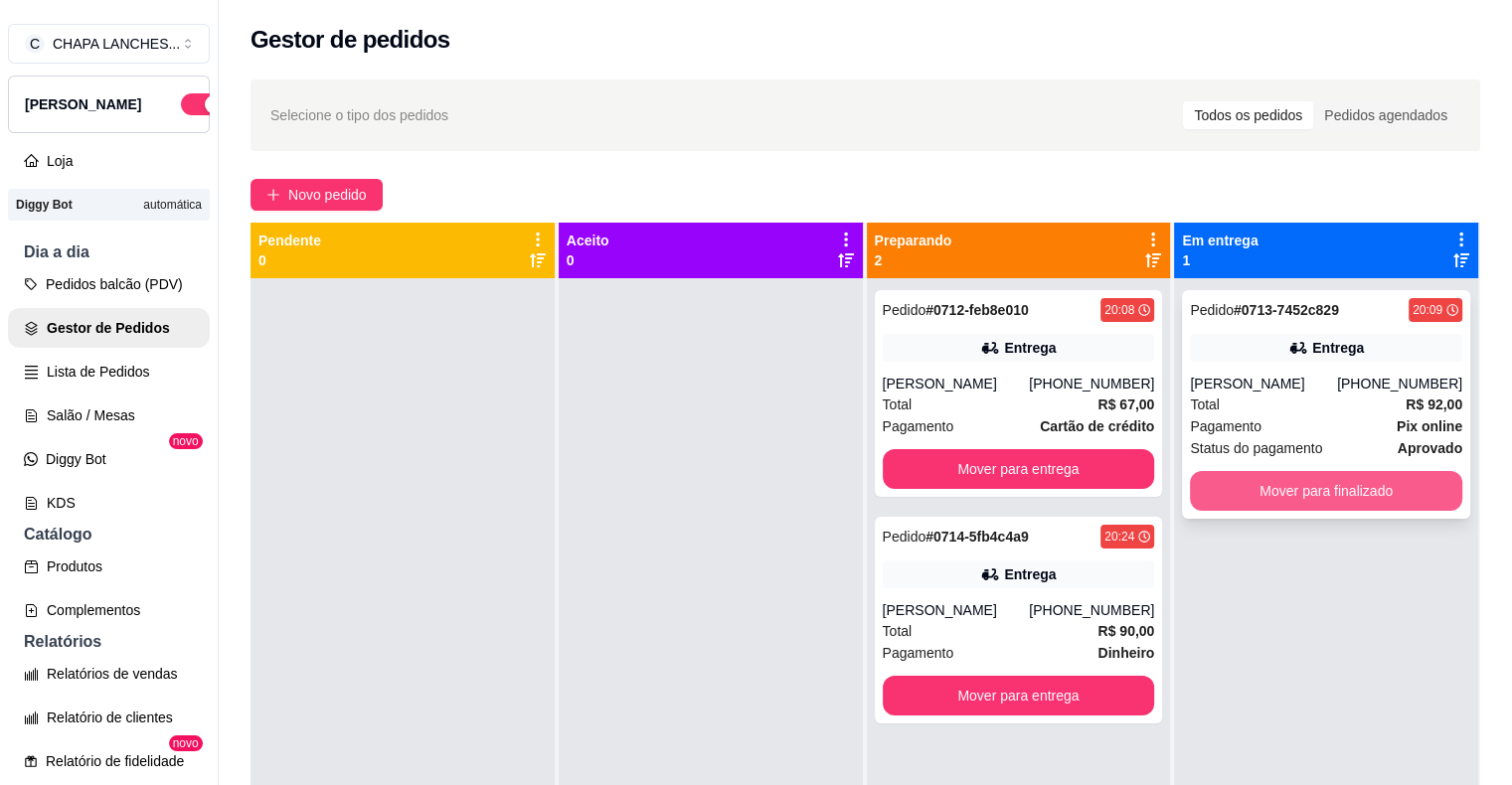 click on "Mover para finalizado" at bounding box center [1326, 491] 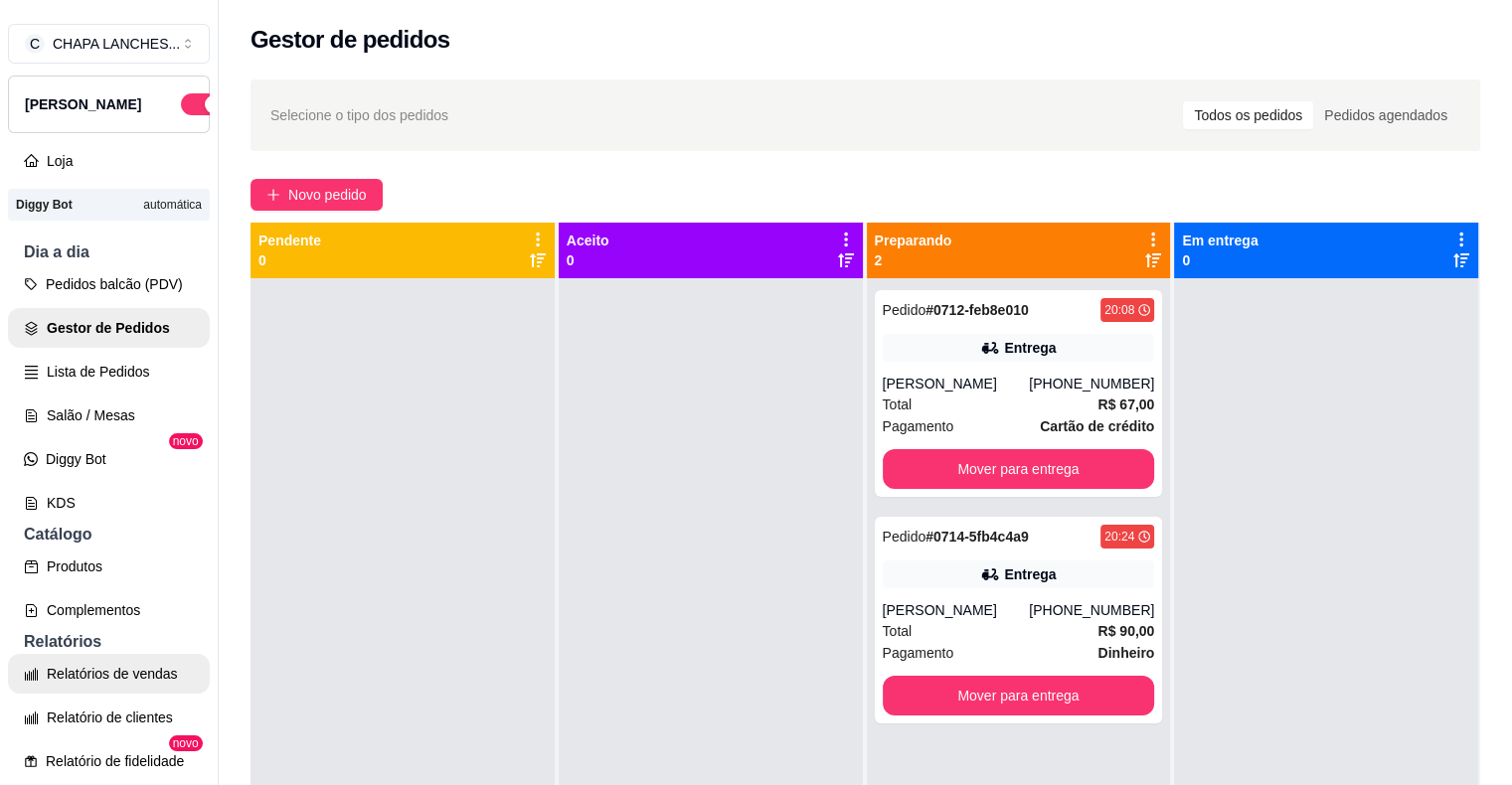 click on "Relatórios de vendas" at bounding box center (108, 674) 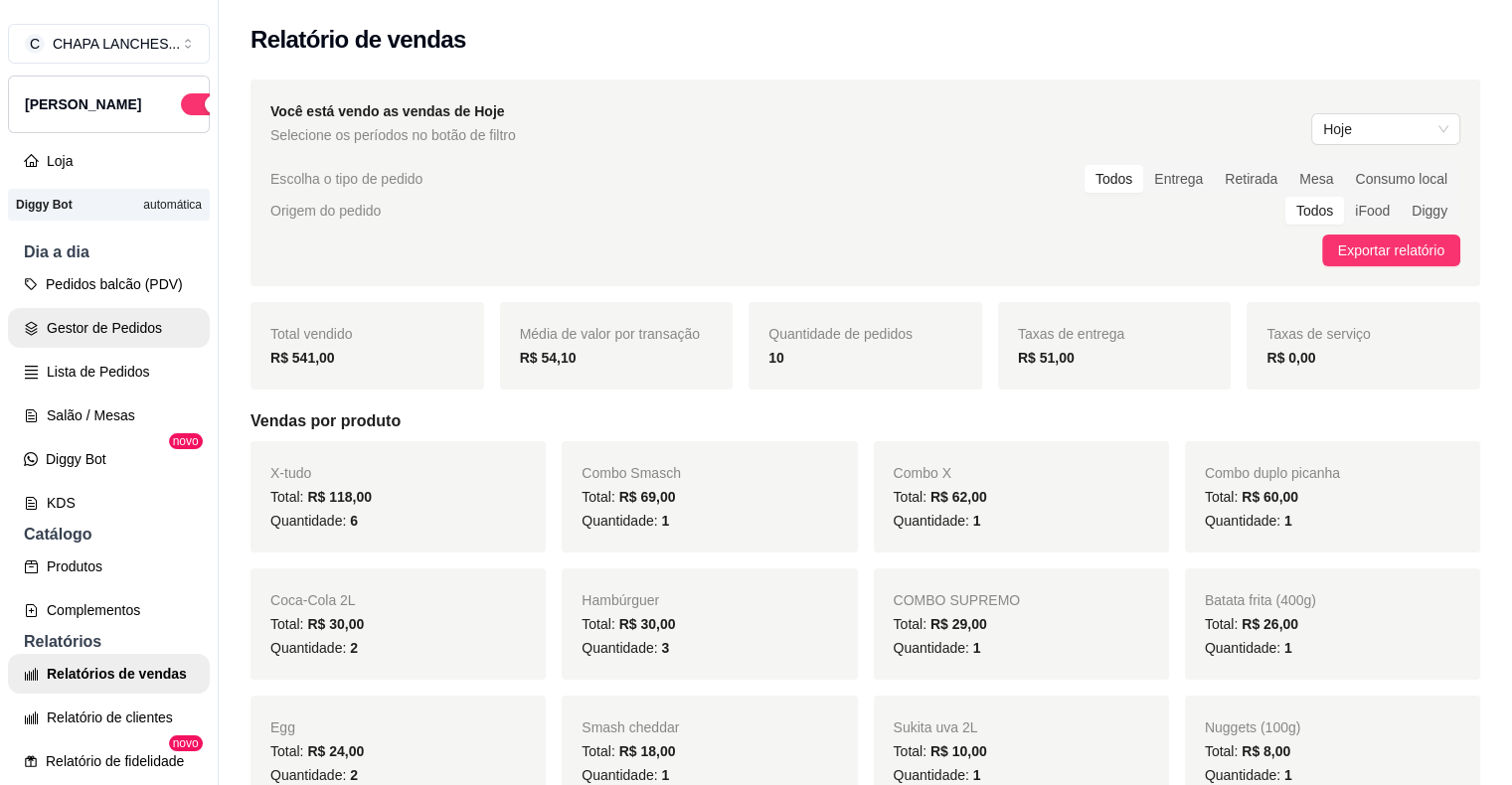 click on "Gestor de Pedidos" at bounding box center [108, 328] 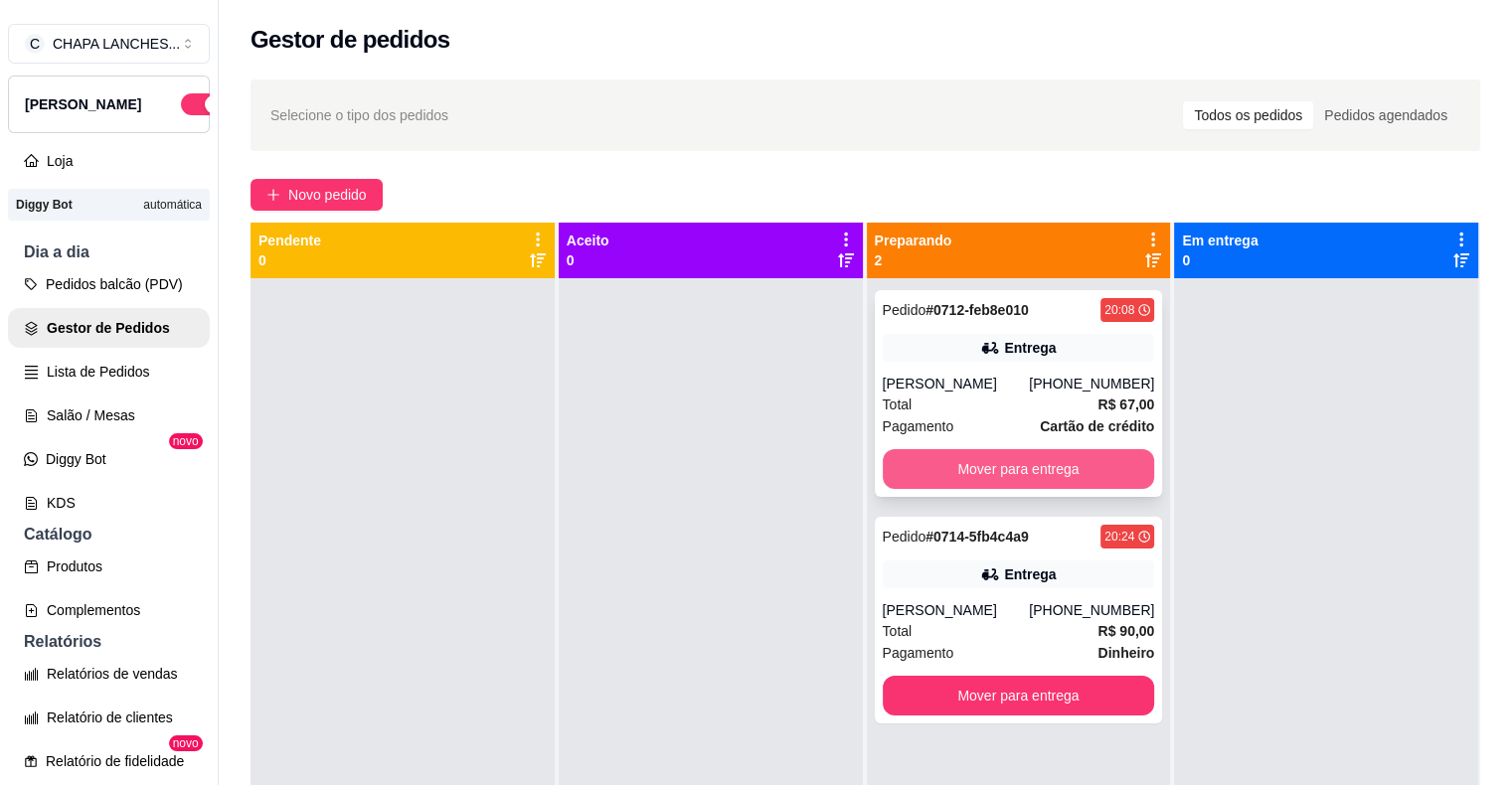 click on "Mover para entrega" at bounding box center [1019, 469] 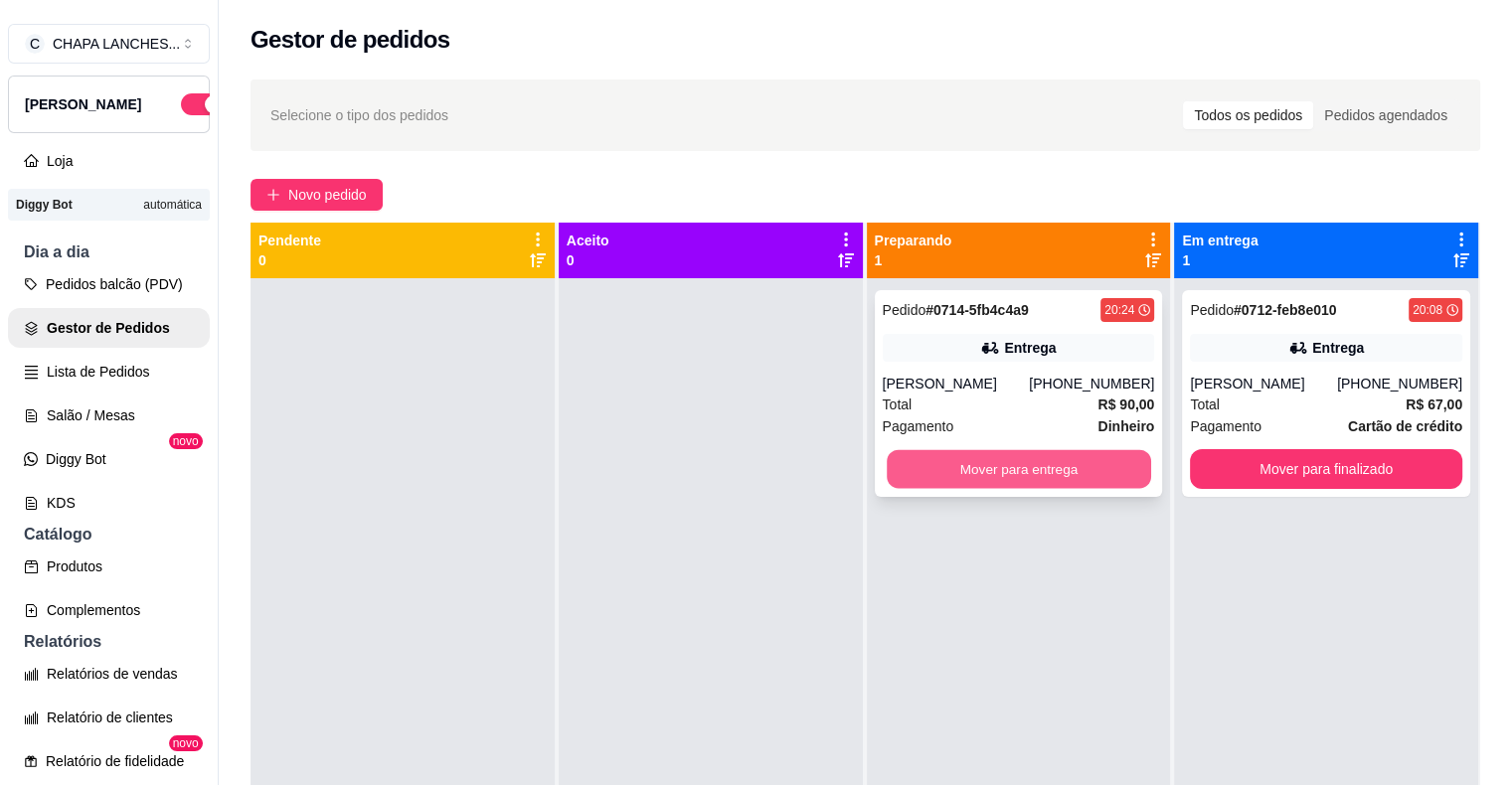 click on "Mover para entrega" at bounding box center (1019, 469) 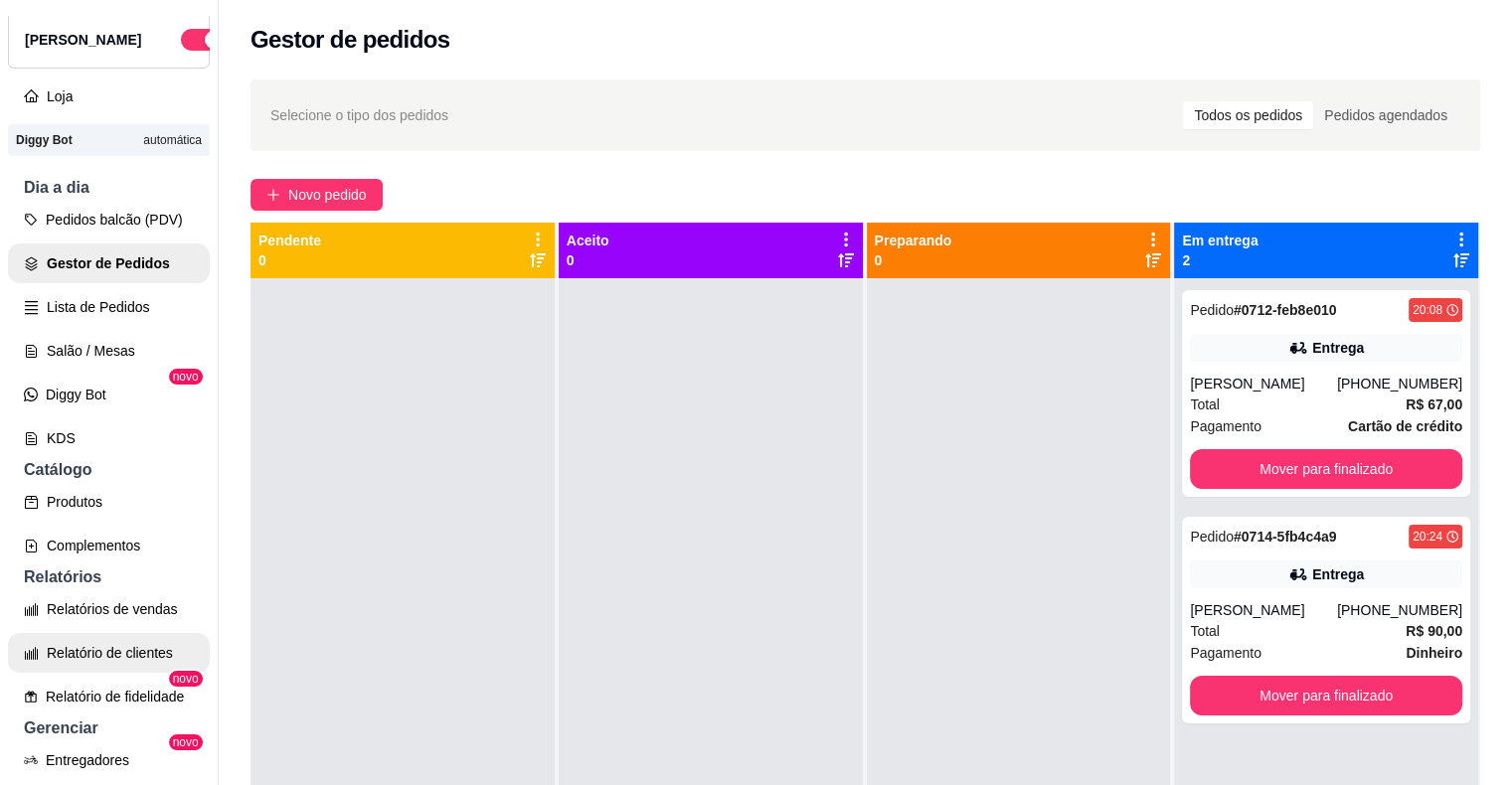 scroll, scrollTop: 99, scrollLeft: 0, axis: vertical 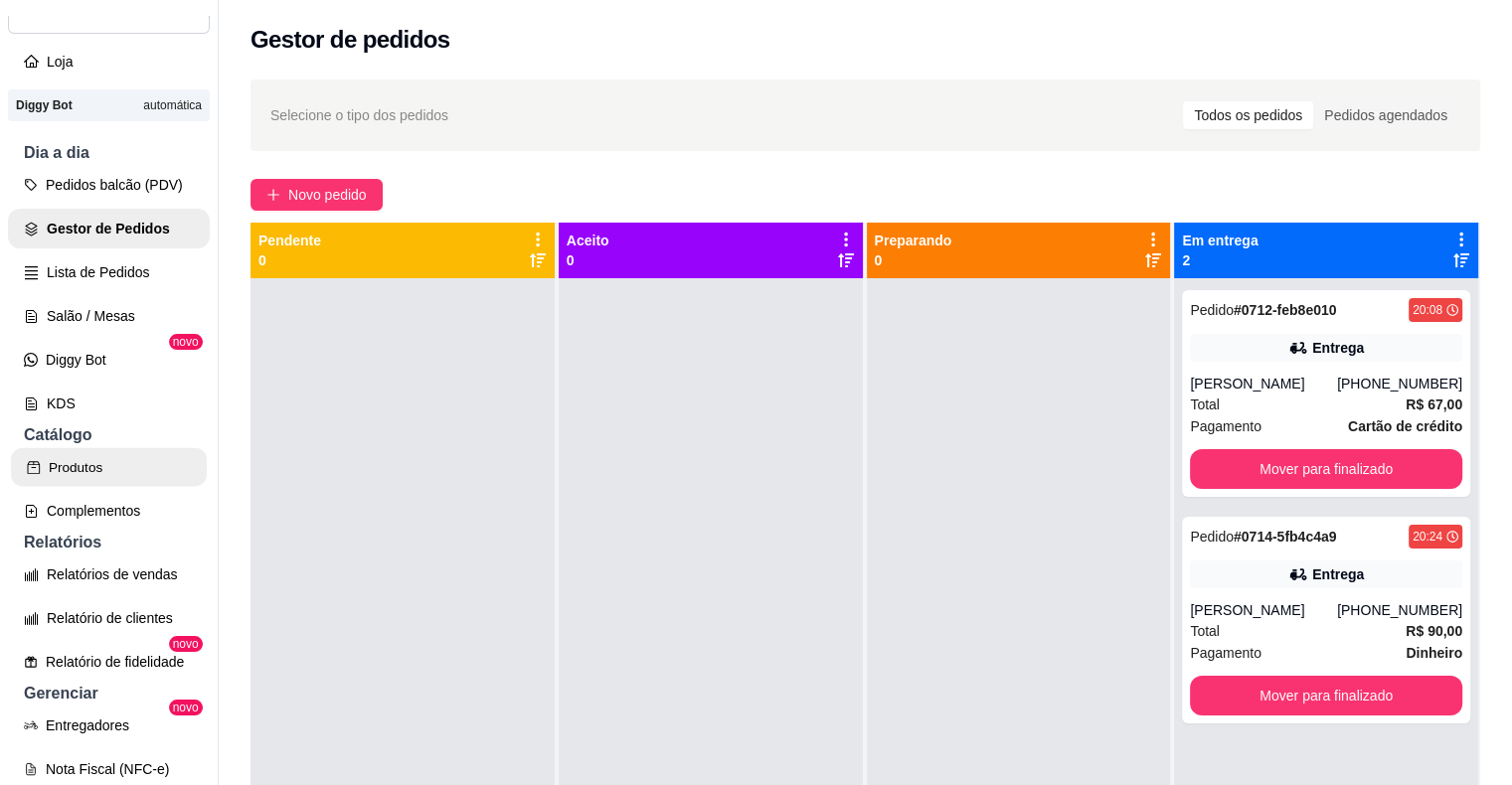click on "Produtos" at bounding box center (108, 467) 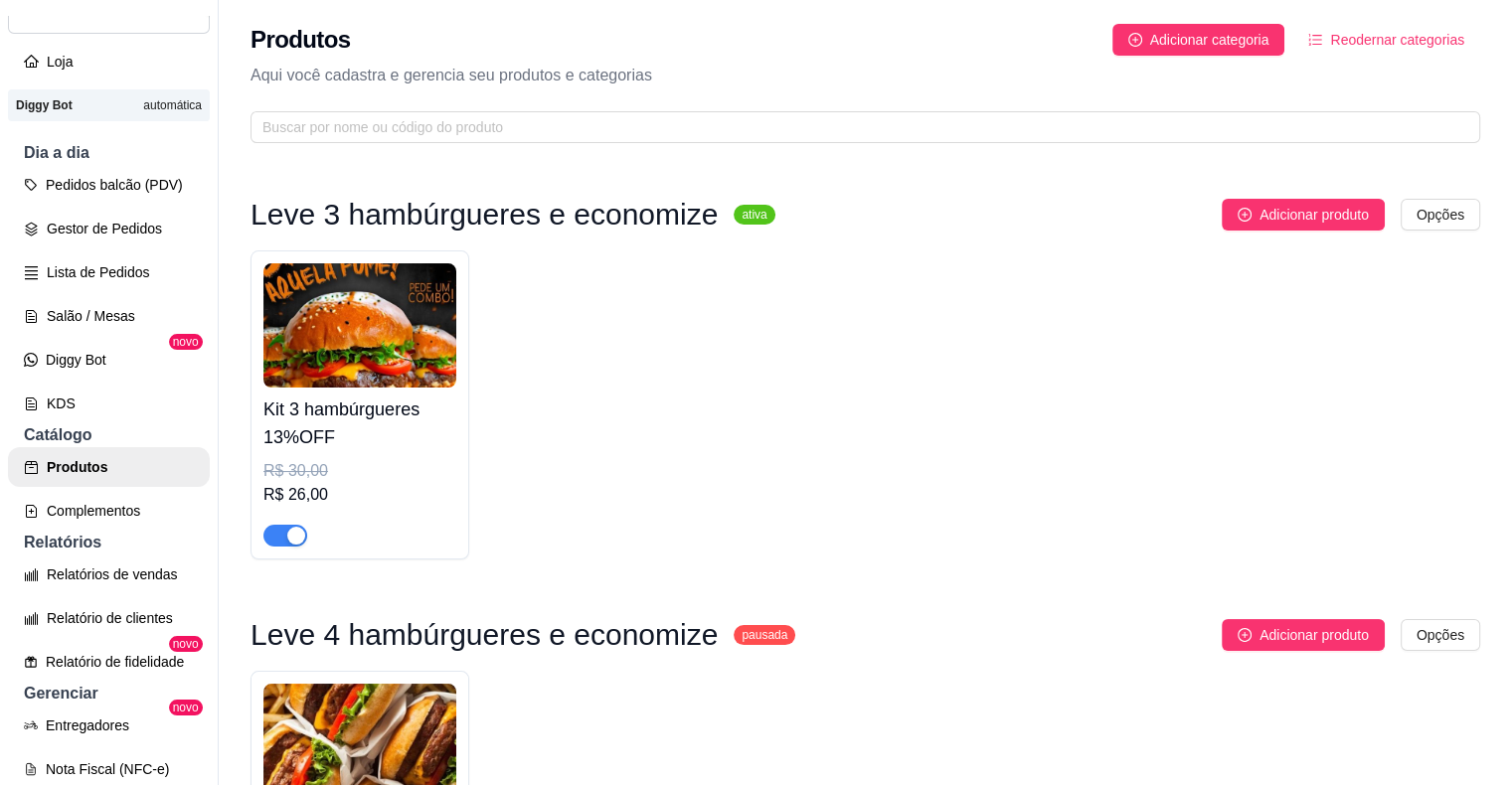 click on "ativa" at bounding box center (754, 215) 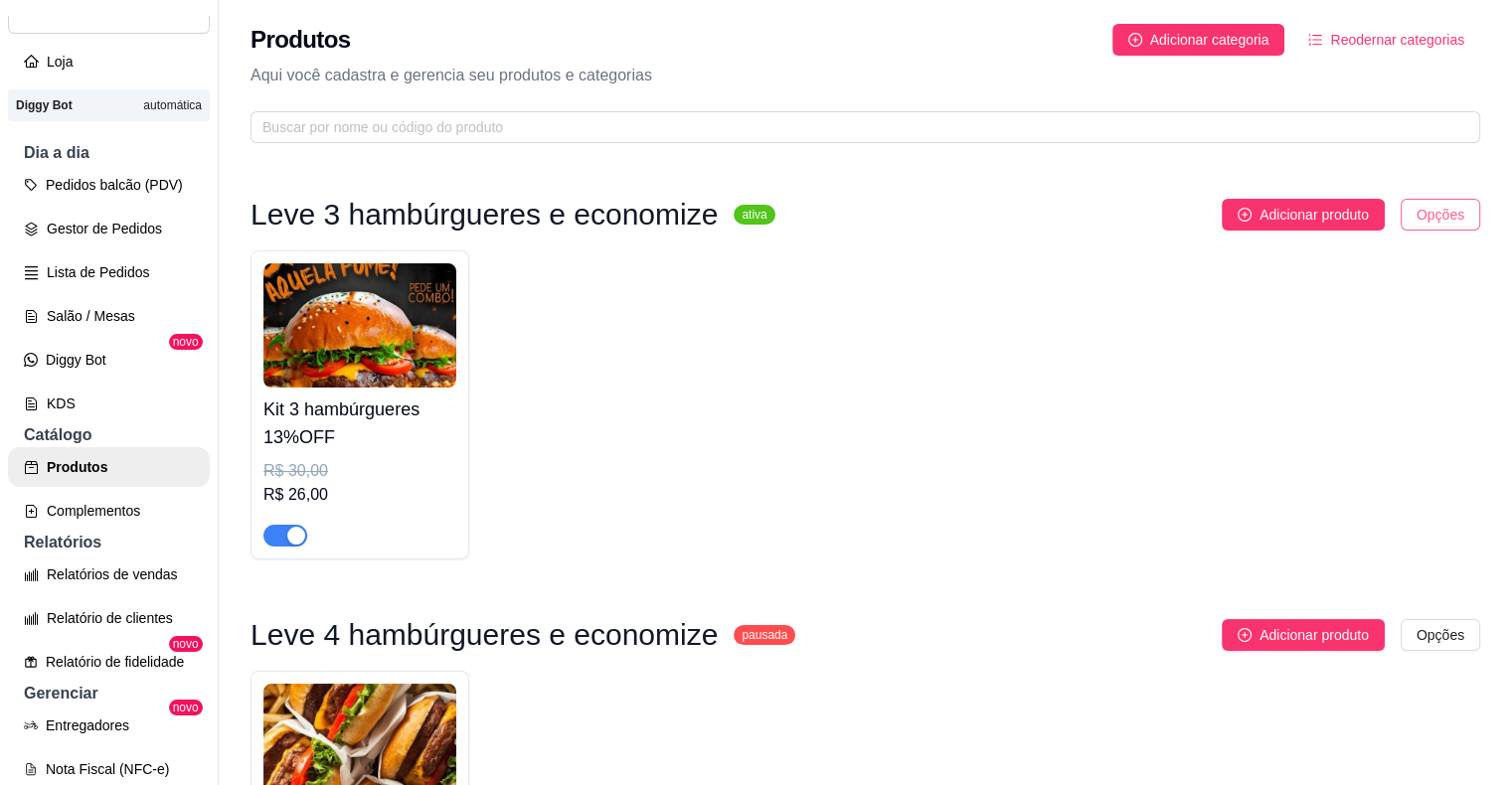 click on "C CHAPA LANCHES ... Loja Aberta Loja Diggy Bot automática   Dia a dia Pedidos balcão (PDV) Gestor de Pedidos Lista de Pedidos Salão / Mesas Diggy Bot novo KDS Catálogo Produtos Complementos Relatórios Relatórios de vendas Relatório de clientes Relatório de fidelidade novo Gerenciar Entregadores novo Nota Fiscal (NFC-e) Controle de caixa Controle de fiado Cupons Clientes Estoque Configurações Diggy Planos Precisa de ajuda? Sair Produtos Adicionar categoria Reodernar categorias Aqui você cadastra e gerencia seu produtos e categorias Leve 3 hambúrgueres e economize ativa Adicionar produto Opções Kit 3 hambúrgueres 13%OFF   R$ 30,00 R$ 26,00 Leve 4 hambúrgueres e economize  pausada Adicionar produto Opções Kit 4 hambúrguer 13%OFF   R$ 40,00 R$ 35,00 PORÇÕES PARA MESA🍟(indisponível pra delivery) ativa Adicionar produto Opções Panelinha de batata 600G   R$ 40,00 Torre de batata 1kl   R$ 68,00 [GEOGRAPHIC_DATA] 1,5kl   R$ 95,00 ACOMPANHAMENTOS🍟🍗 ativa Adicionar produto Opções" at bounding box center [756, 392] 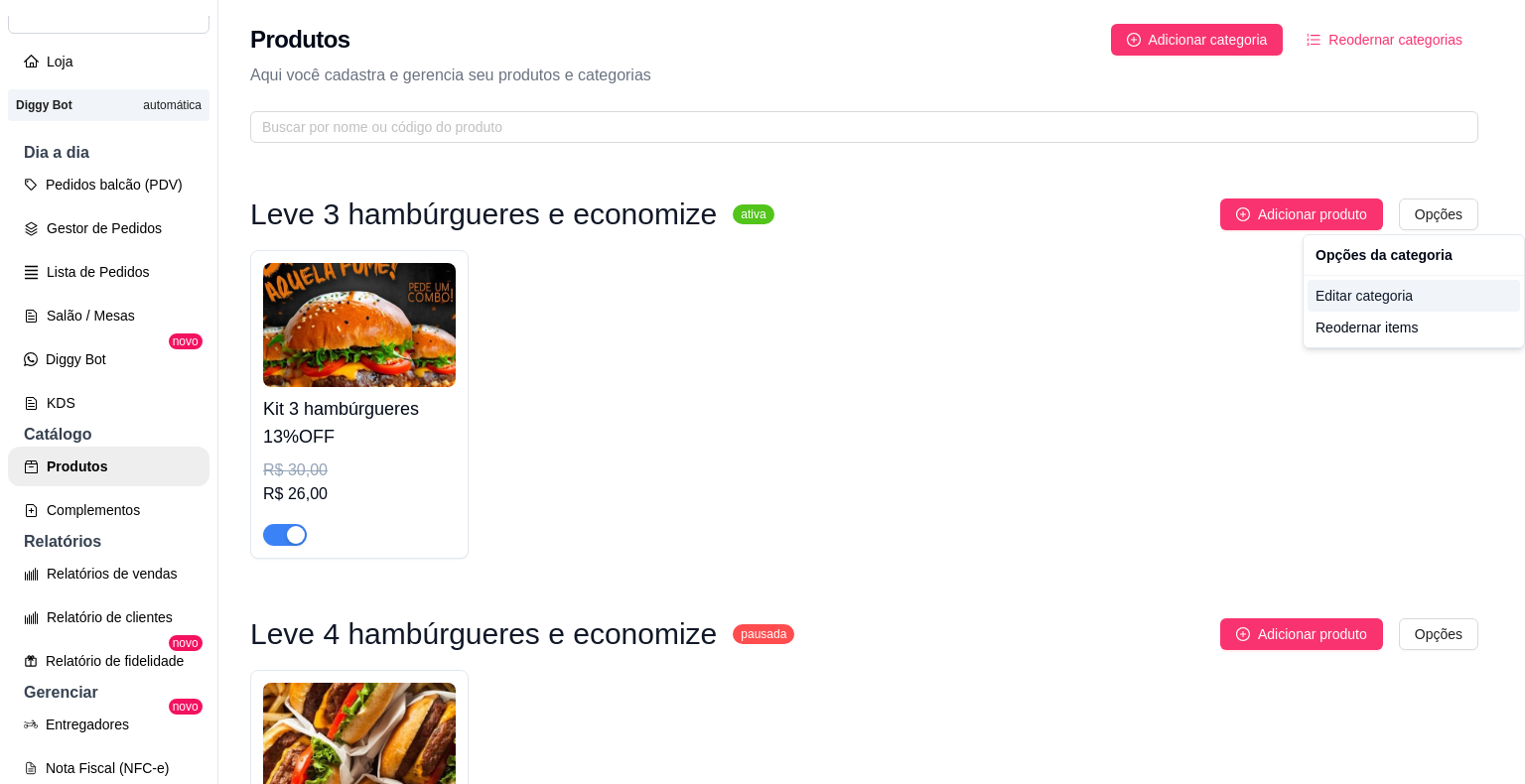 click on "Editar categoria" at bounding box center (1414, 296) 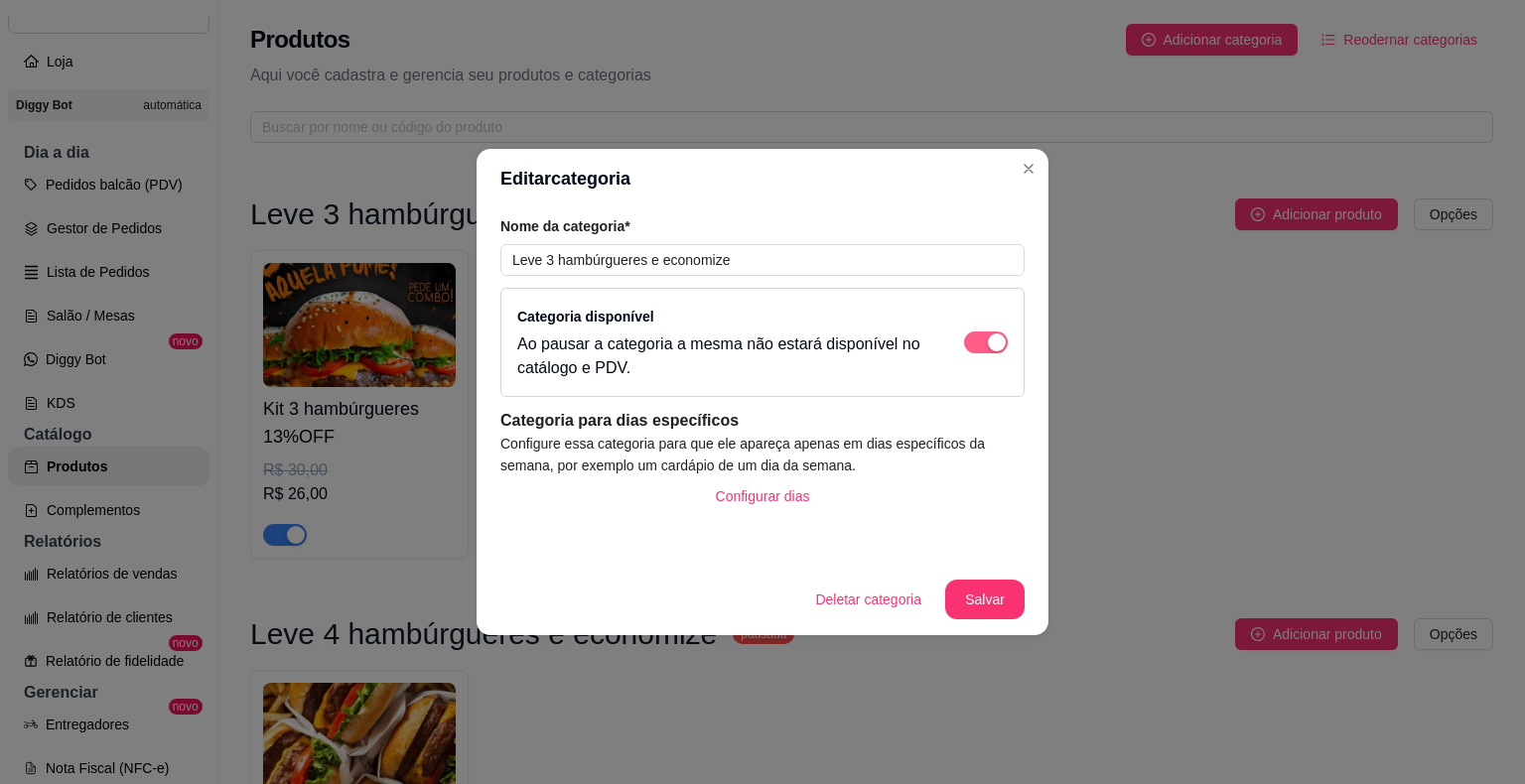 click at bounding box center (986, 342) 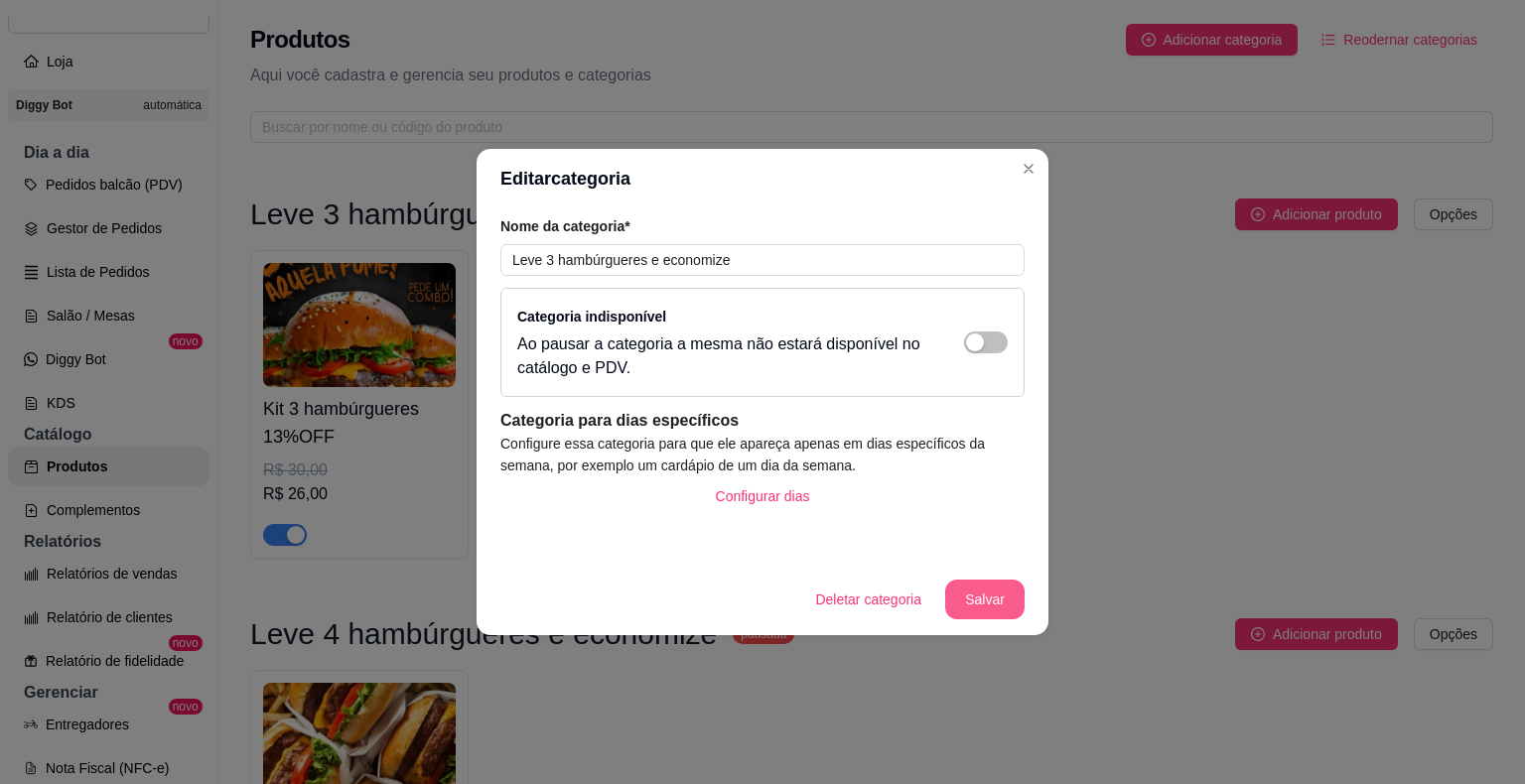 click on "Salvar" at bounding box center (985, 599) 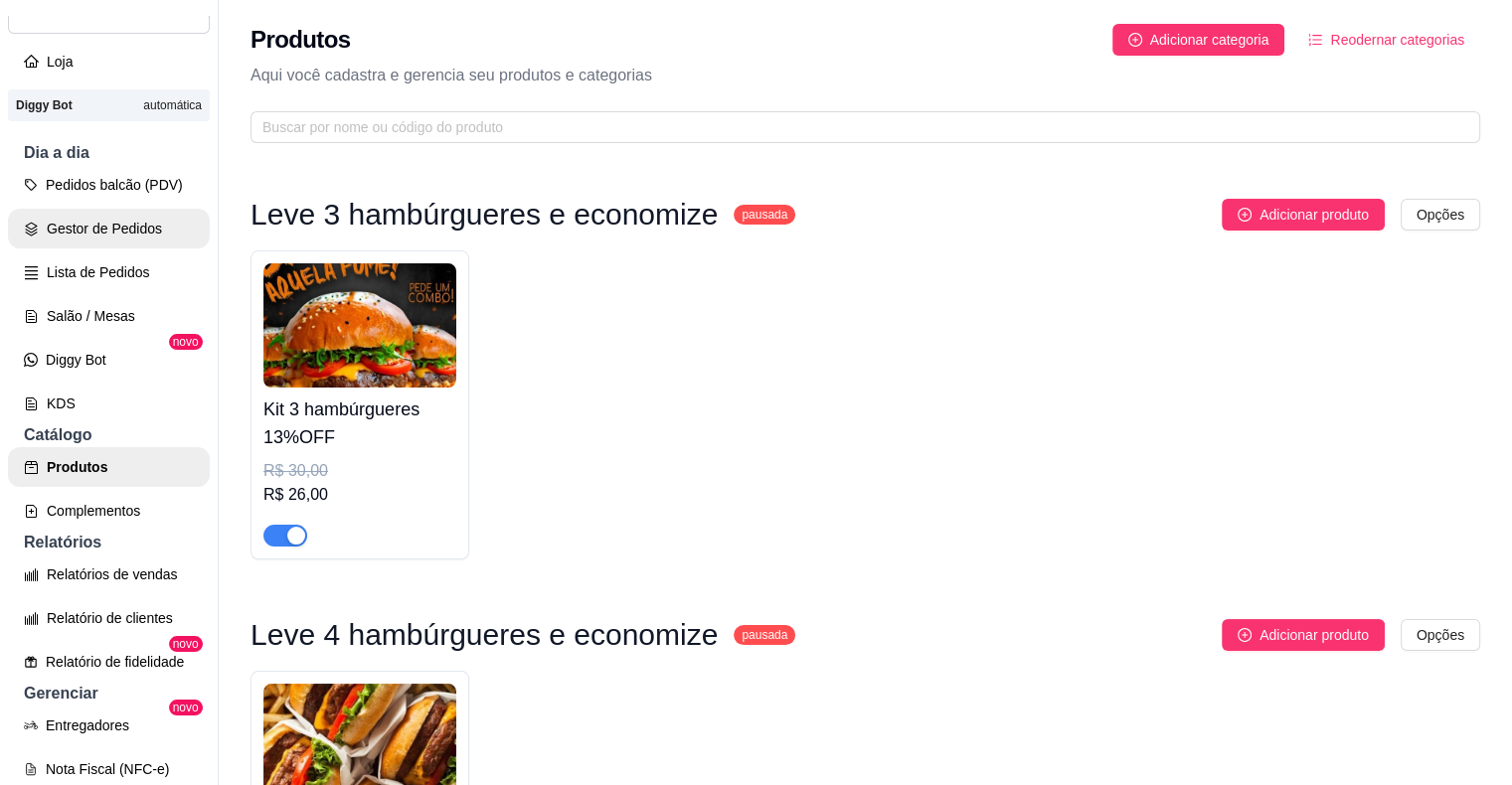 click on "Gestor de Pedidos" at bounding box center (108, 229) 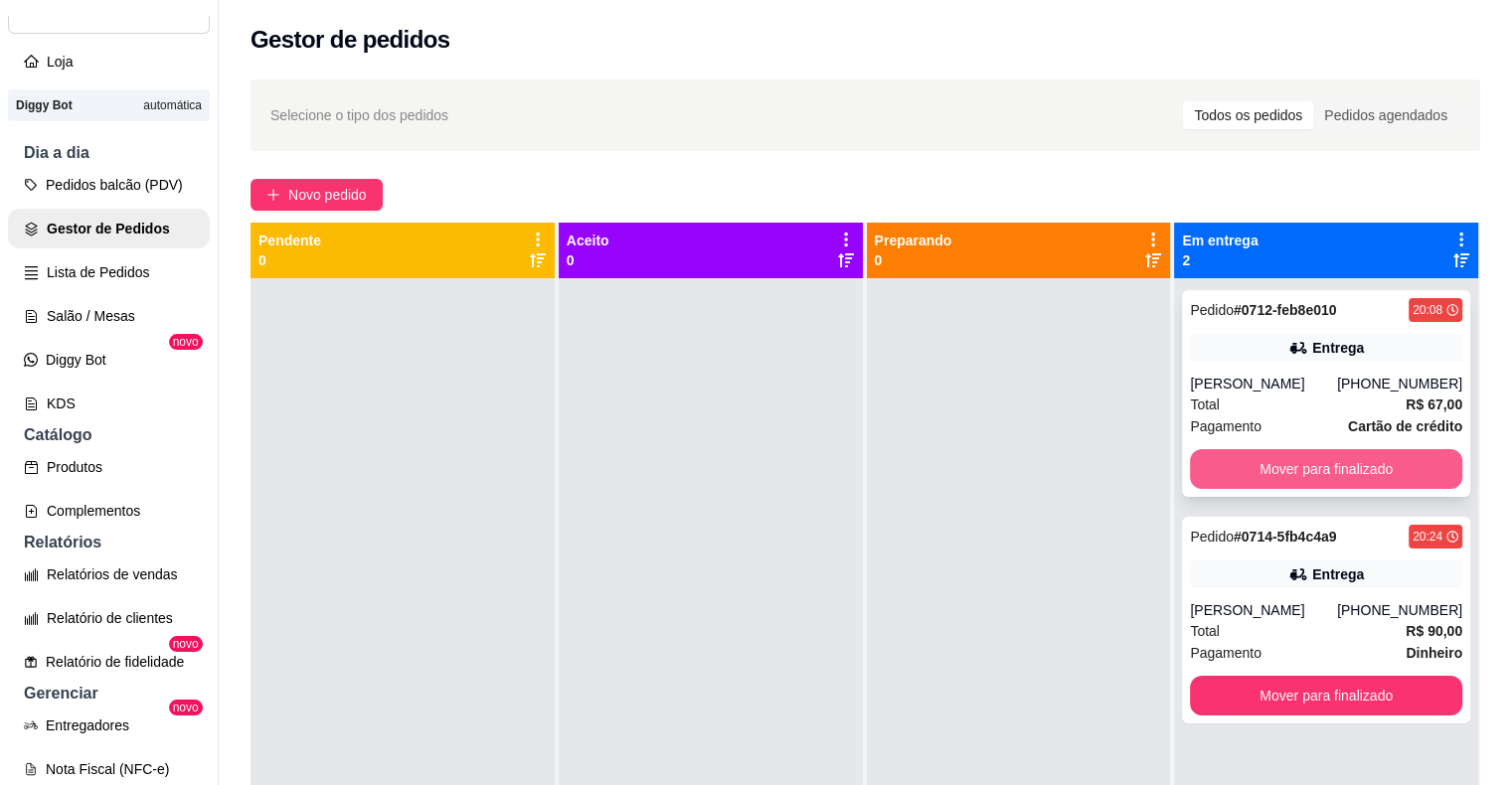 click on "Mover para finalizado" at bounding box center [1326, 469] 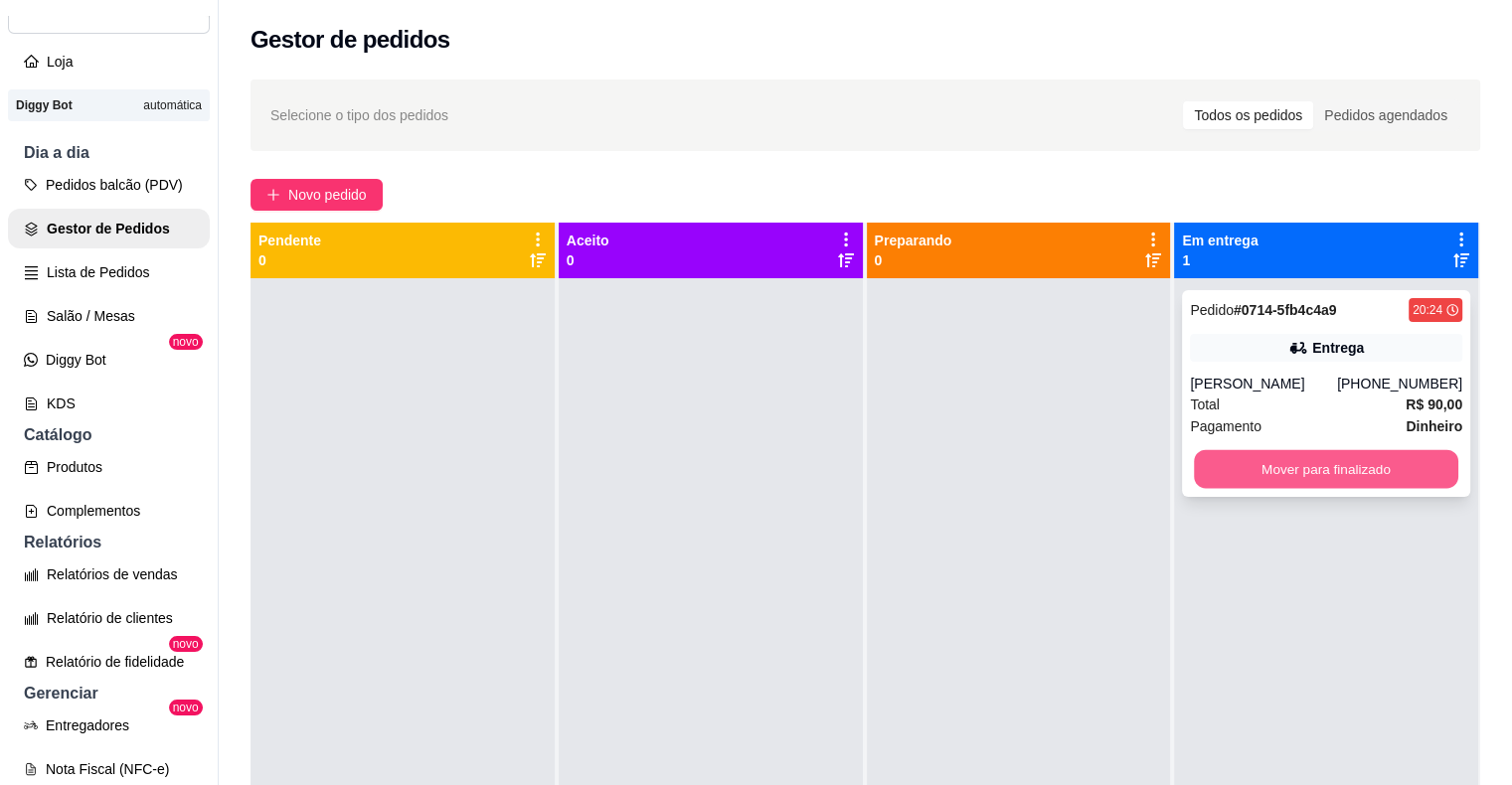 click on "Mover para finalizado" at bounding box center [1326, 469] 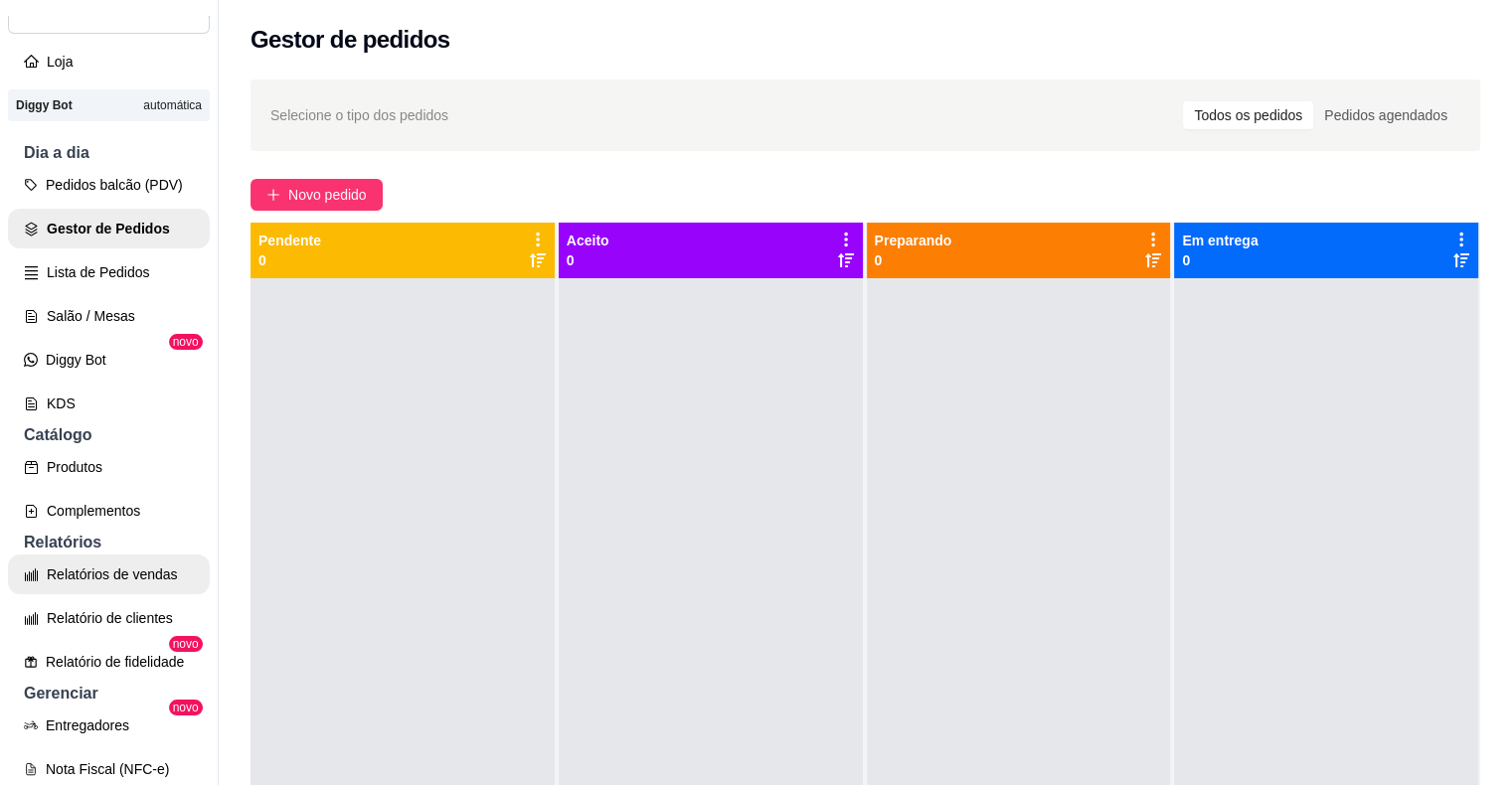click on "Relatórios de vendas" at bounding box center [108, 574] 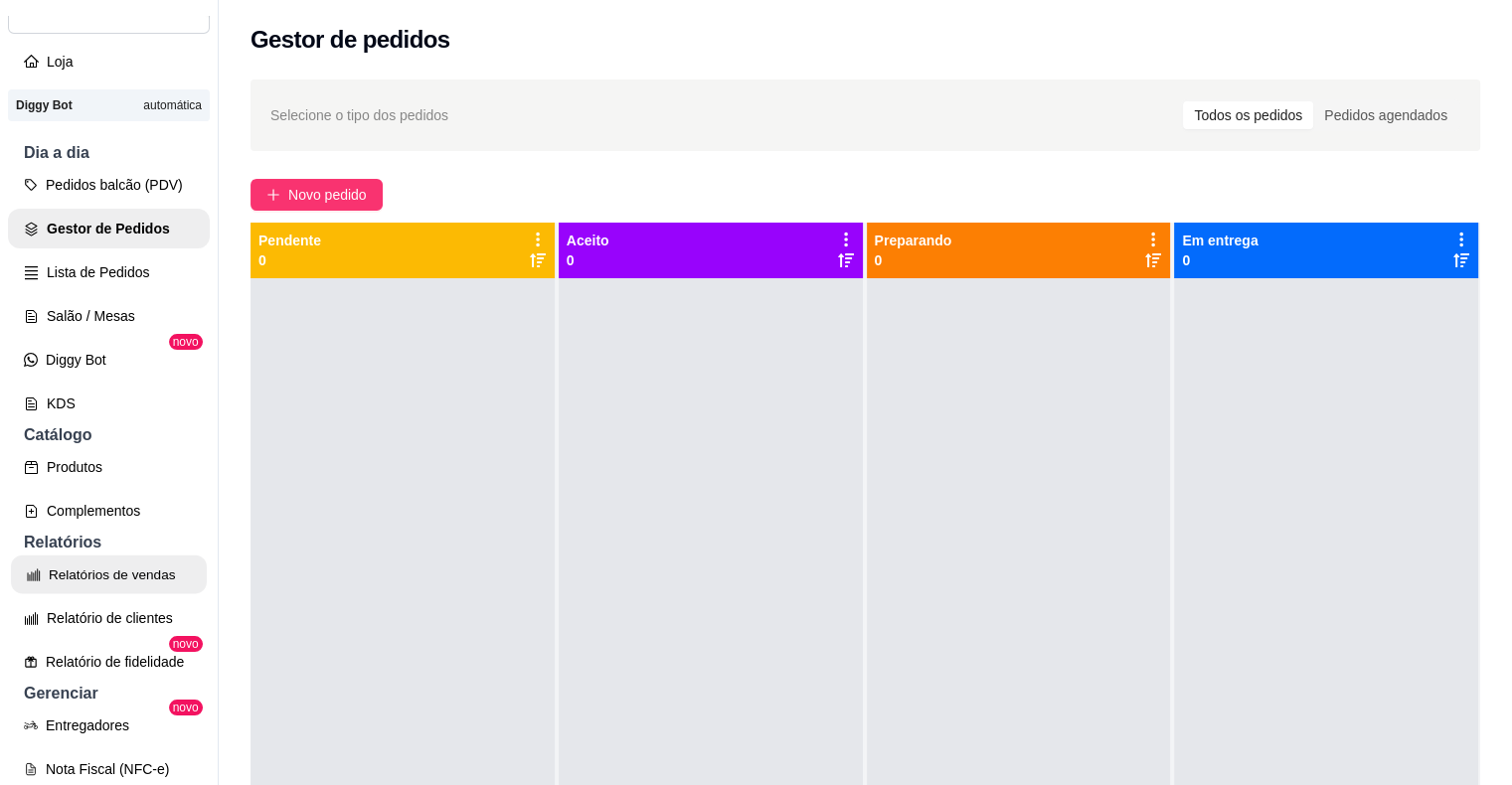 click on "Relatórios de vendas" at bounding box center [108, 574] 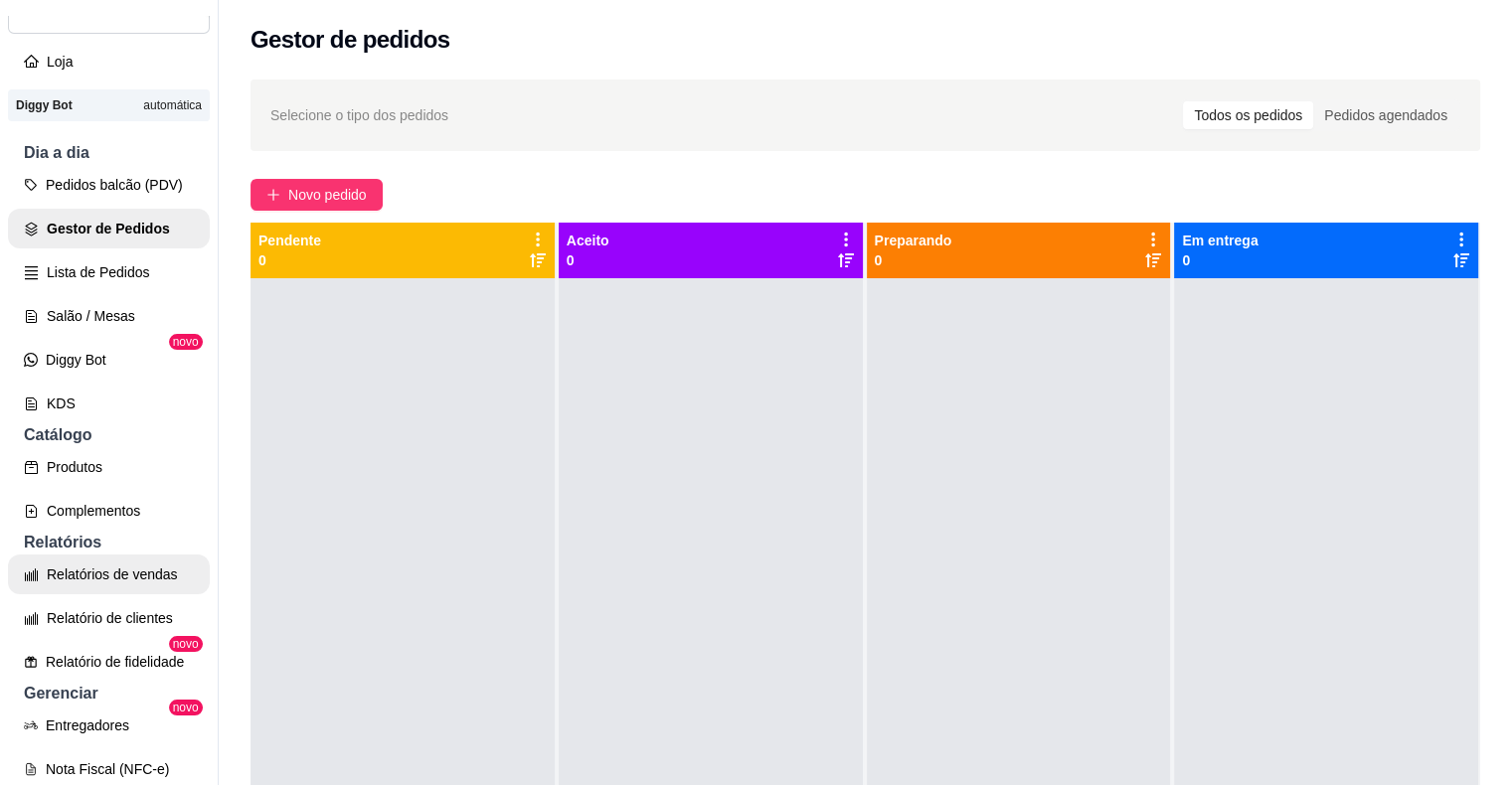 click on "Relatórios de vendas" at bounding box center [108, 574] 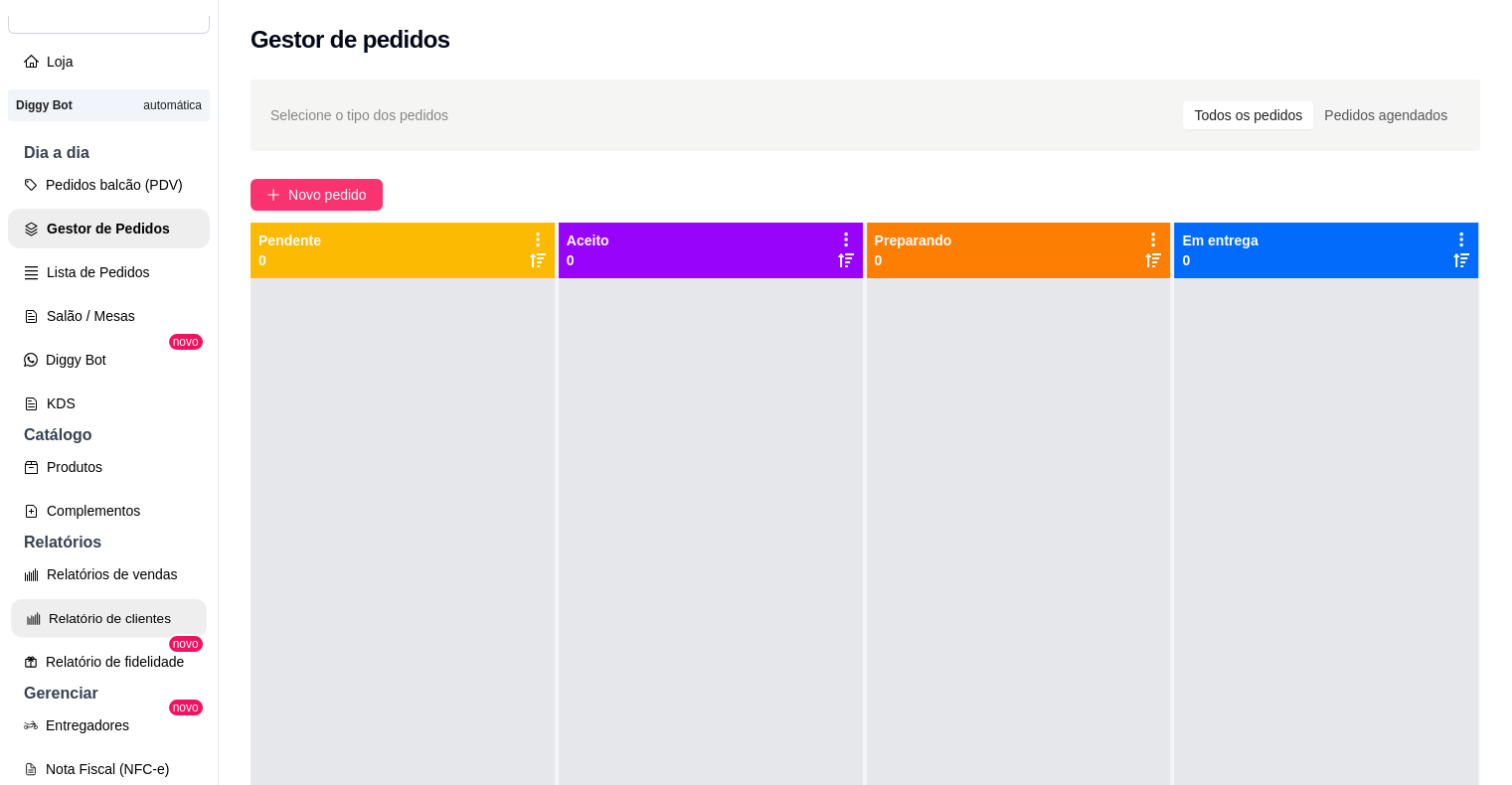 click on "Relatório de clientes" at bounding box center (108, 618) 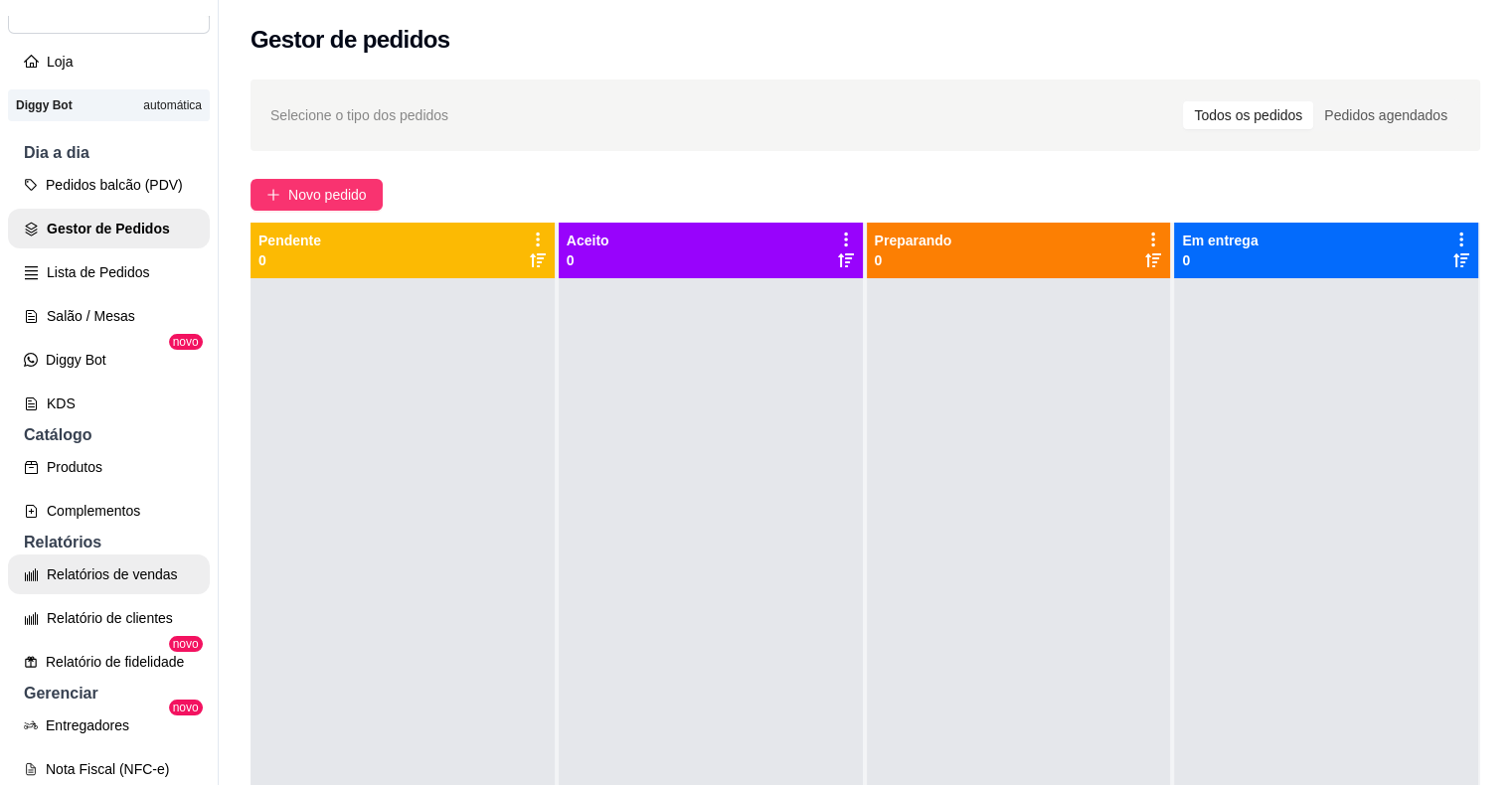 click on "Relatórios de vendas" at bounding box center (108, 574) 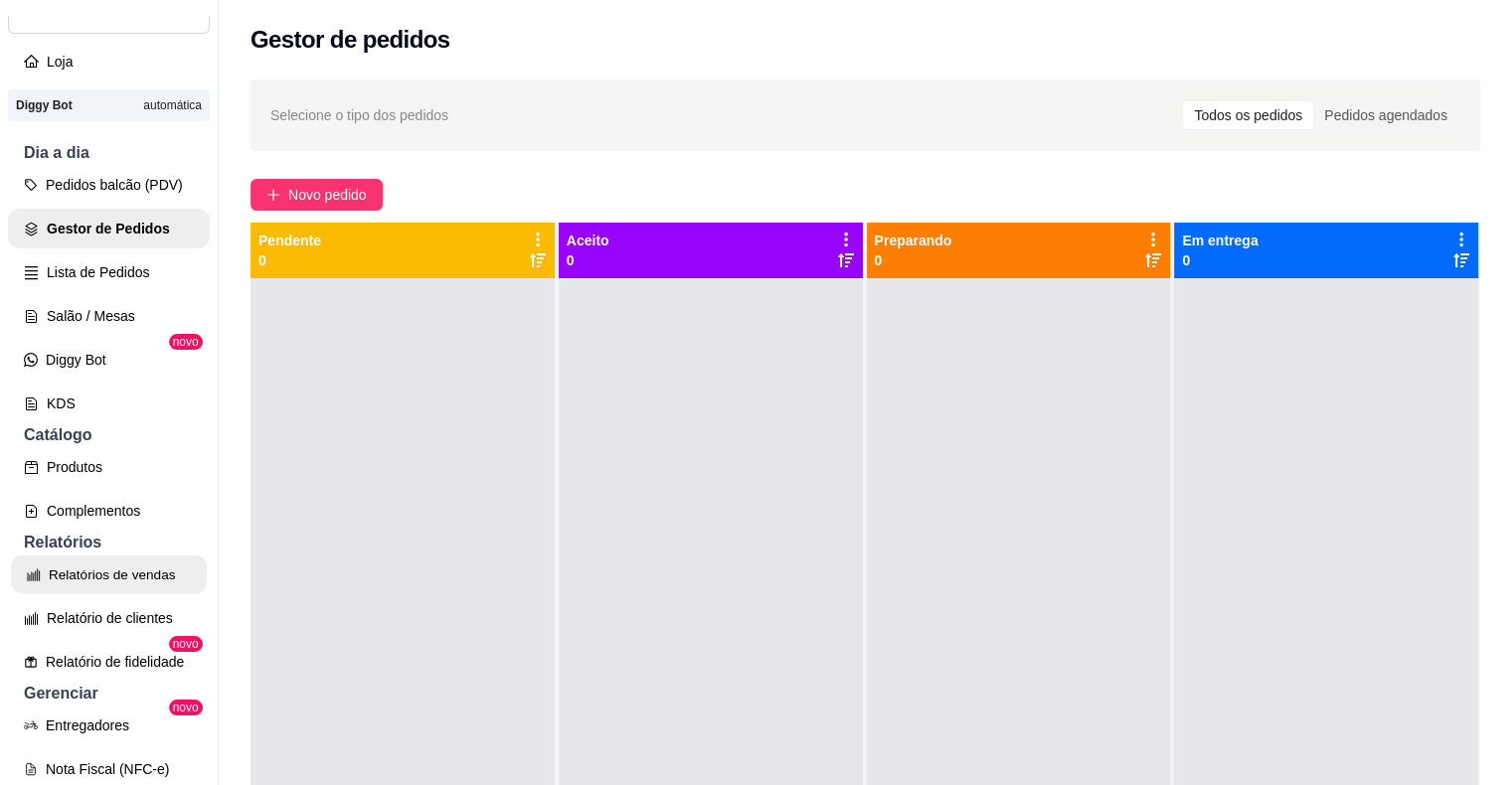 click on "Relatórios de vendas" at bounding box center (108, 574) 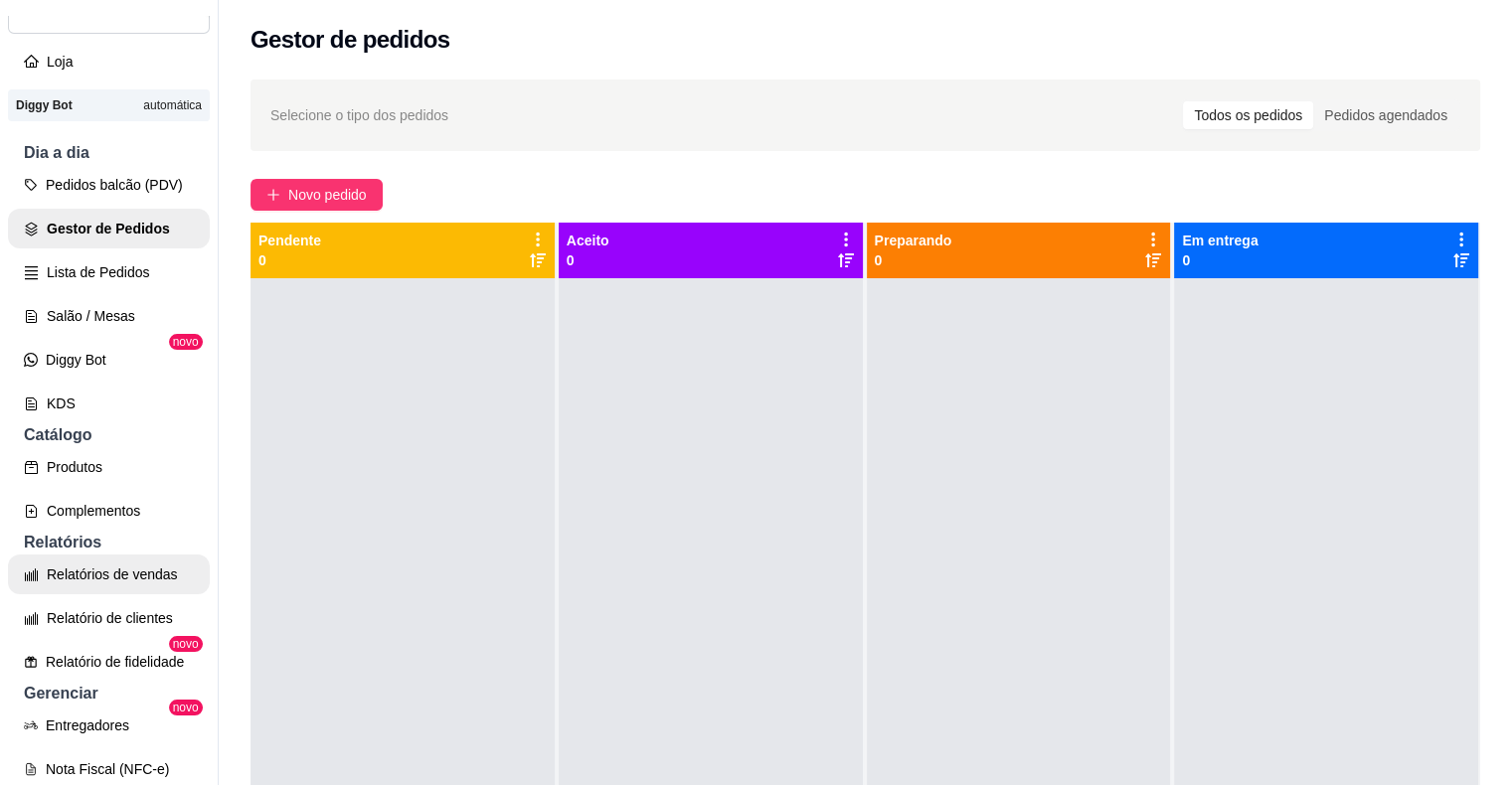 click on "Relatórios de vendas" at bounding box center [108, 574] 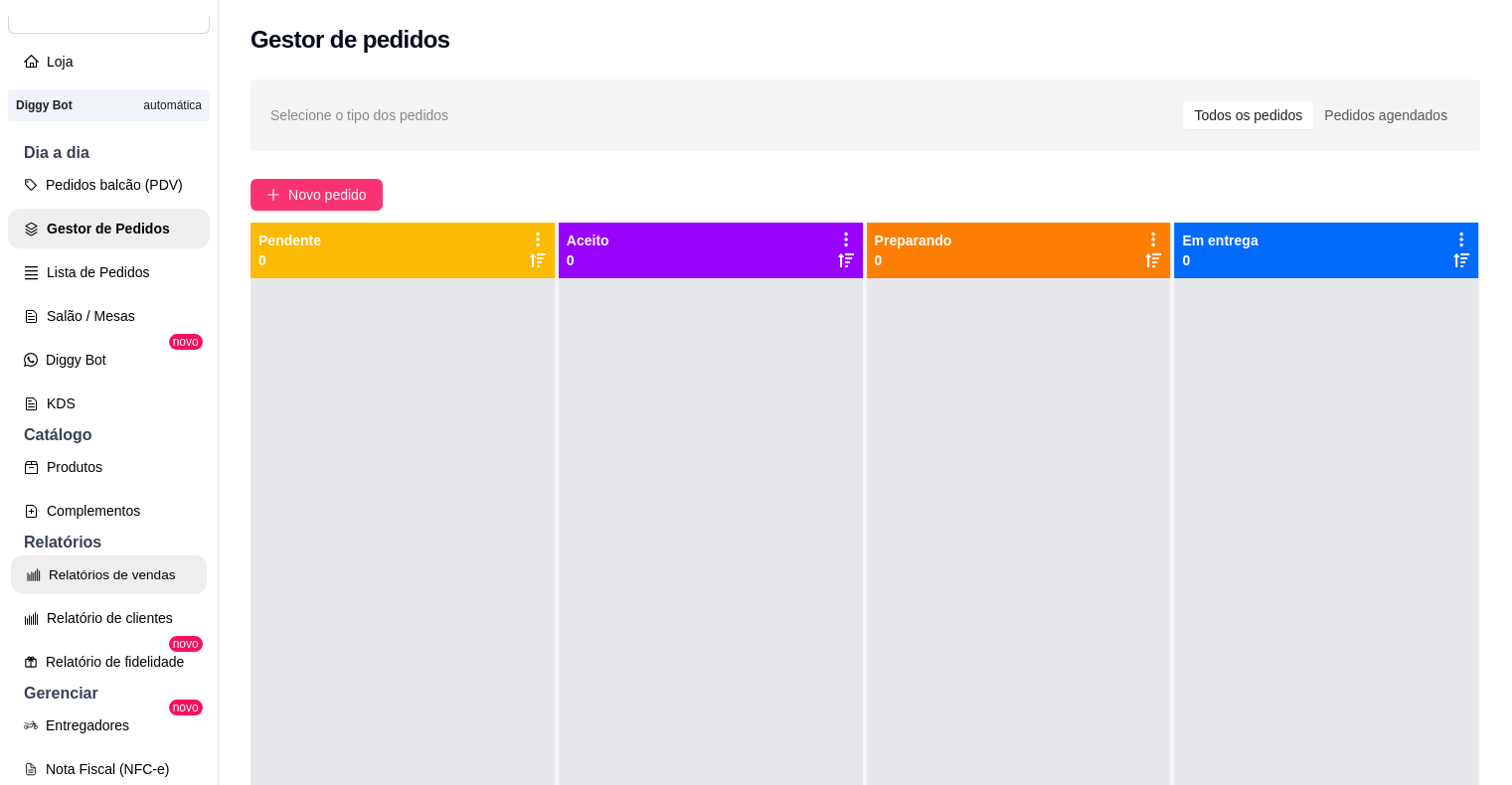 click on "Relatórios de vendas" at bounding box center (108, 574) 